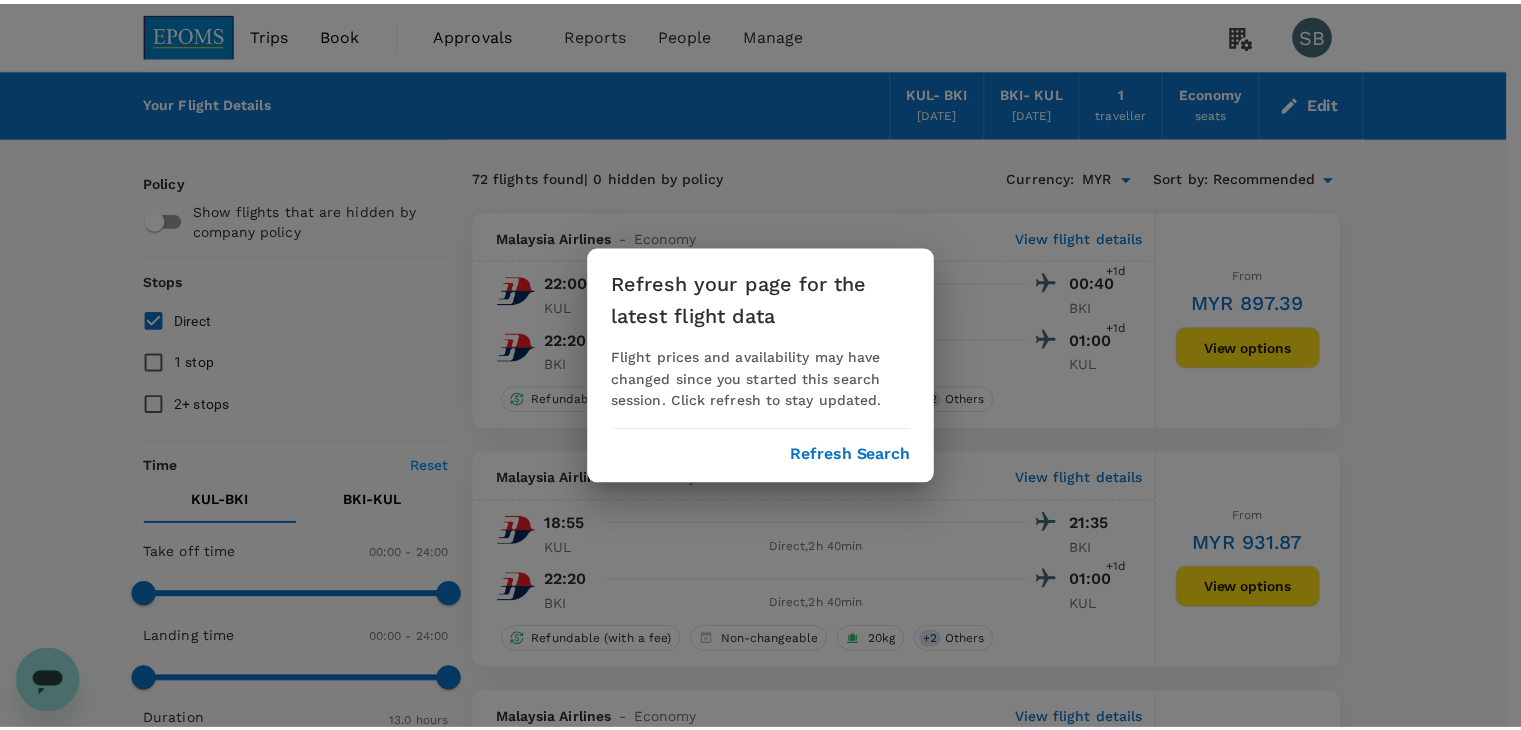 scroll, scrollTop: 0, scrollLeft: 0, axis: both 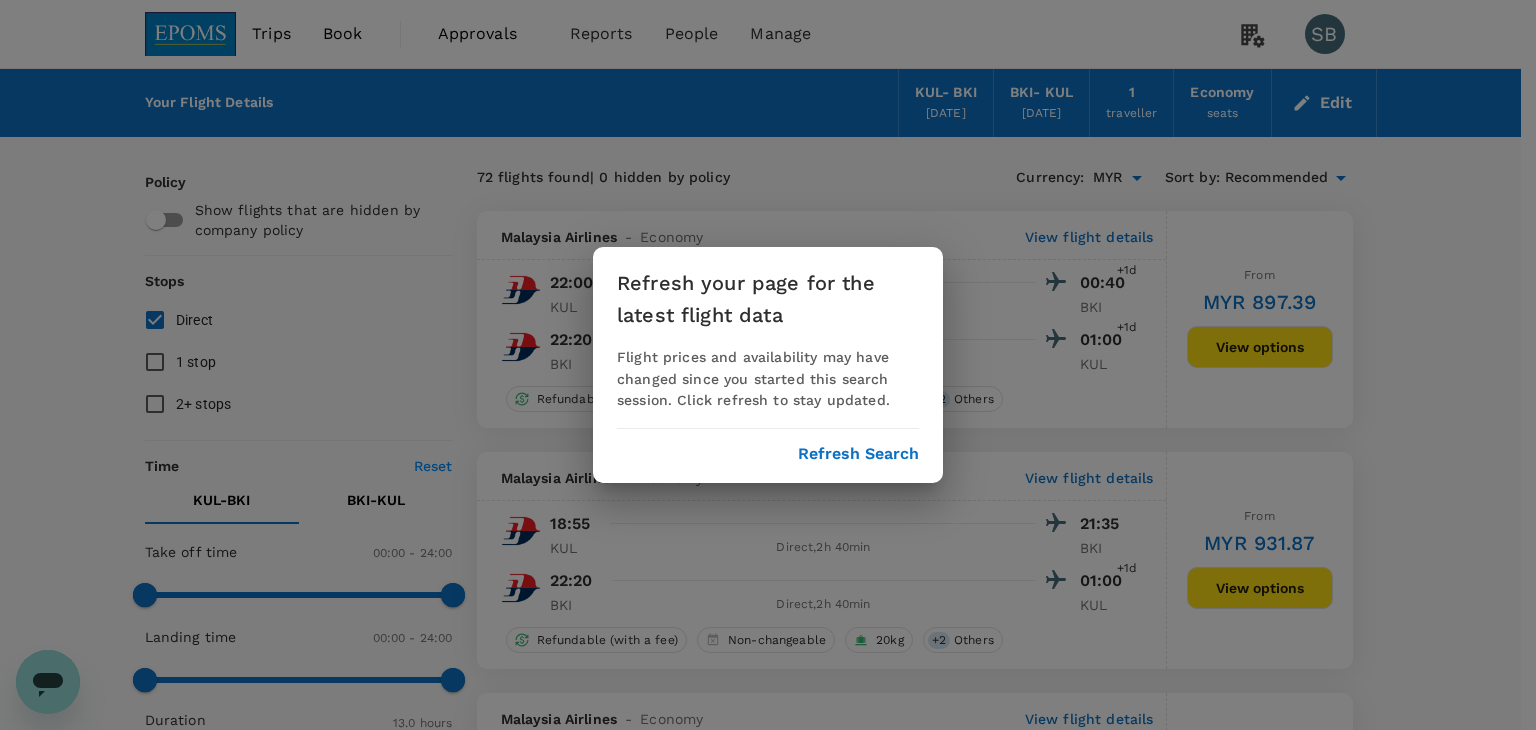 click on "Refresh Search" at bounding box center [858, 454] 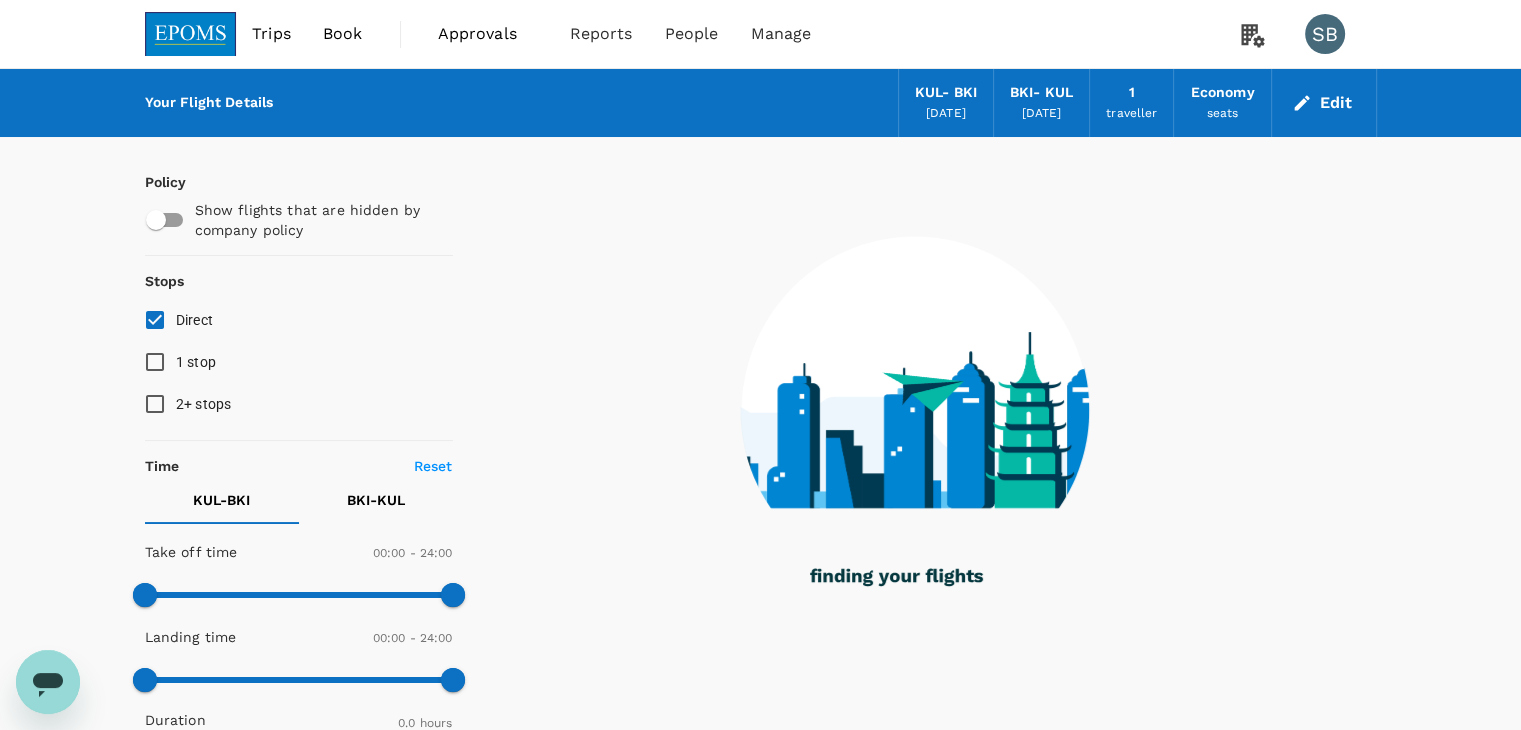 type on "435" 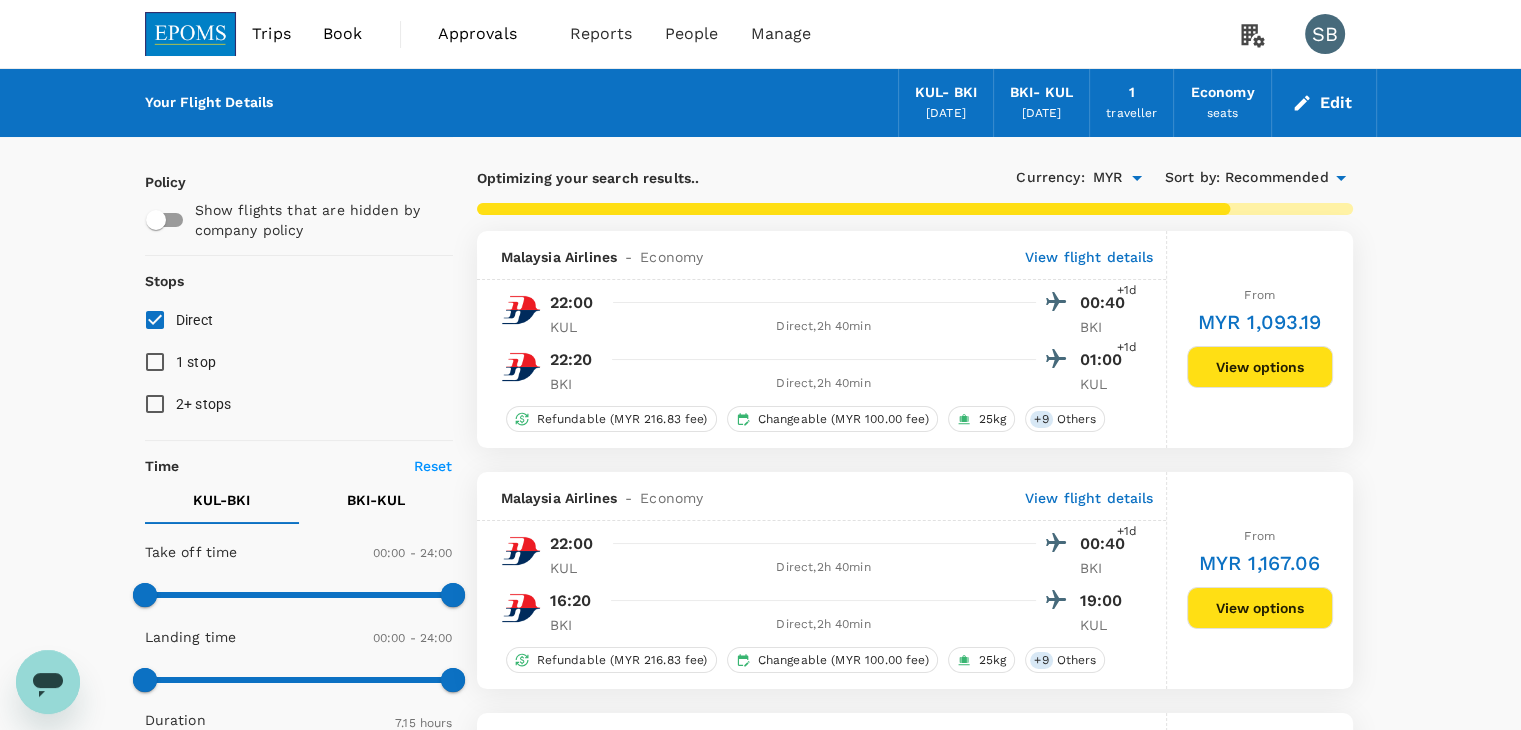 checkbox on "false" 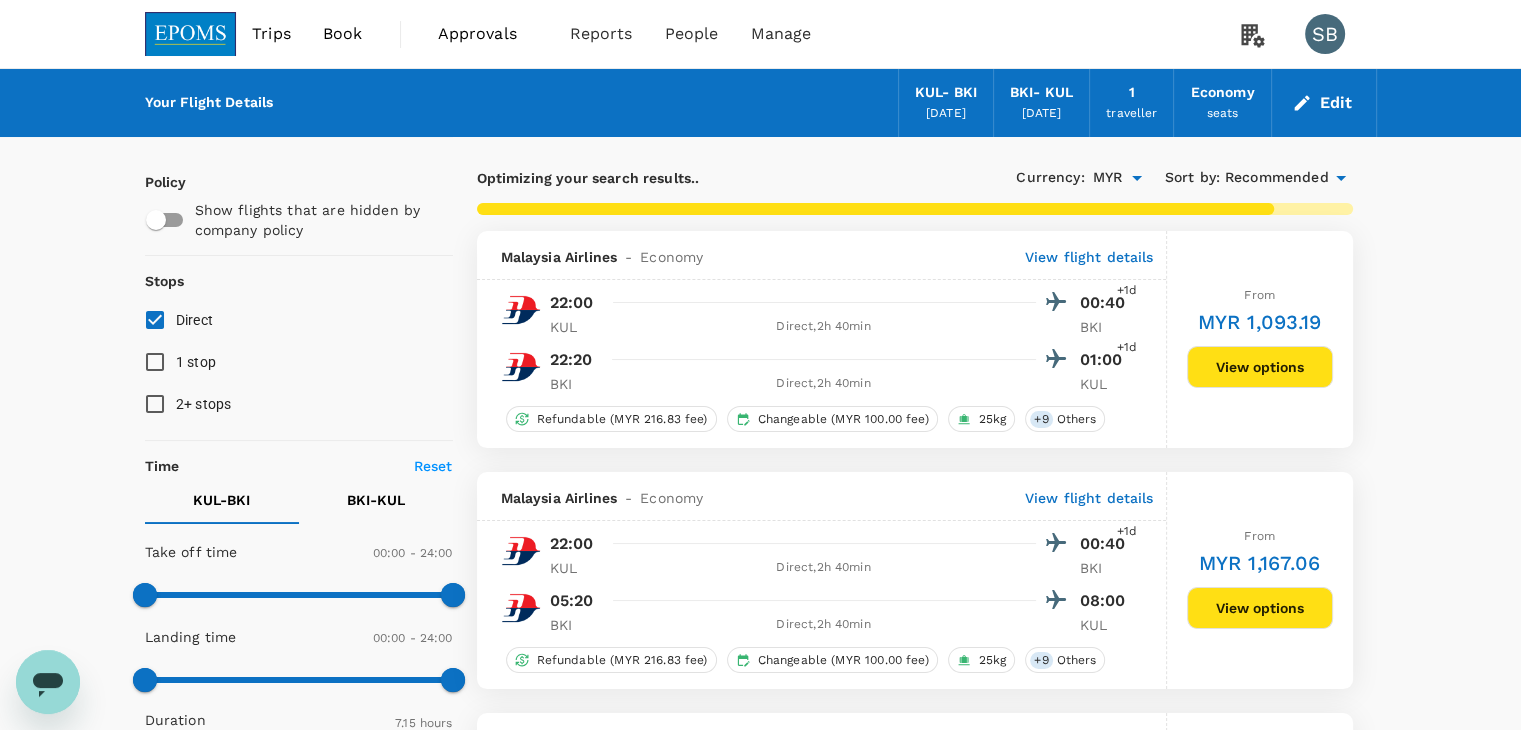 type on "780" 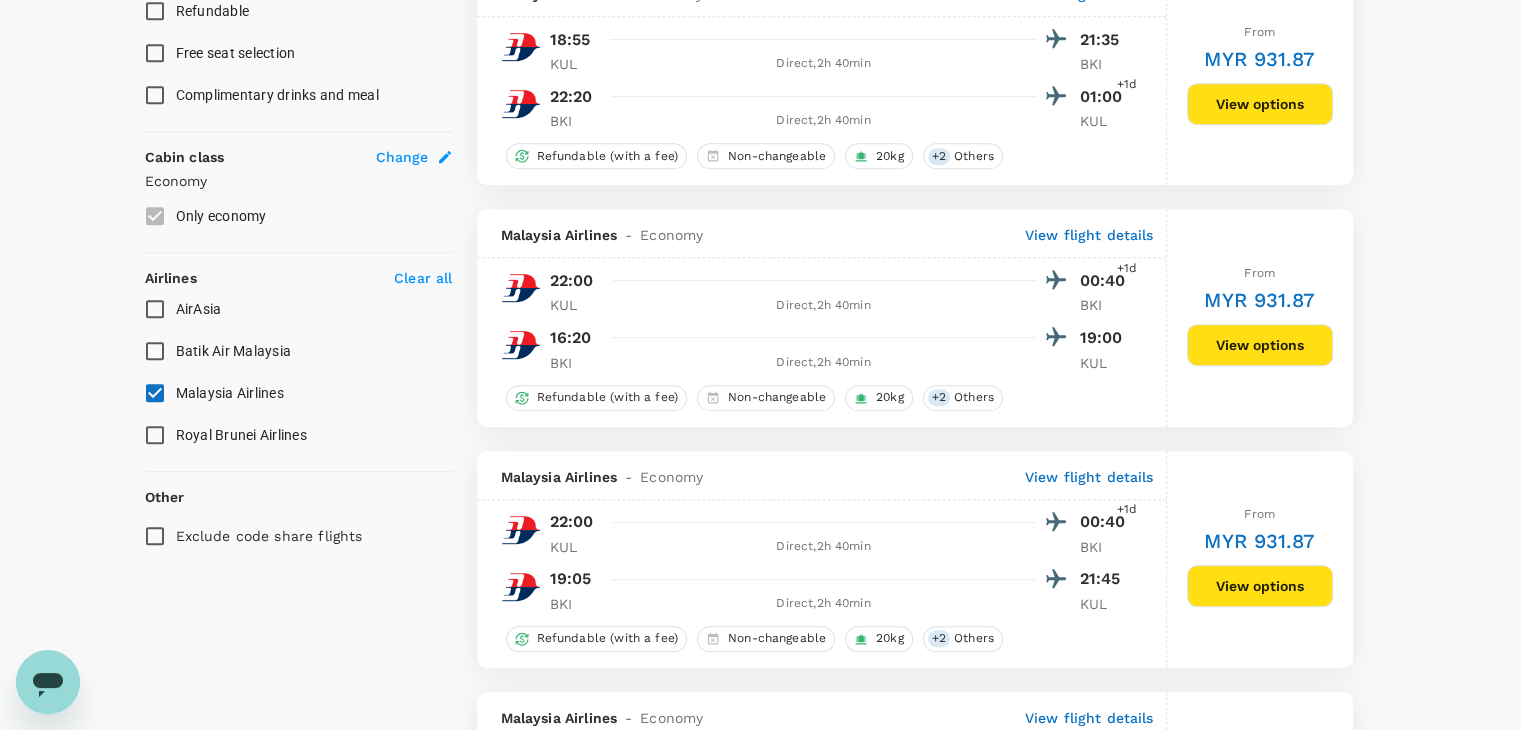 scroll, scrollTop: 1000, scrollLeft: 0, axis: vertical 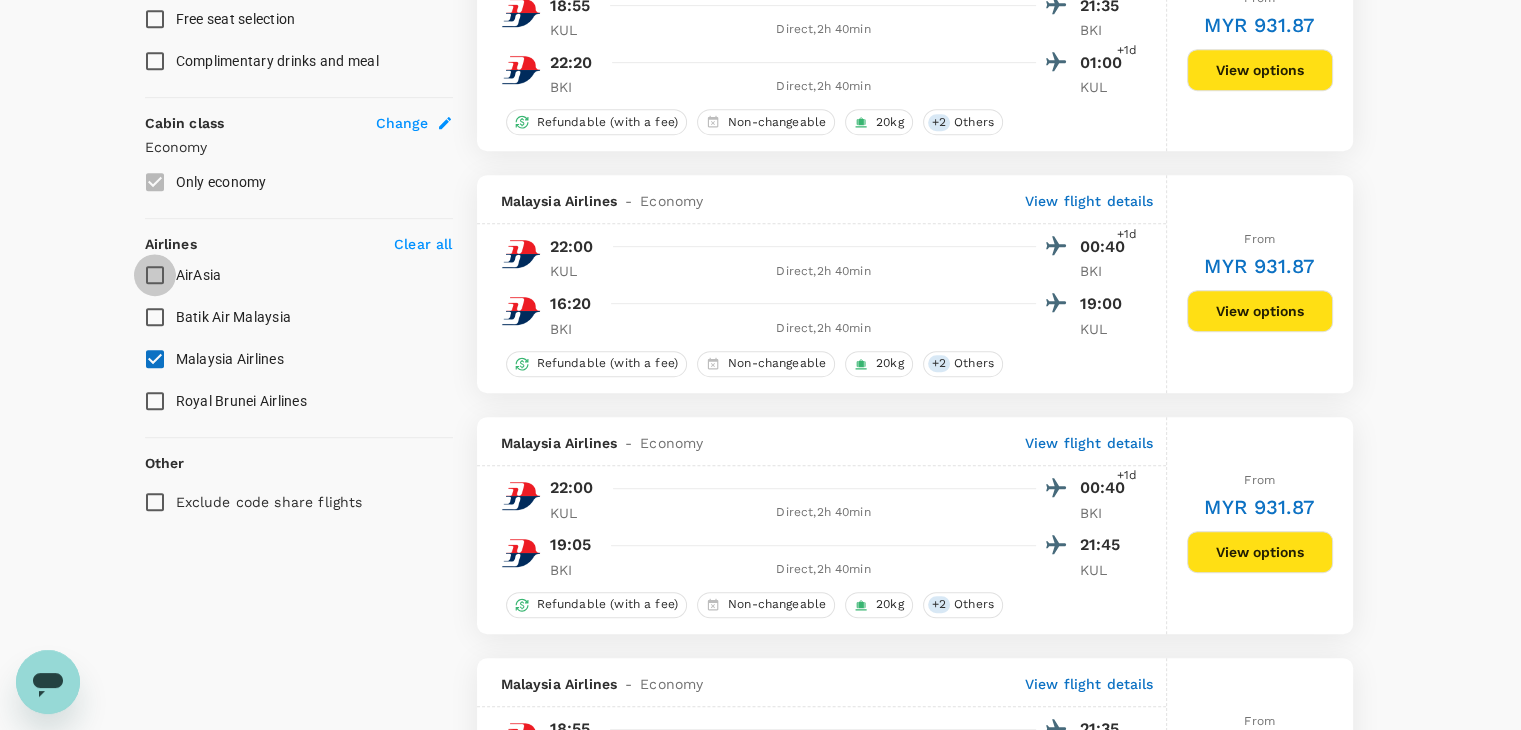 click on "AirAsia" at bounding box center (155, 275) 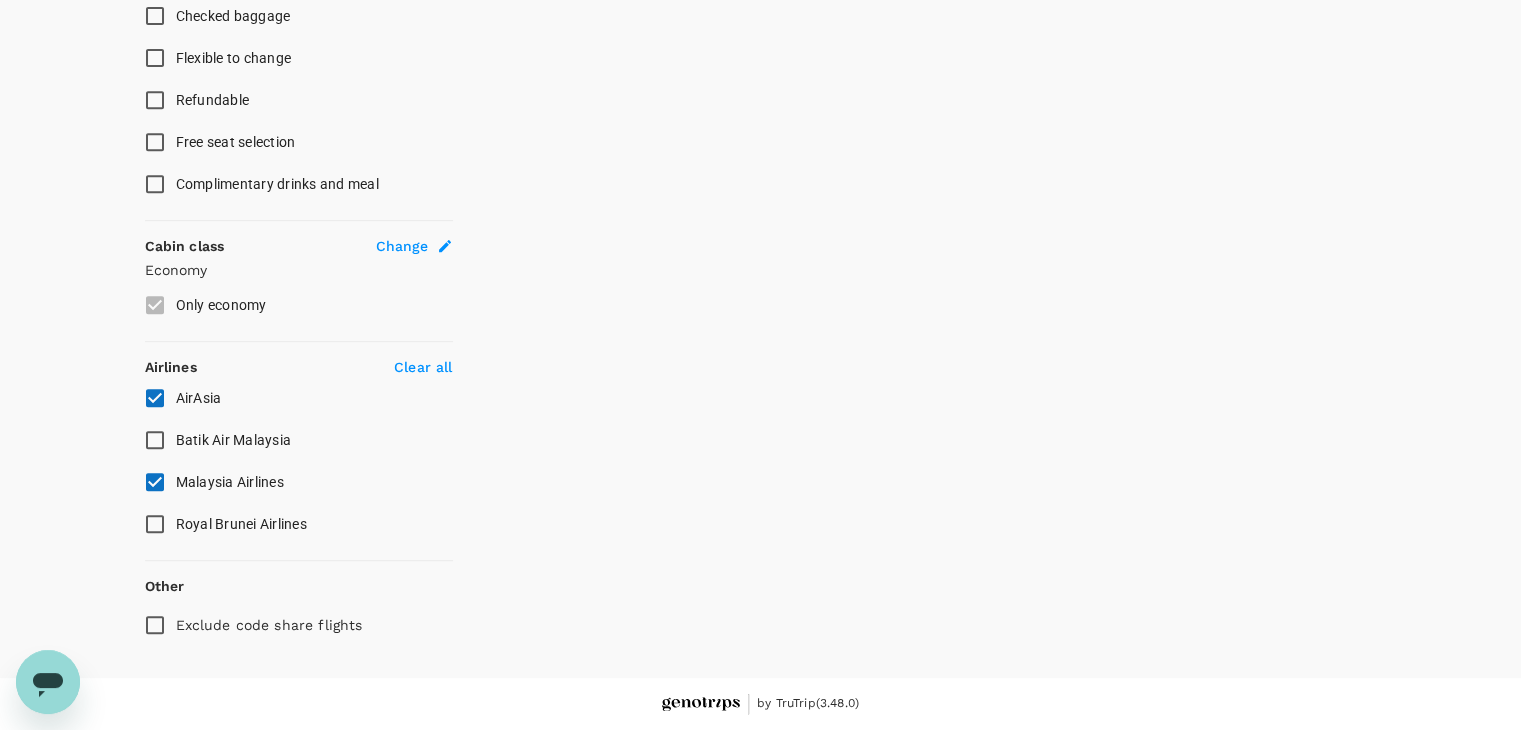 scroll, scrollTop: 874, scrollLeft: 0, axis: vertical 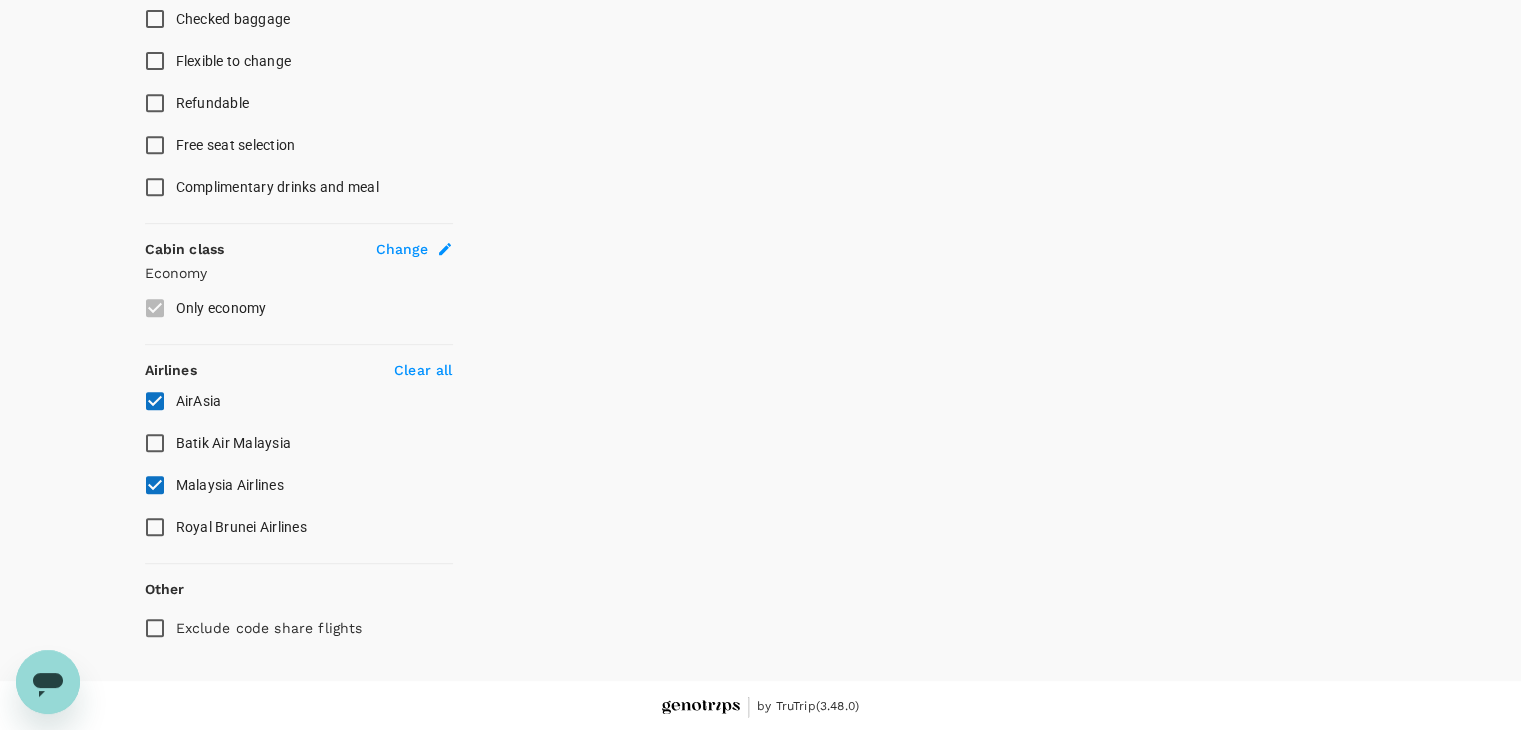 click on "Airlines" at bounding box center (171, 370) 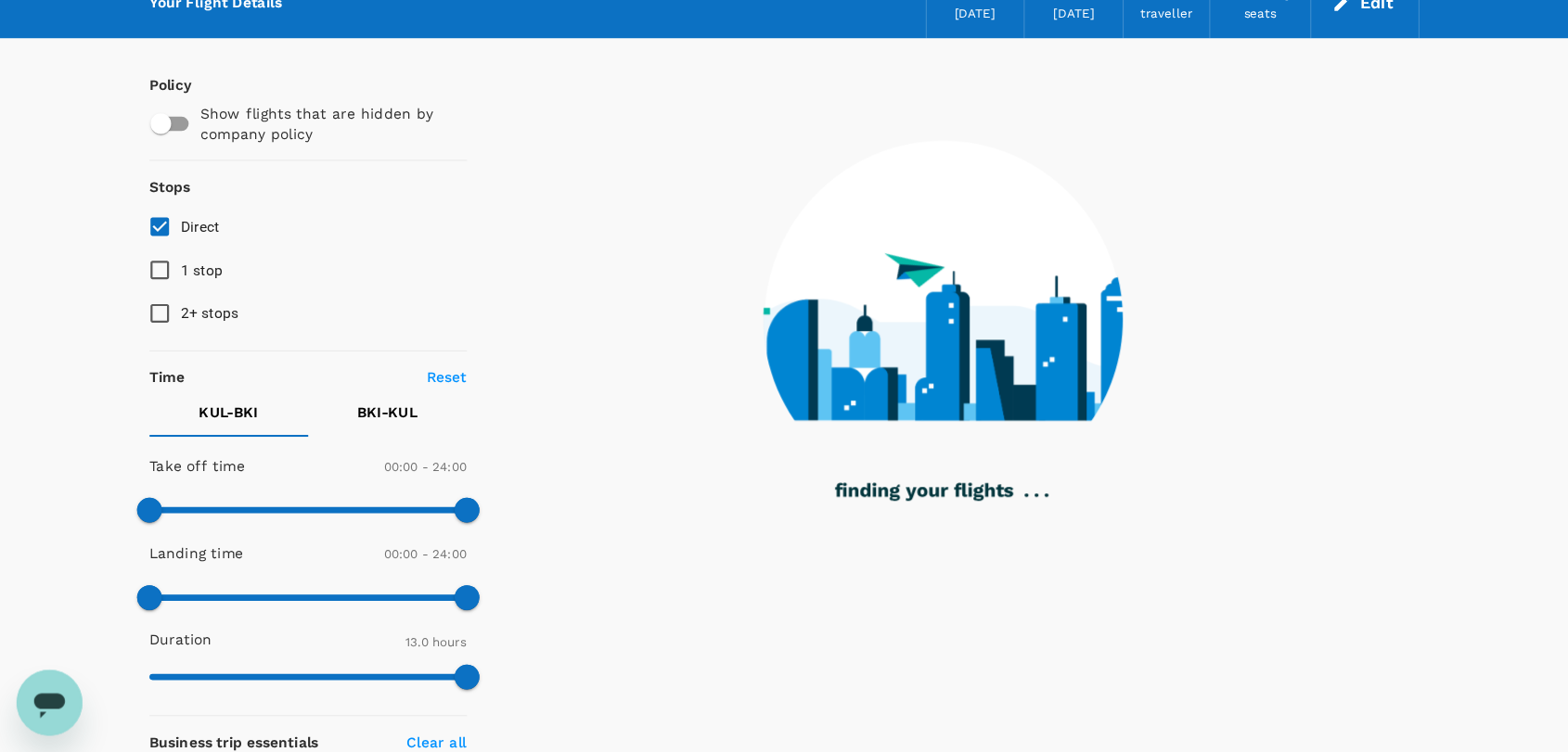 scroll, scrollTop: 0, scrollLeft: 0, axis: both 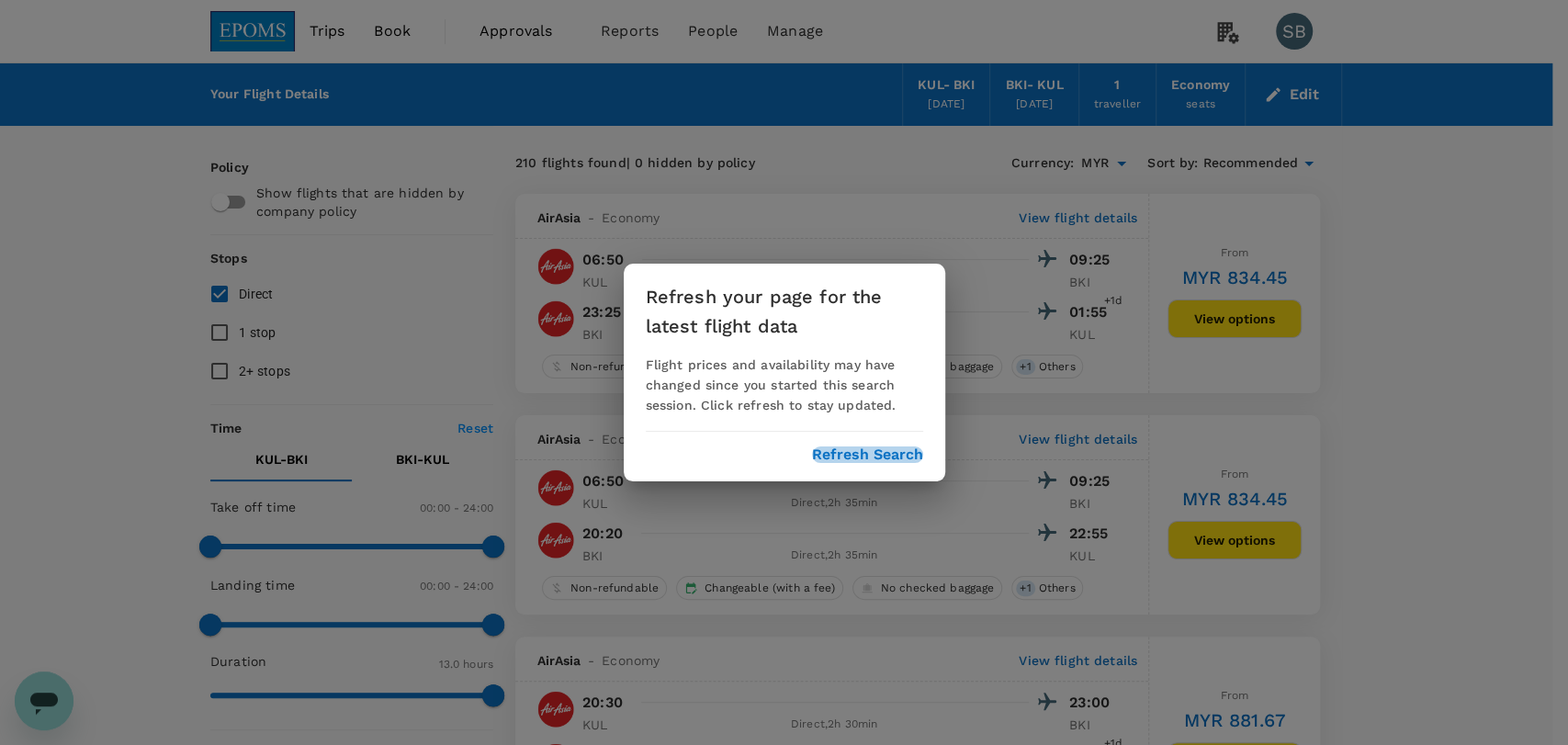 click on "Refresh Search" at bounding box center [867, 455] 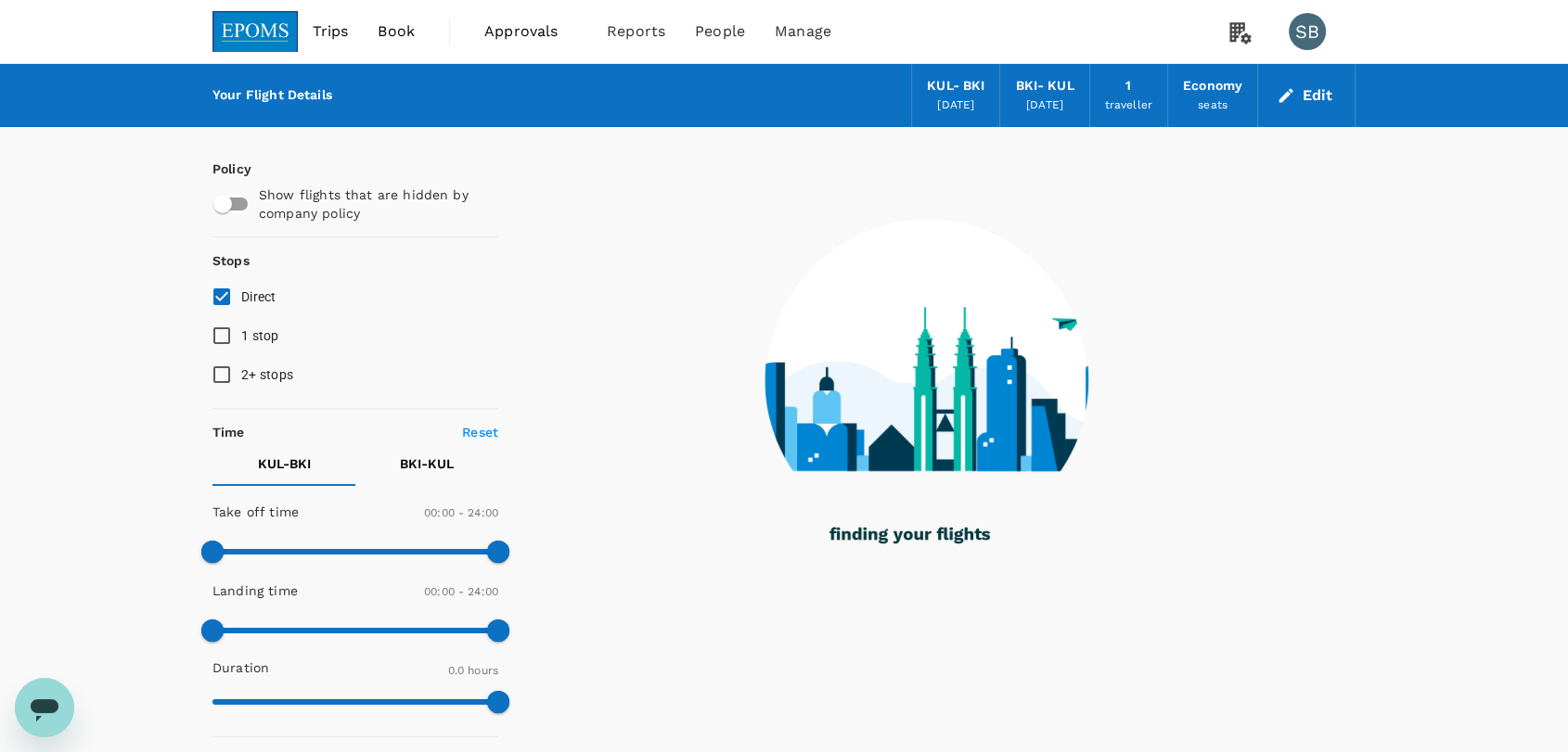 type on "435" 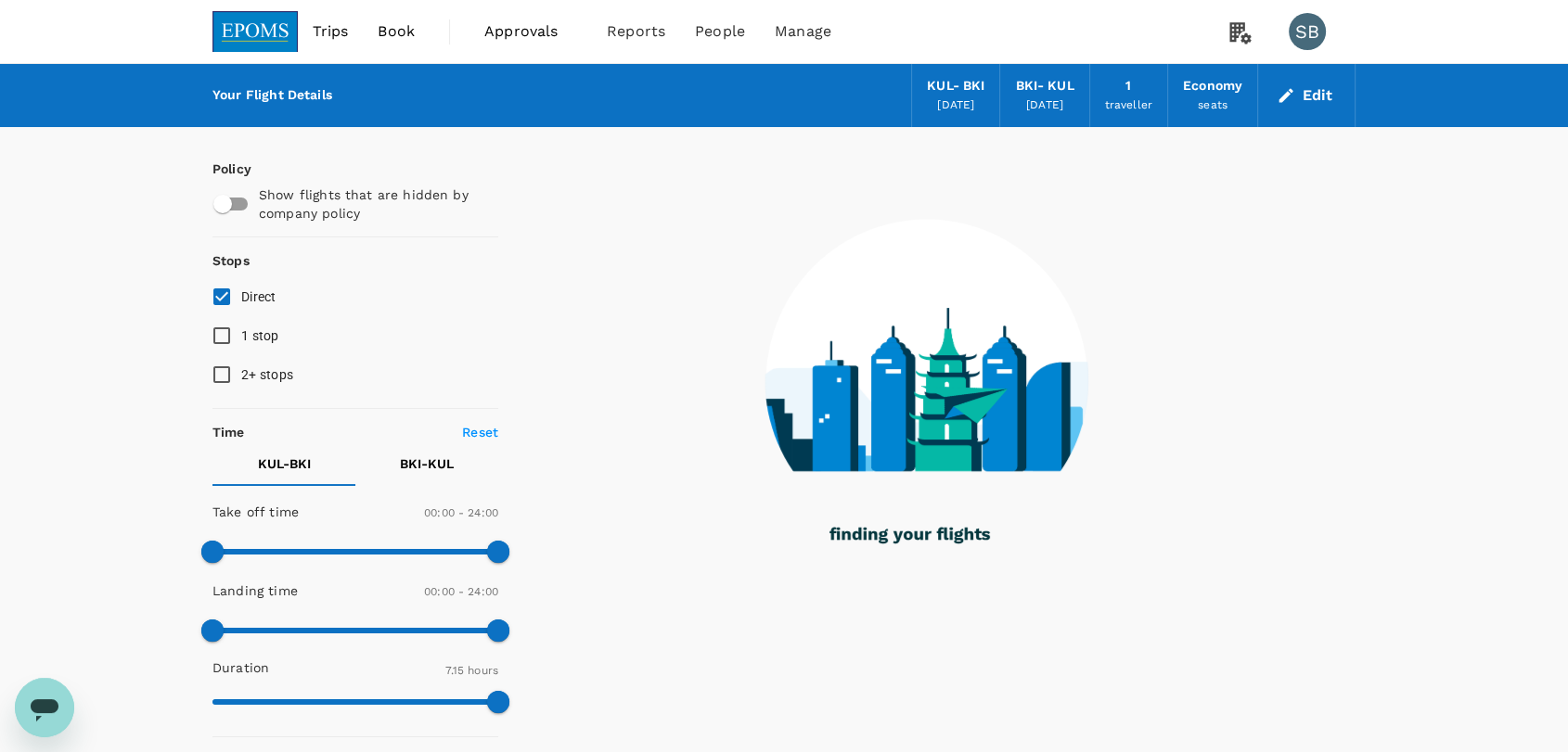 checkbox on "true" 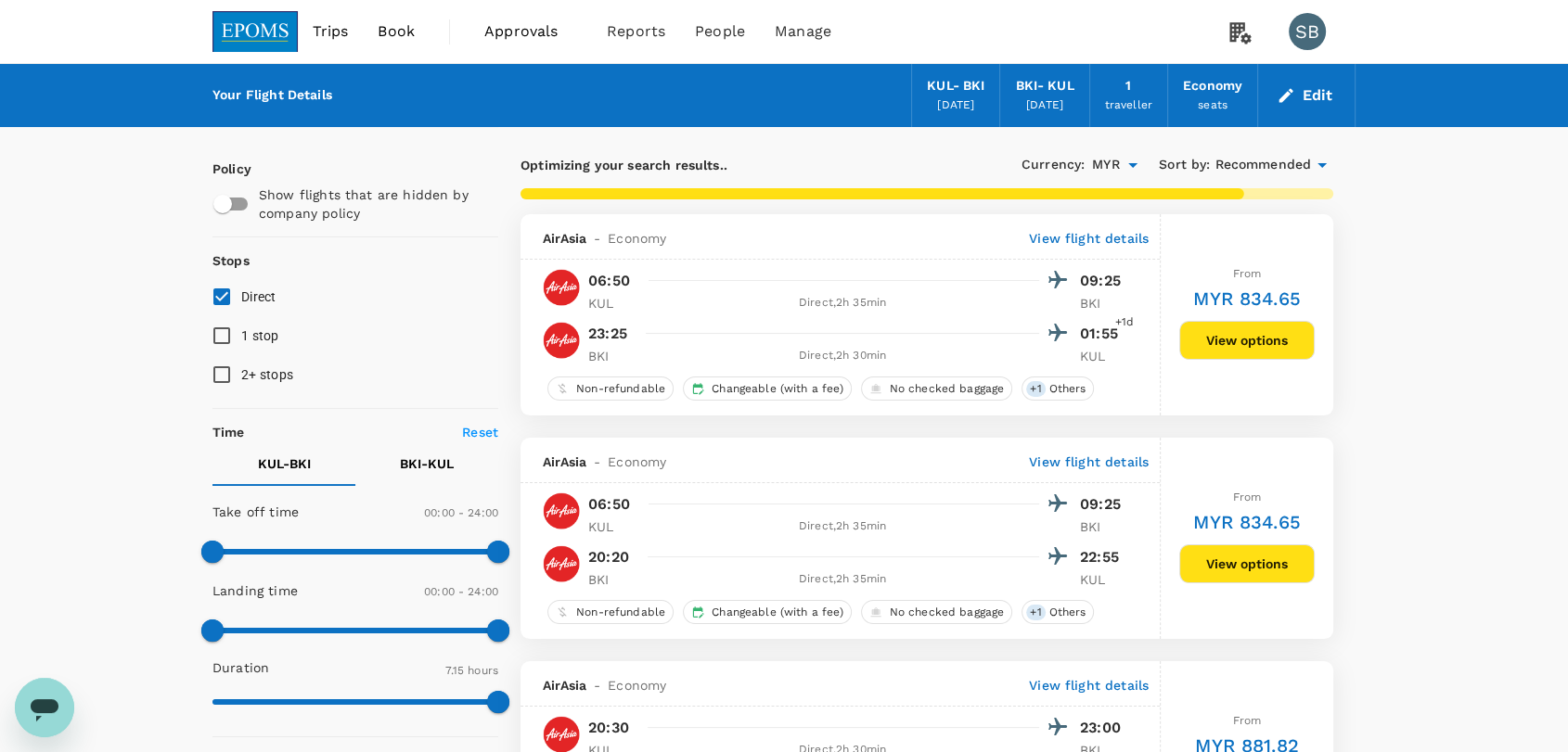 type on "780" 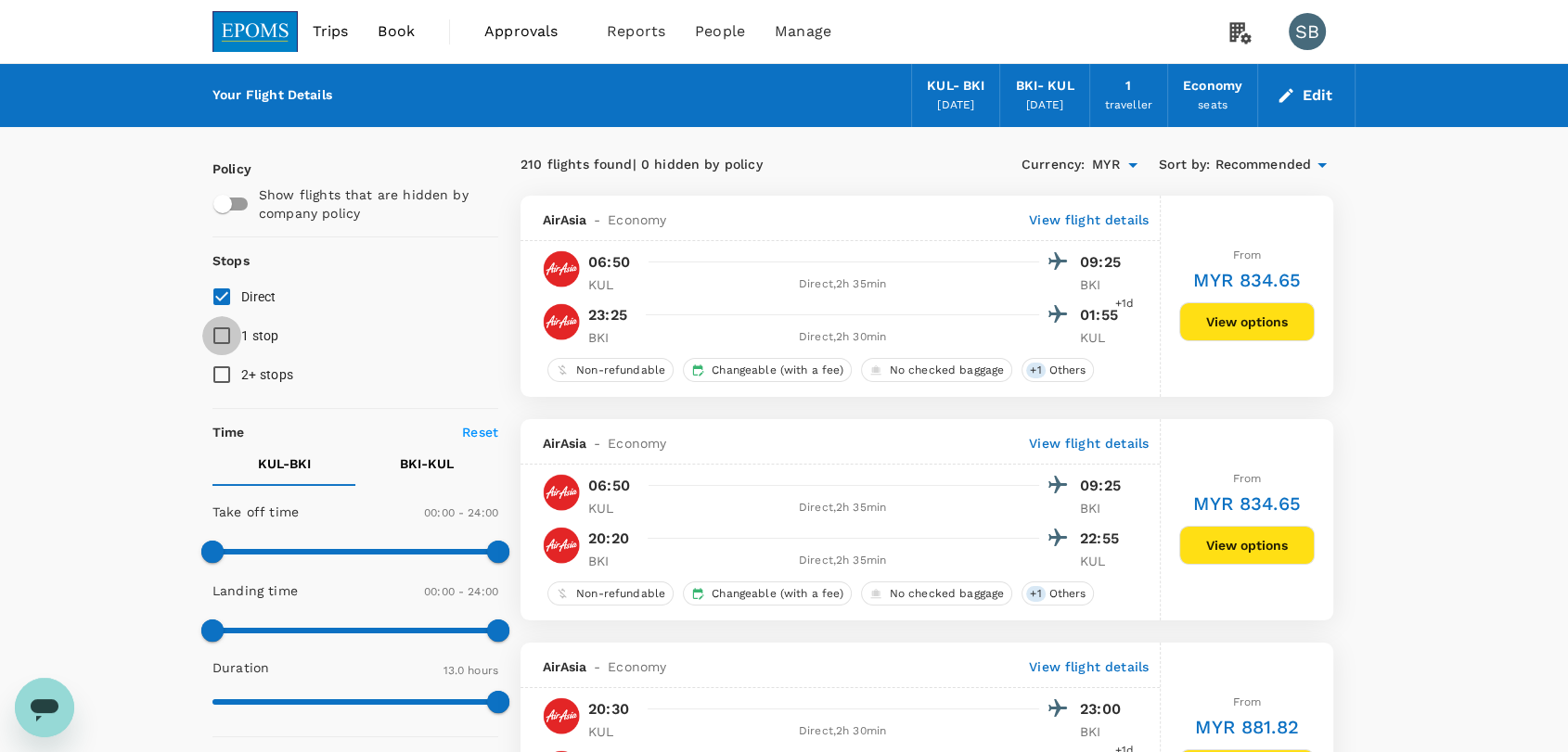 click on "1 stop" at bounding box center (222, 336) 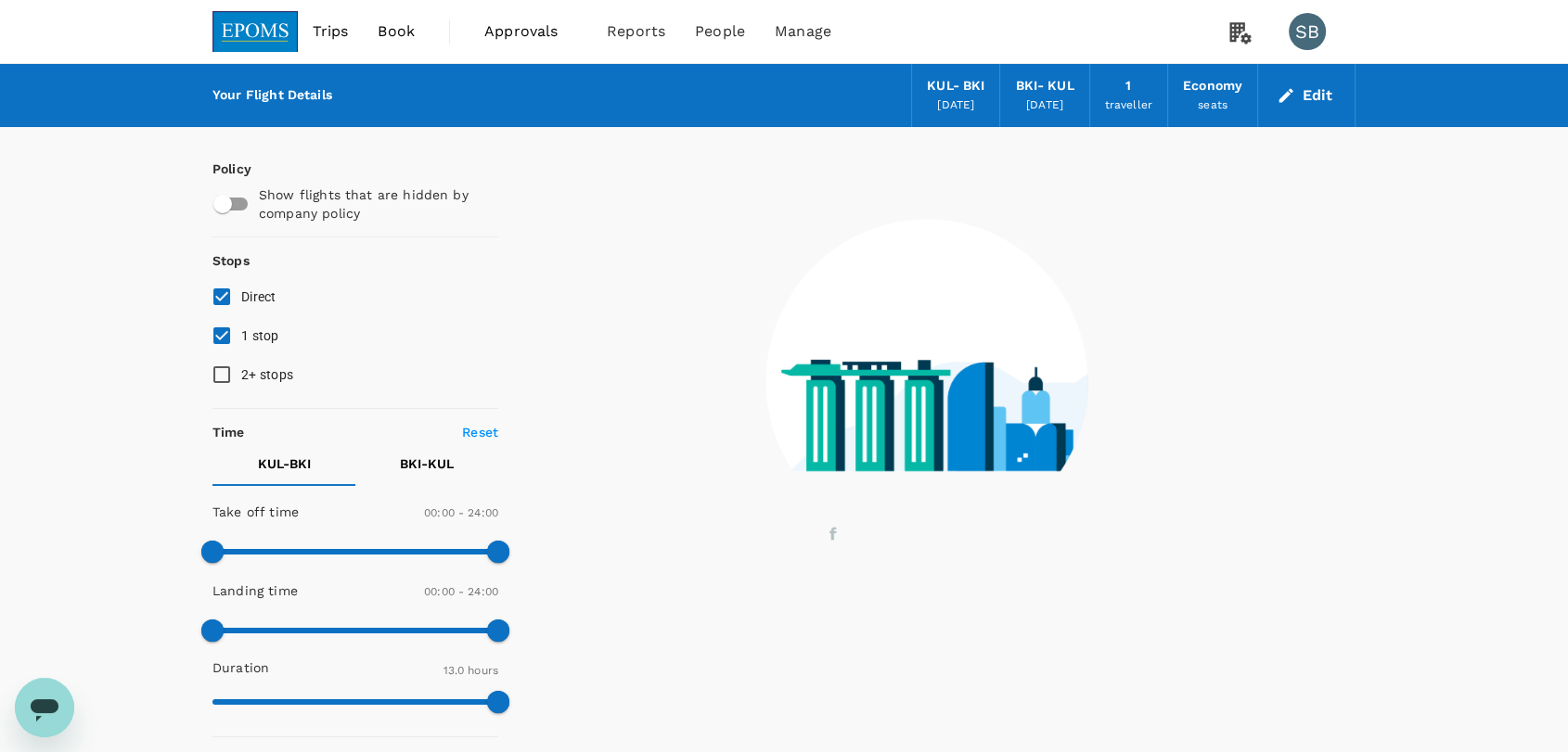 click on "2+ stops" at bounding box center (222, 375) 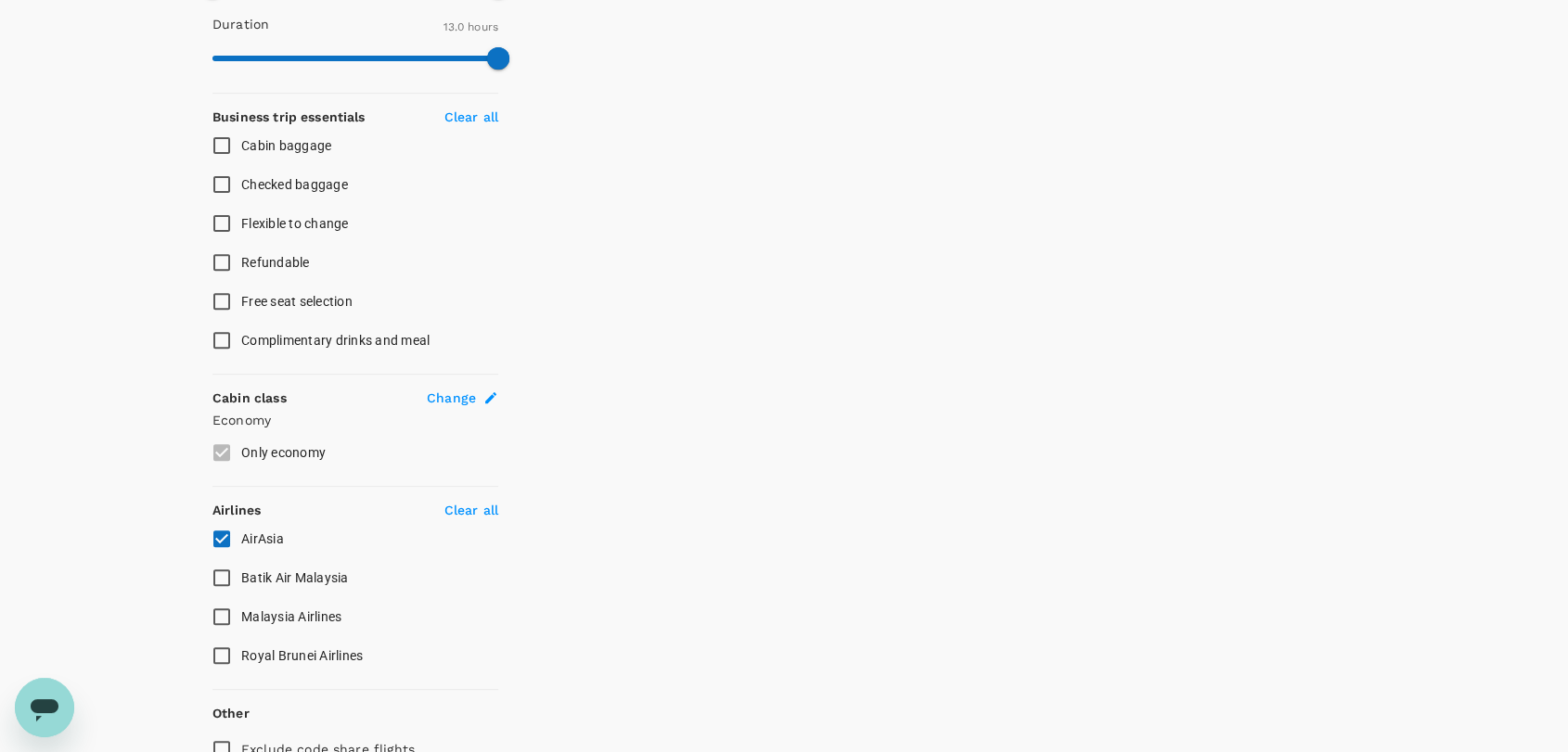 scroll, scrollTop: 734, scrollLeft: 0, axis: vertical 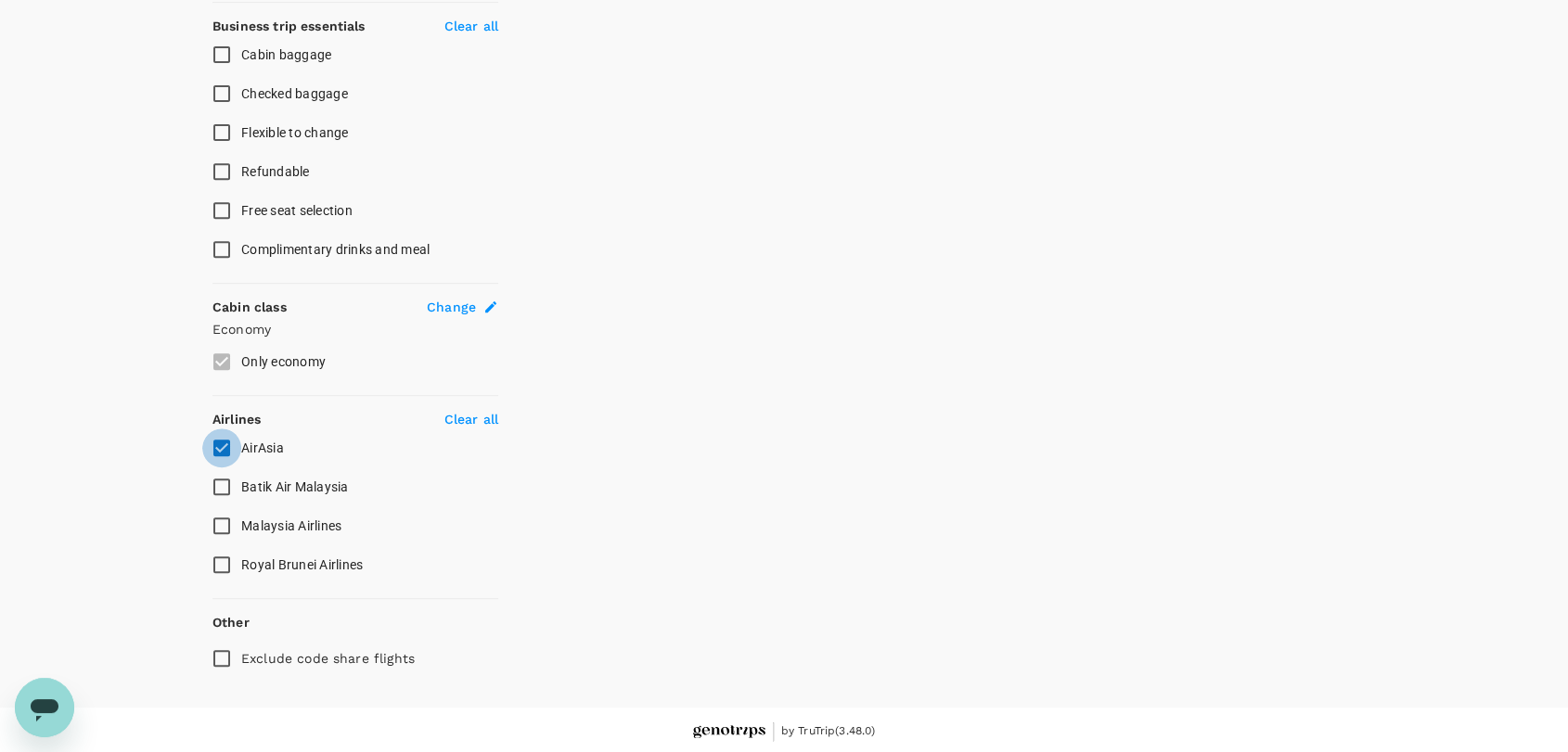 click on "AirAsia" at bounding box center (222, 448) 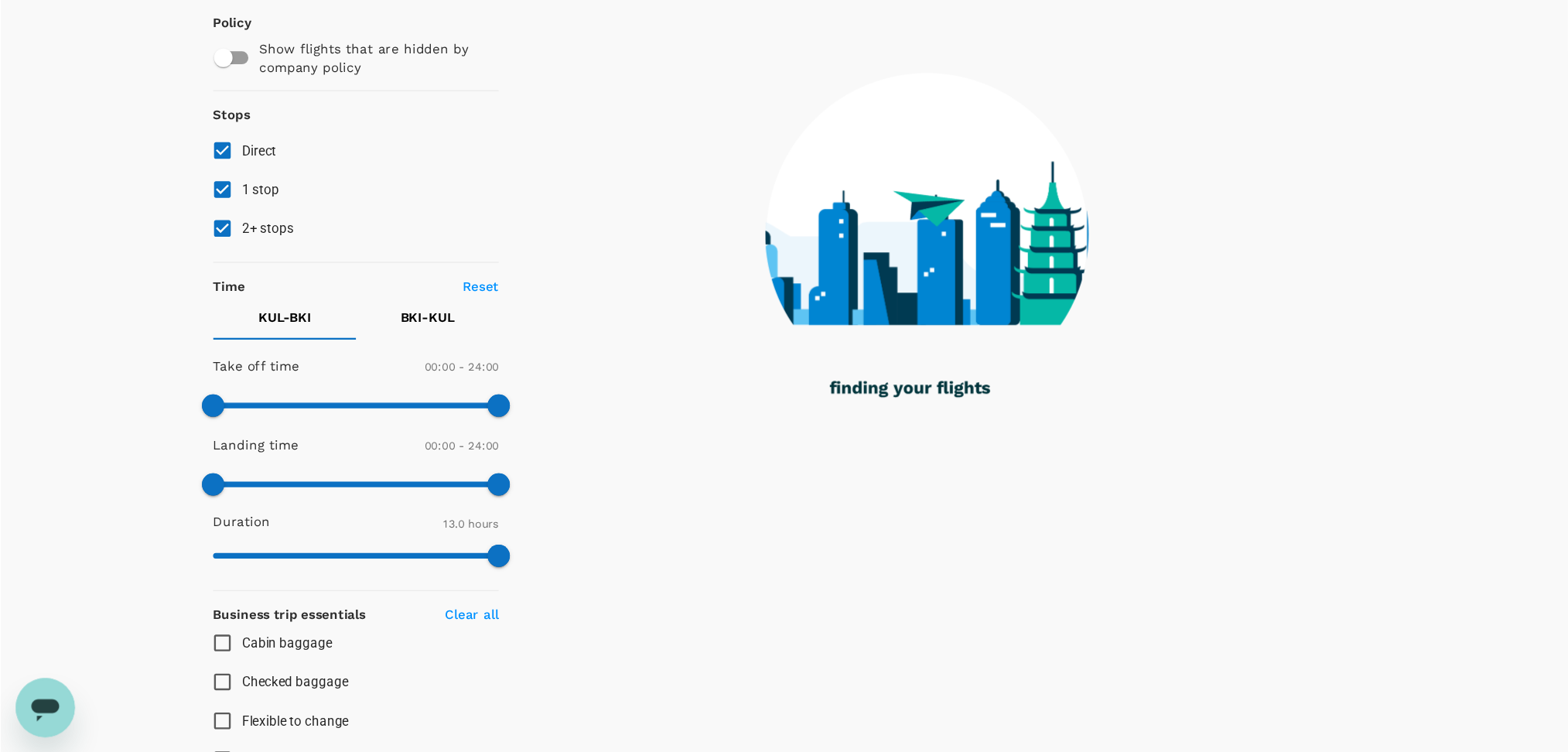 scroll, scrollTop: 0, scrollLeft: 0, axis: both 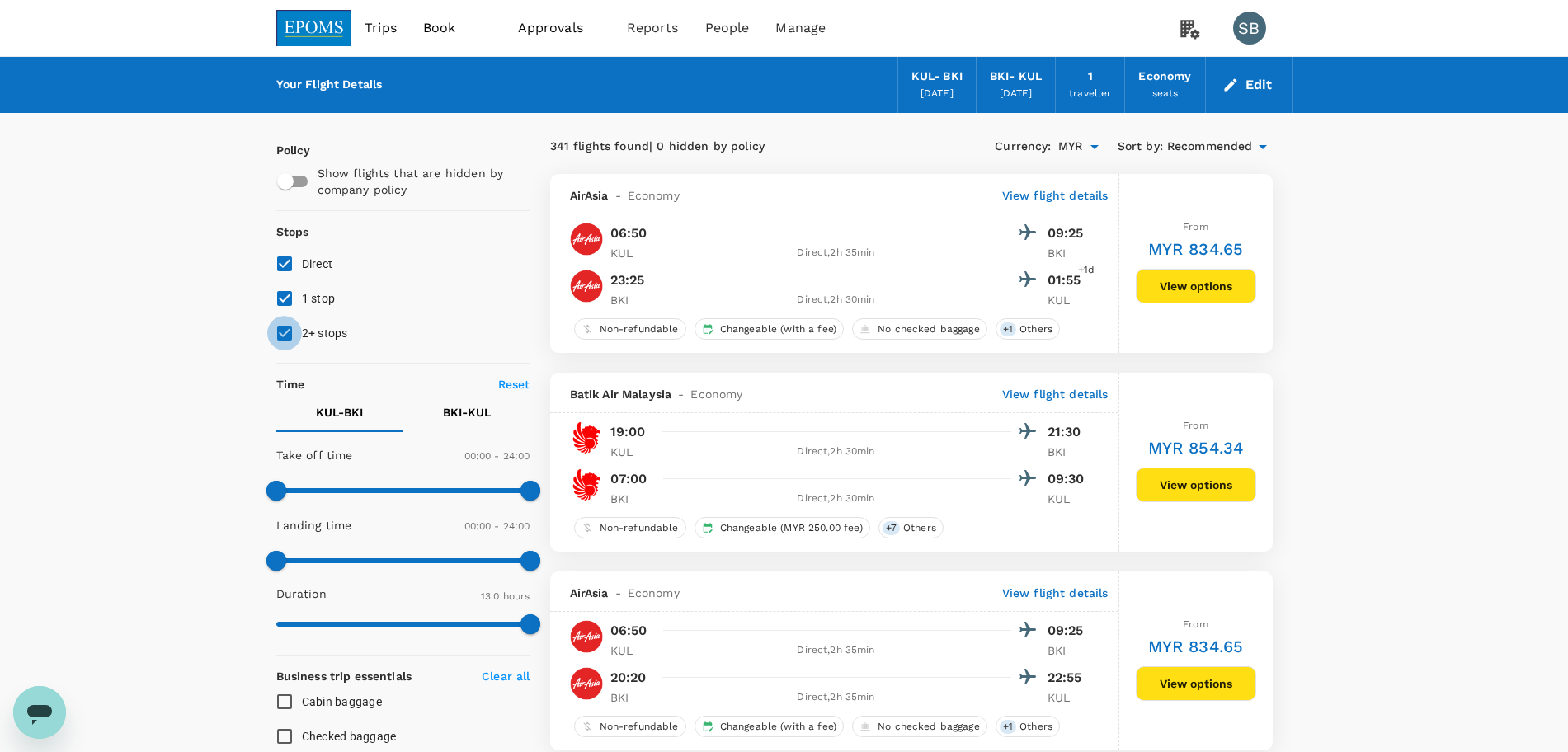 click on "2+ stops" at bounding box center (285, 333) 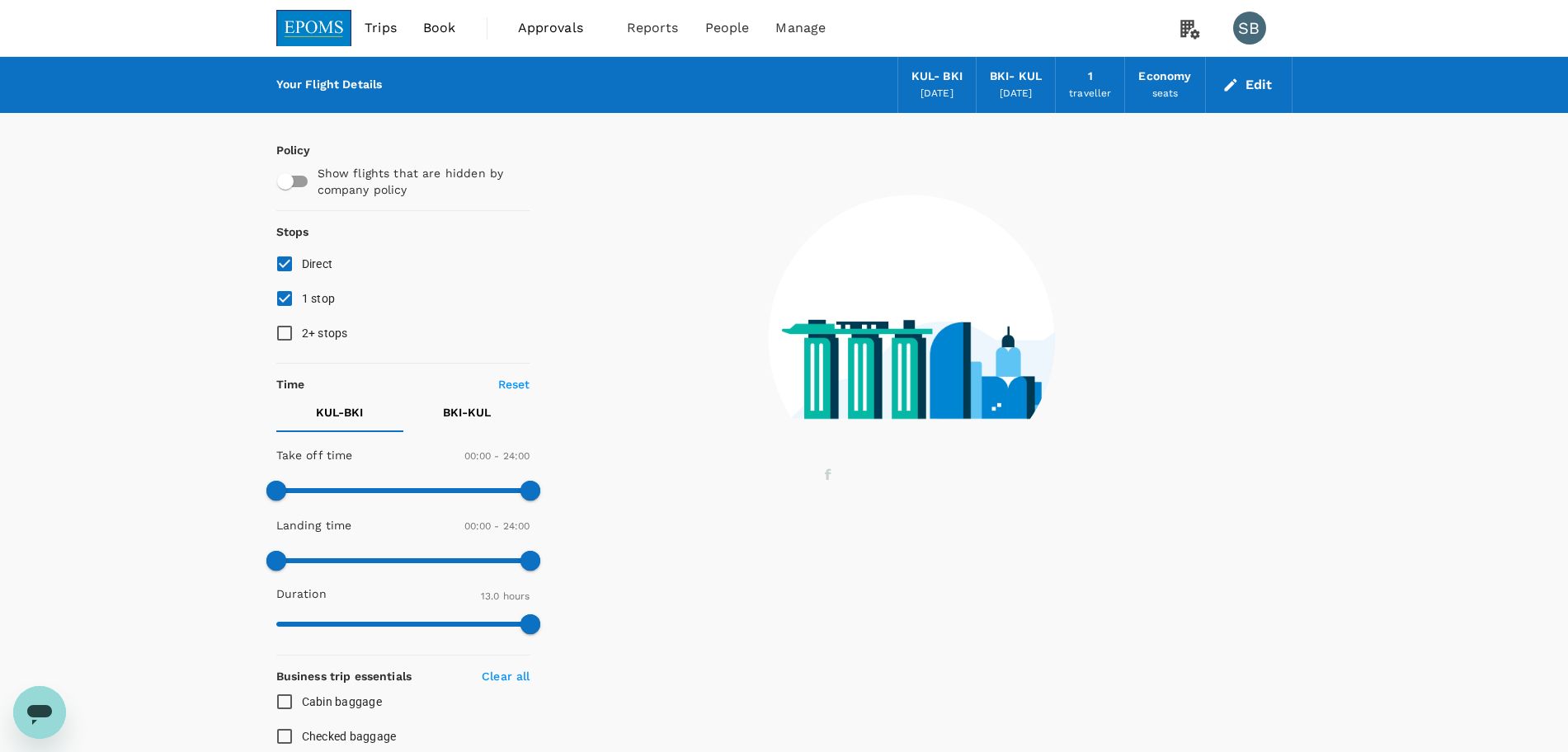 click on "1 stop" at bounding box center (285, 298) 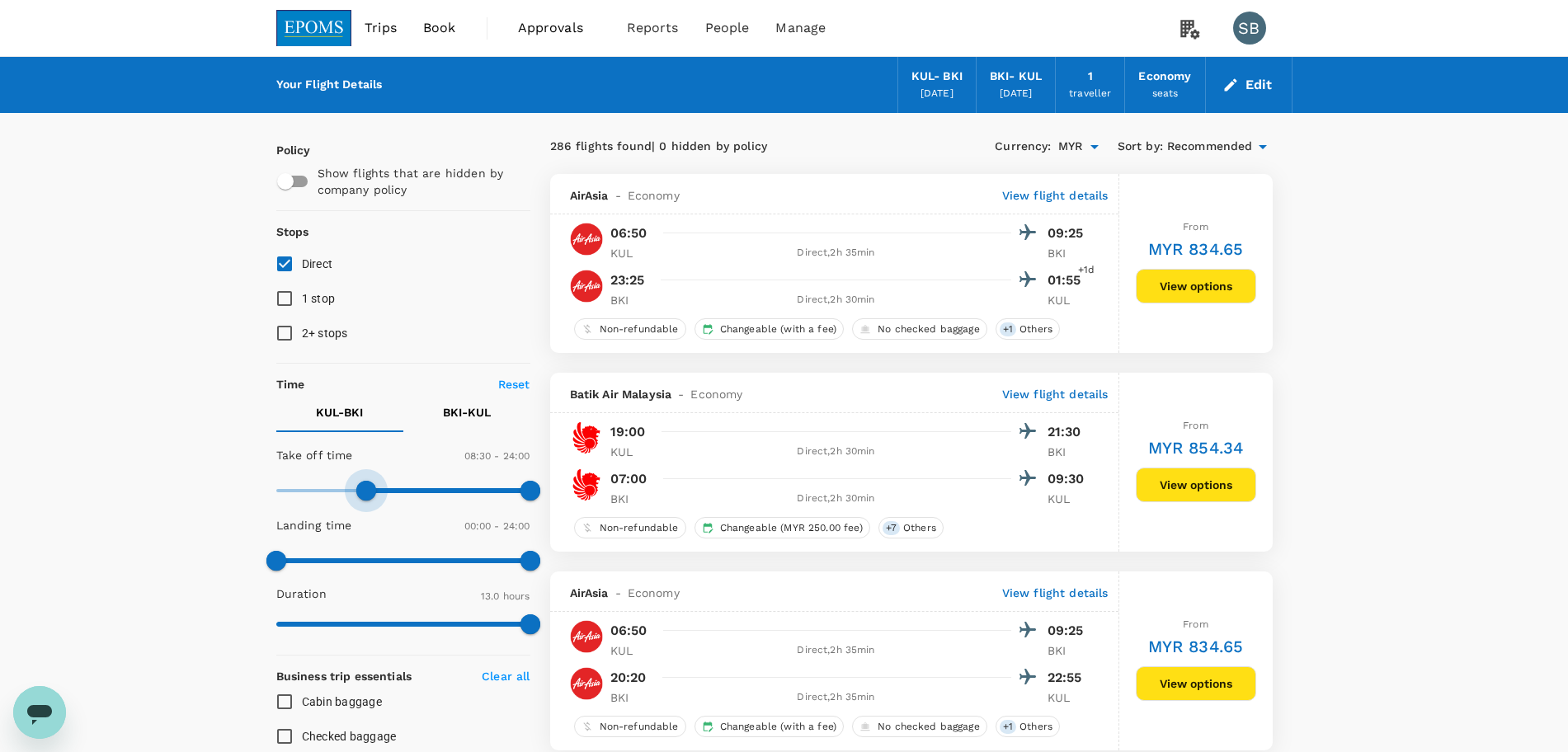type on "540" 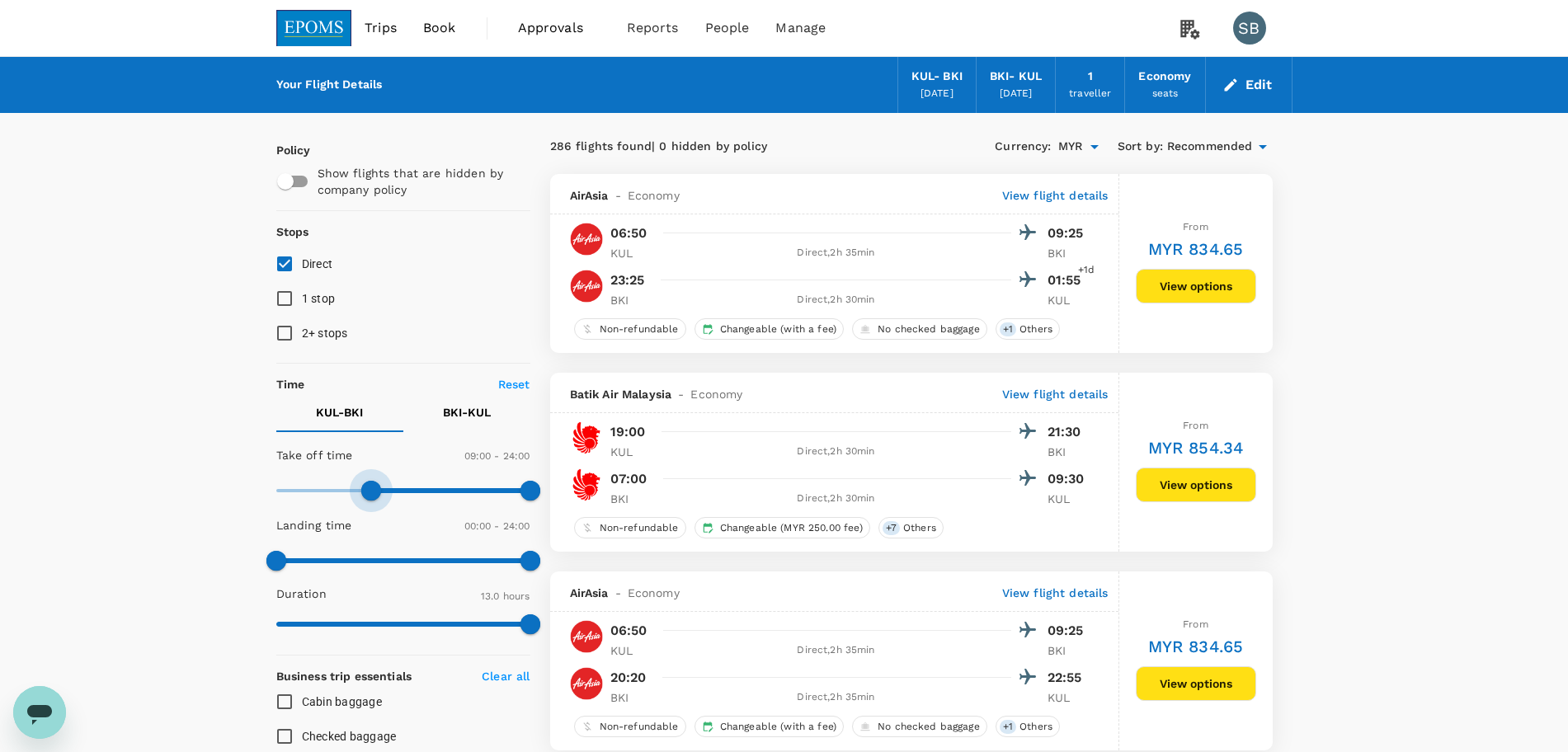 drag, startPoint x: 278, startPoint y: 482, endPoint x: 369, endPoint y: 485, distance: 91.0494 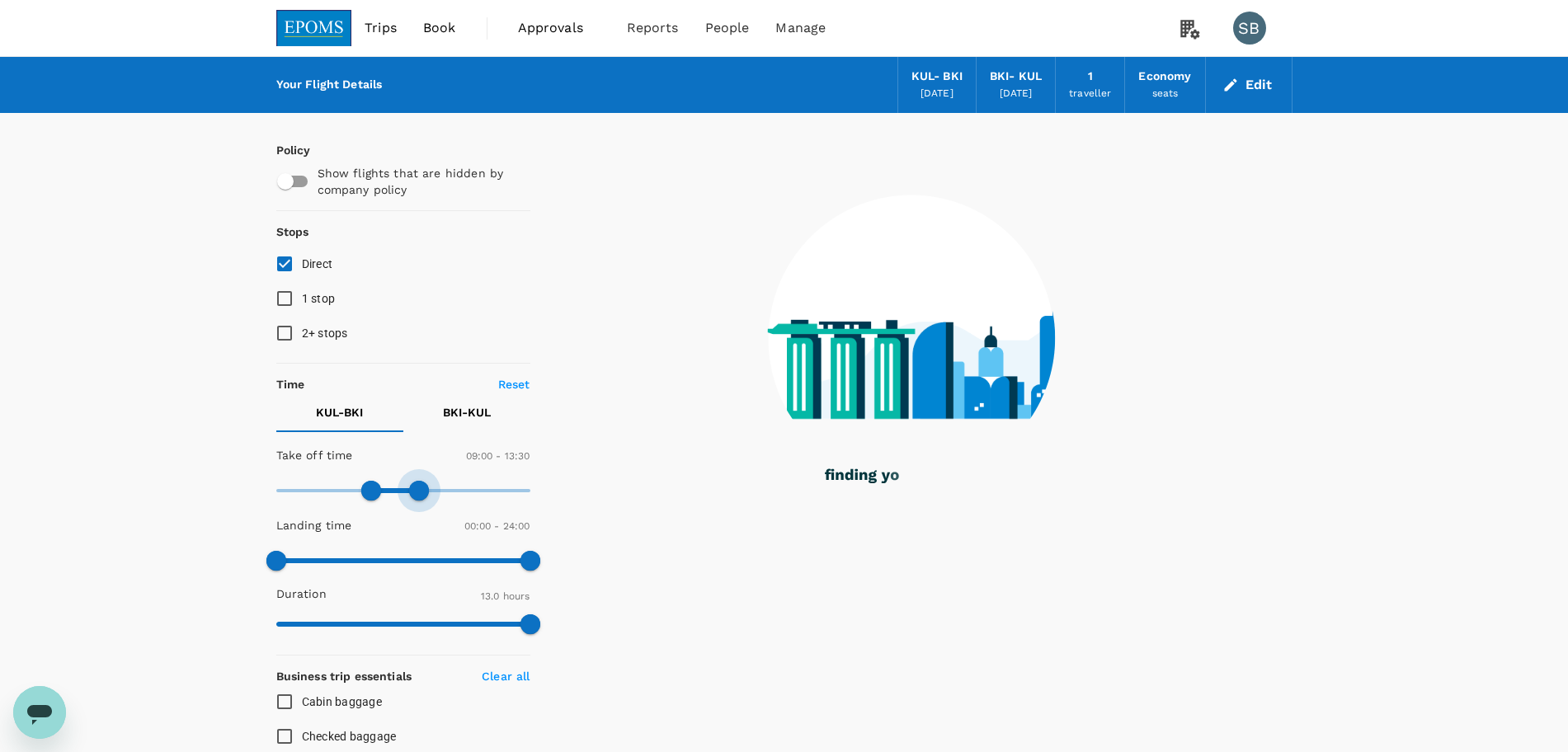 type on "840" 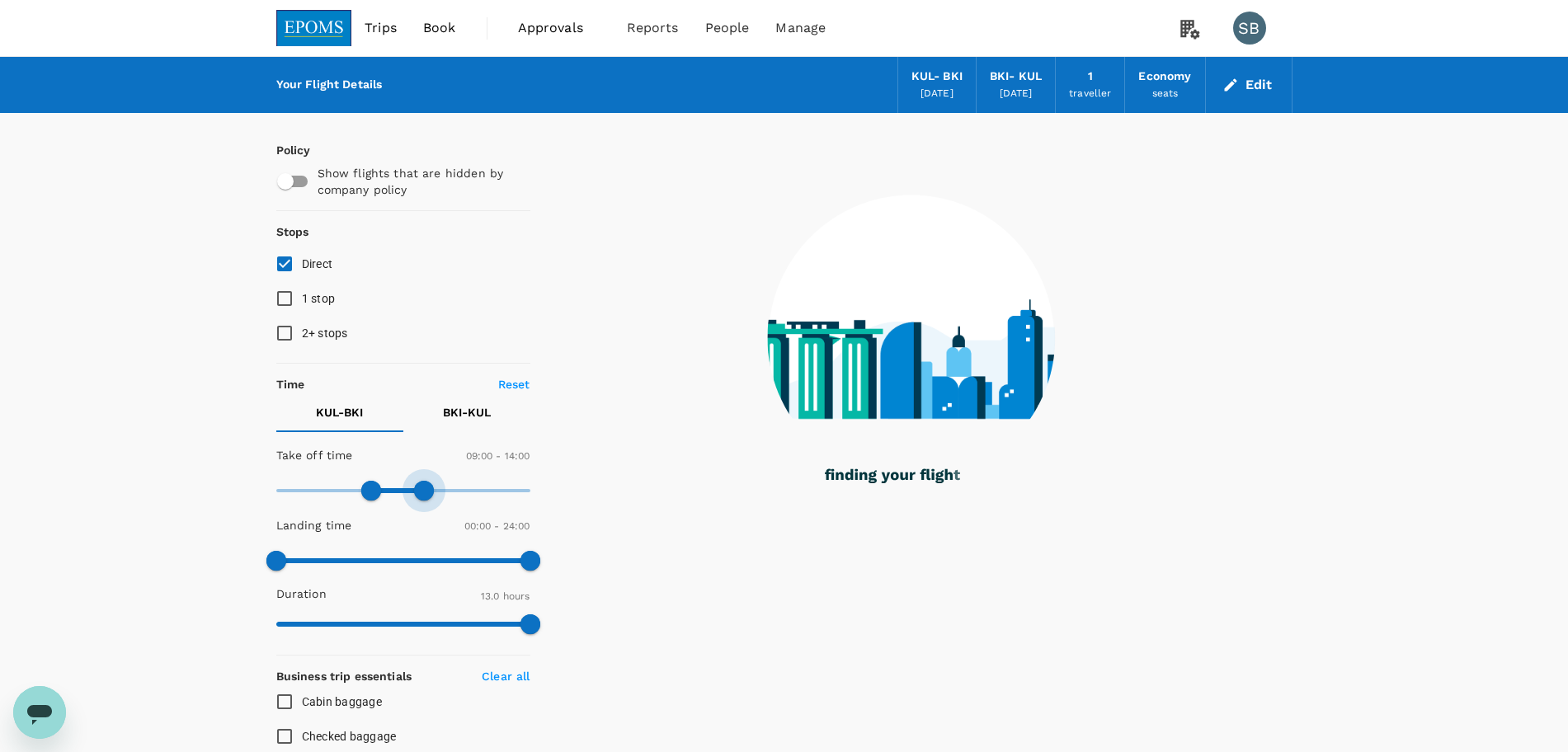 drag, startPoint x: 522, startPoint y: 488, endPoint x: 426, endPoint y: 488, distance: 96 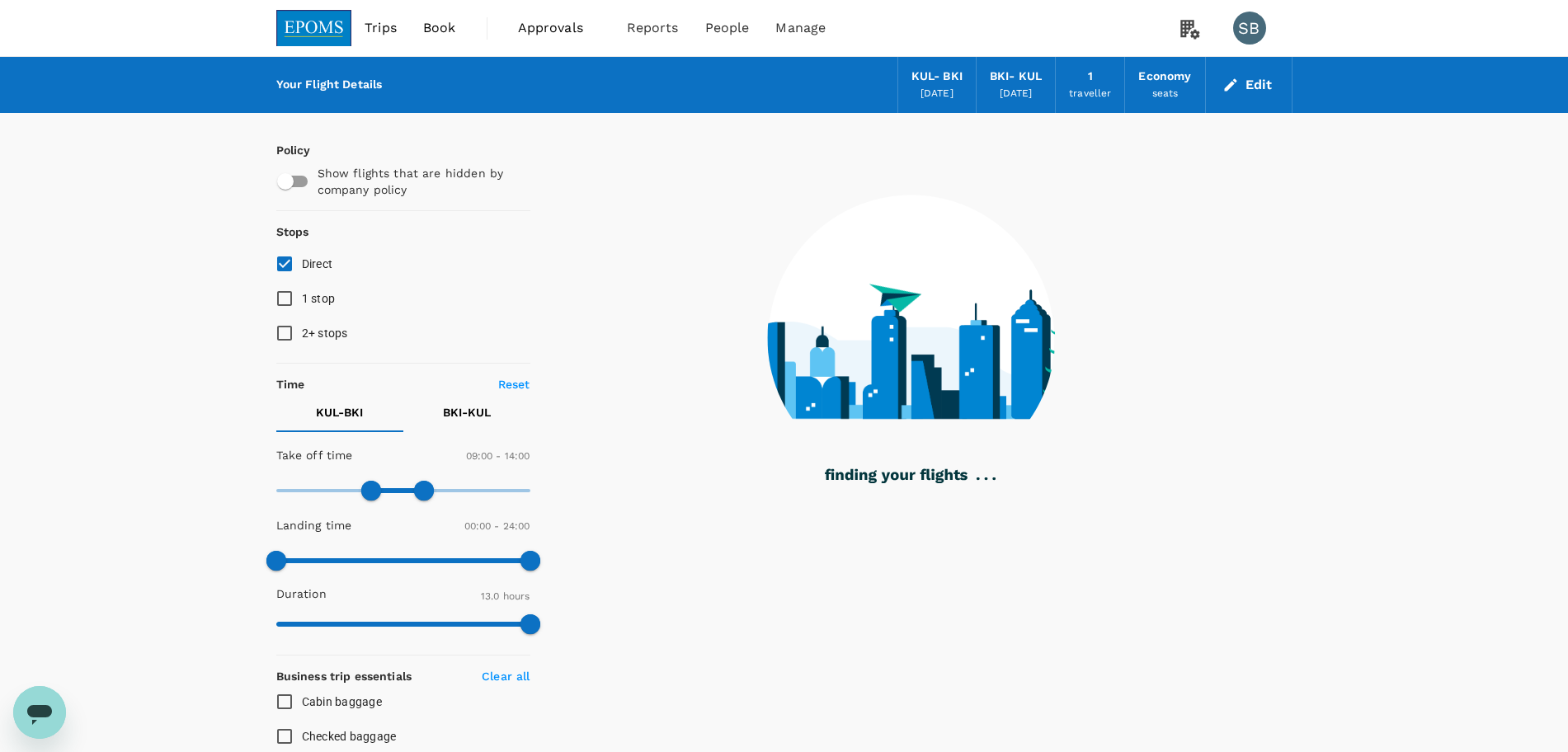 click on "BKI - KUL" at bounding box center (467, 412) 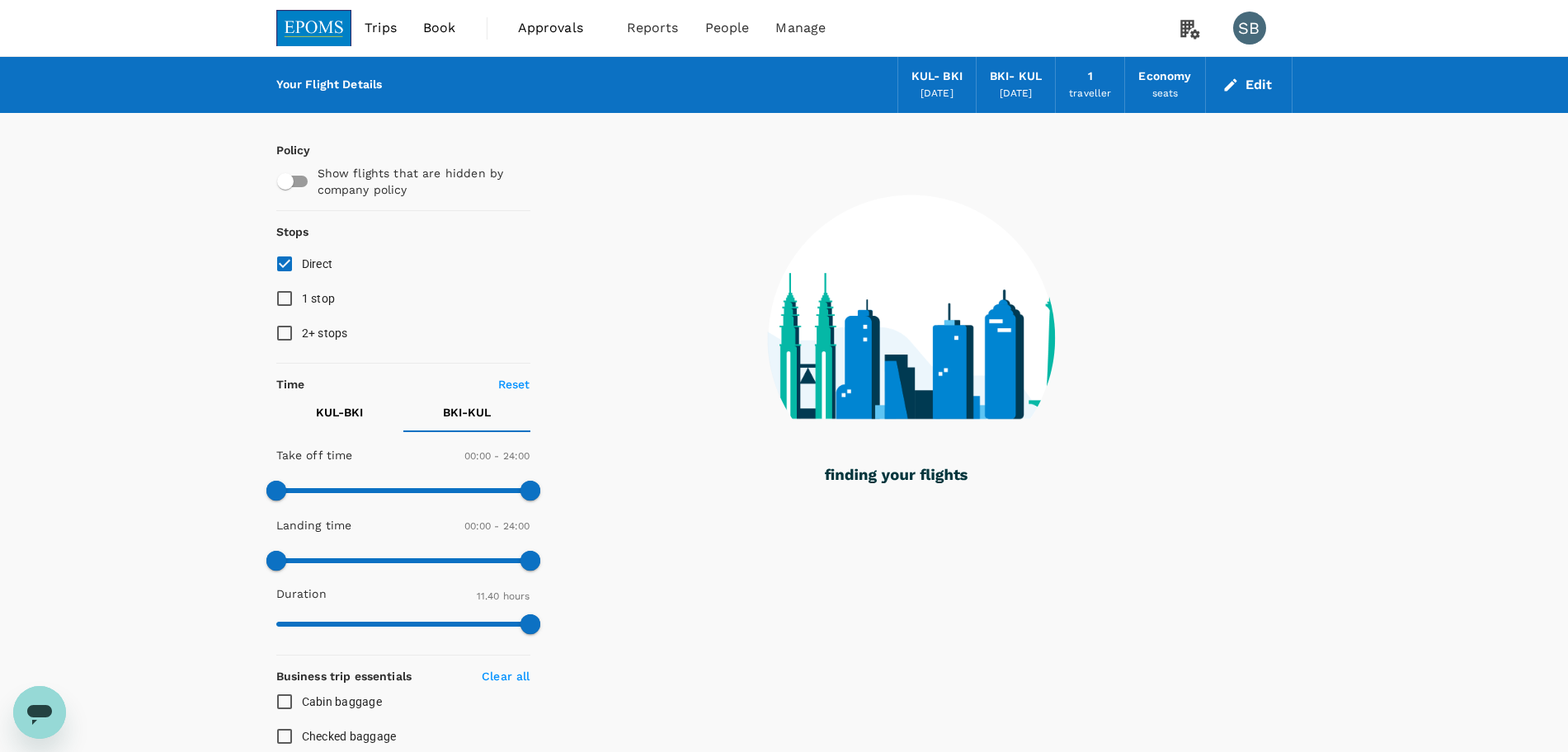 click on "KUL - BKI" at bounding box center (339, 412) 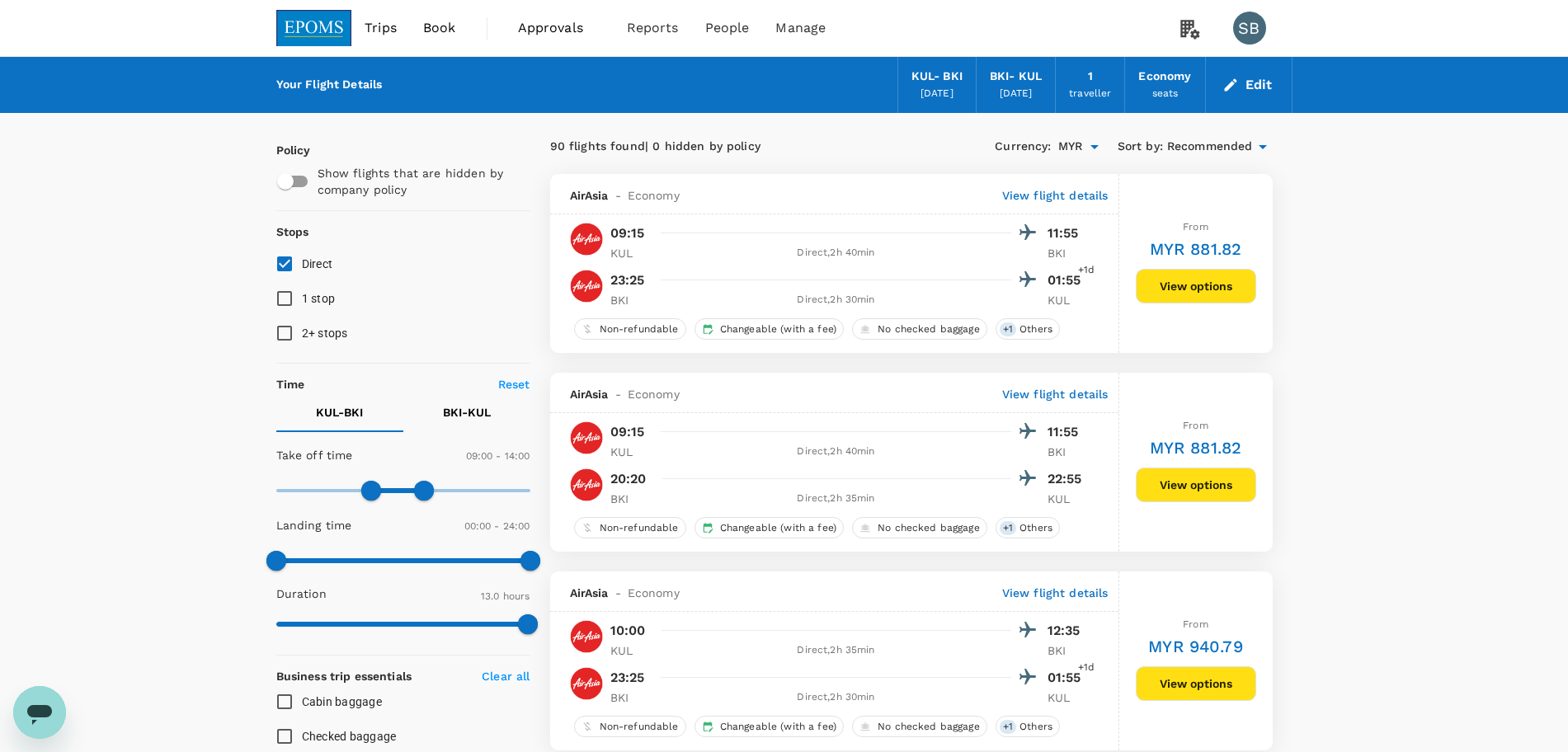 type 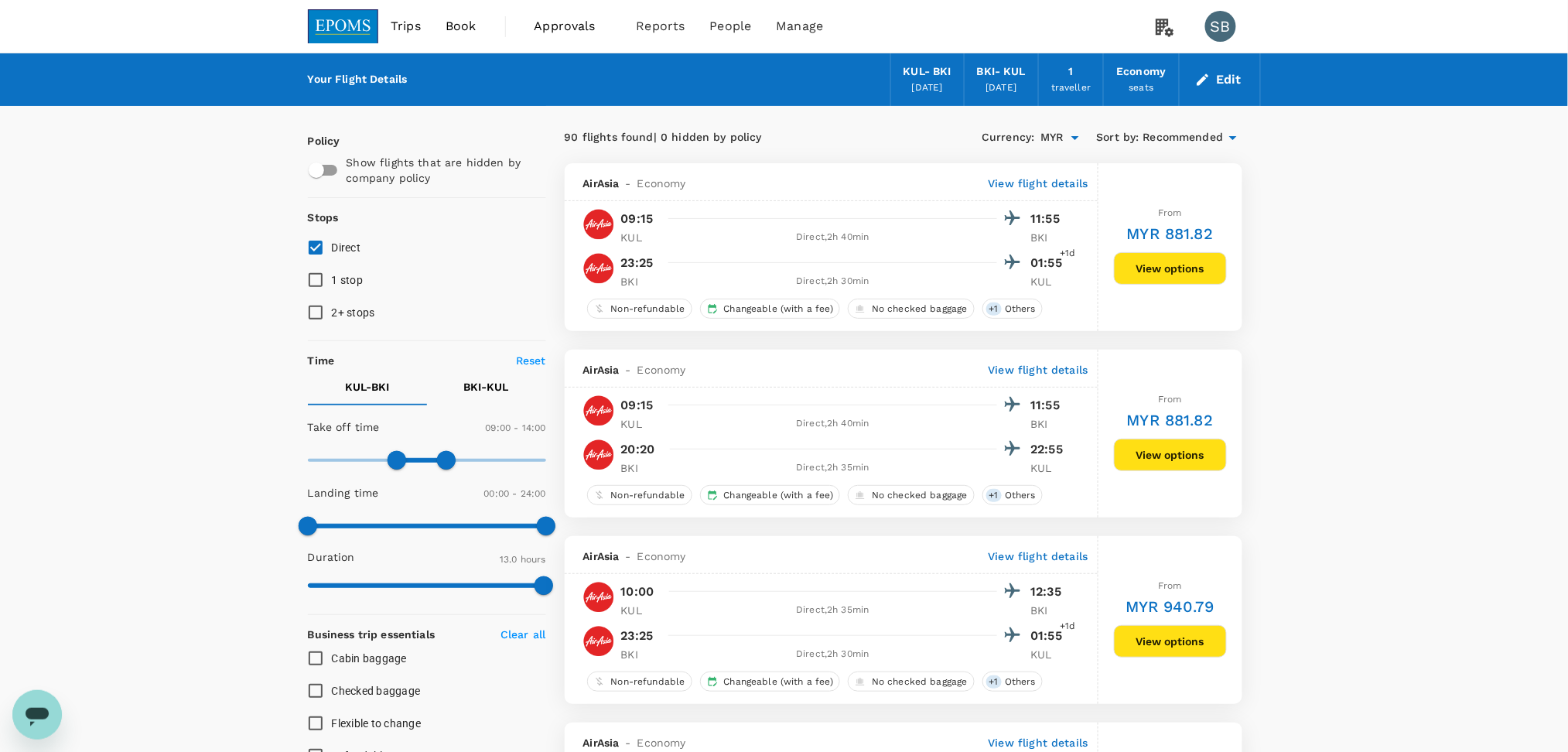 click on "BKI - KUL" at bounding box center [487, 387] 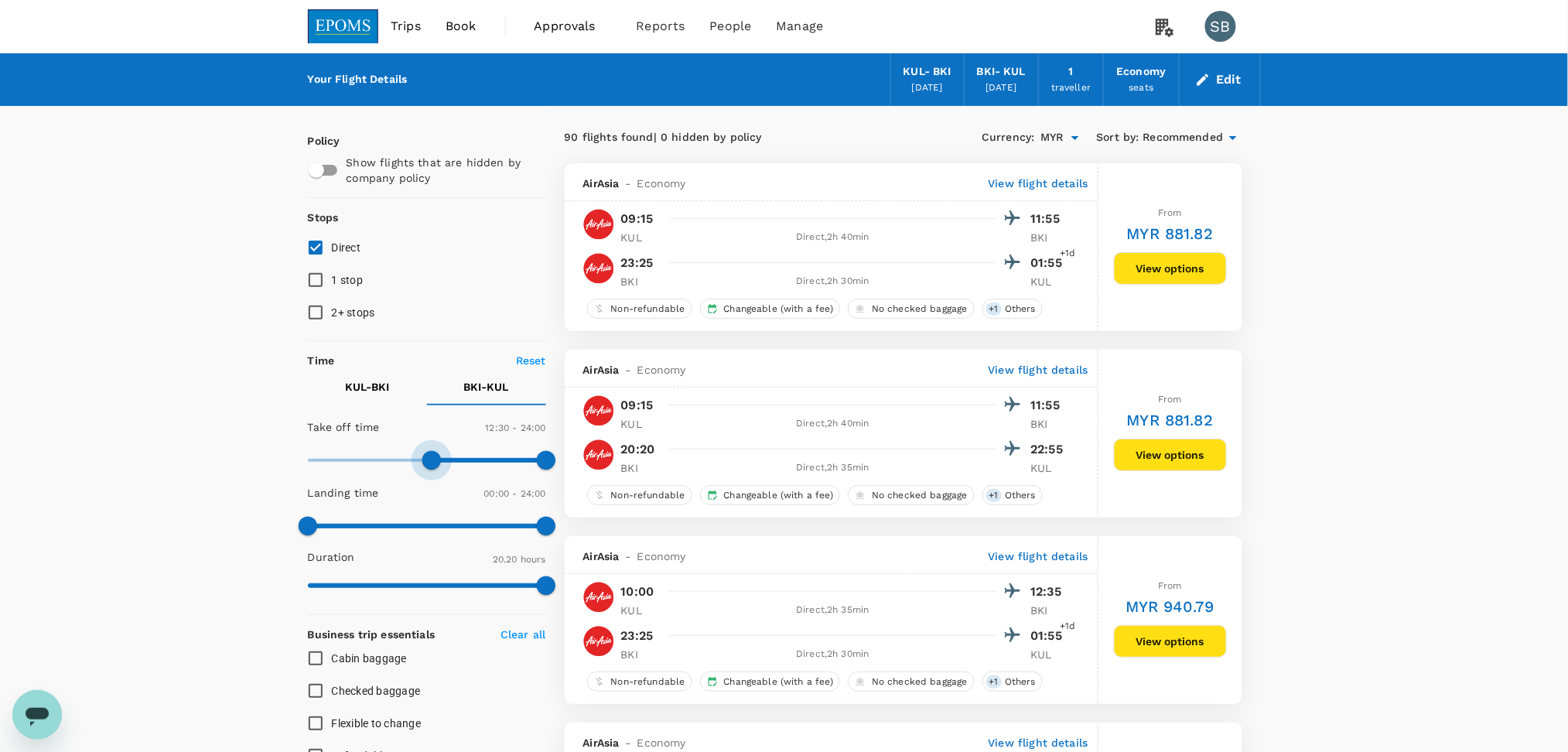 type on "810" 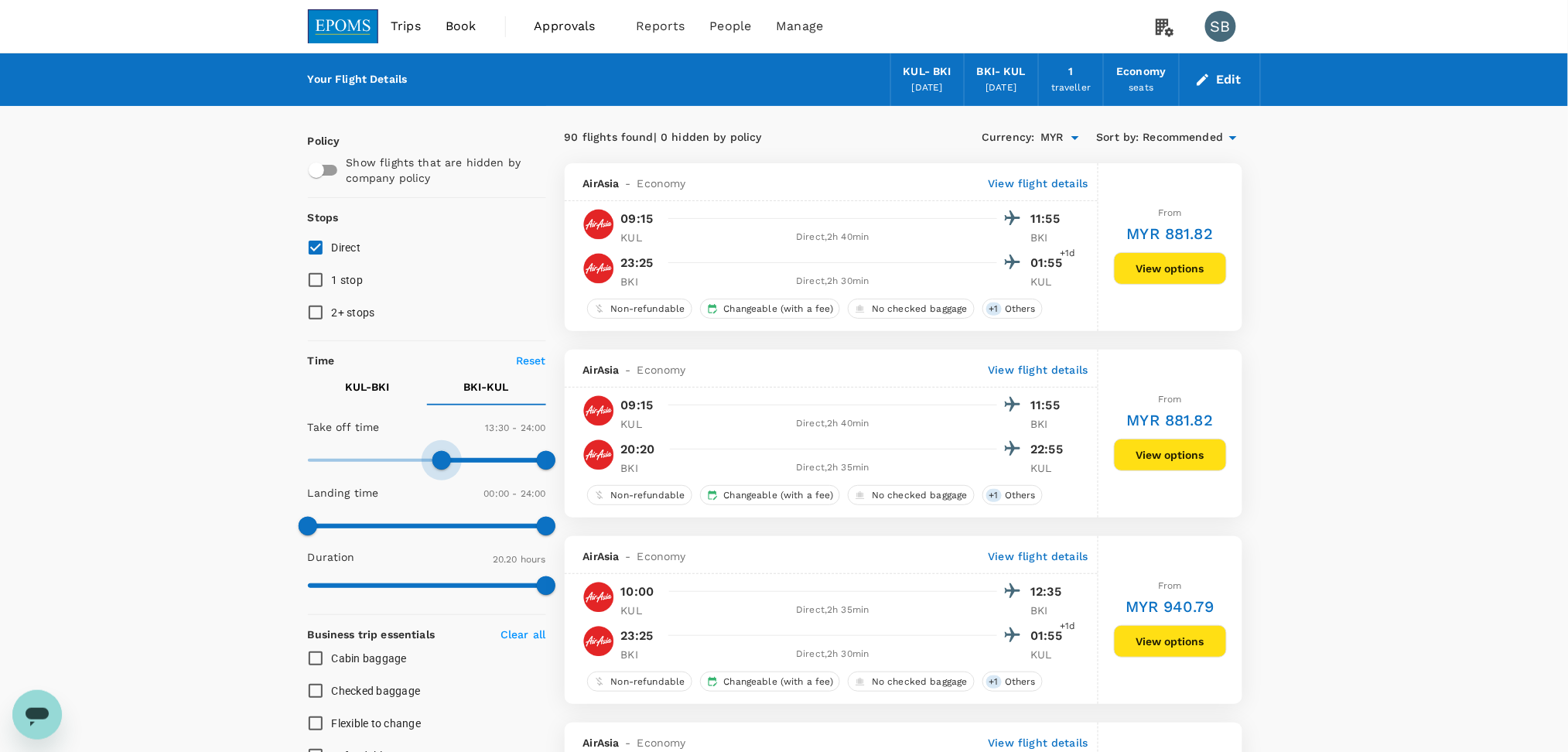 drag, startPoint x: 314, startPoint y: 453, endPoint x: 442, endPoint y: 460, distance: 128.19126 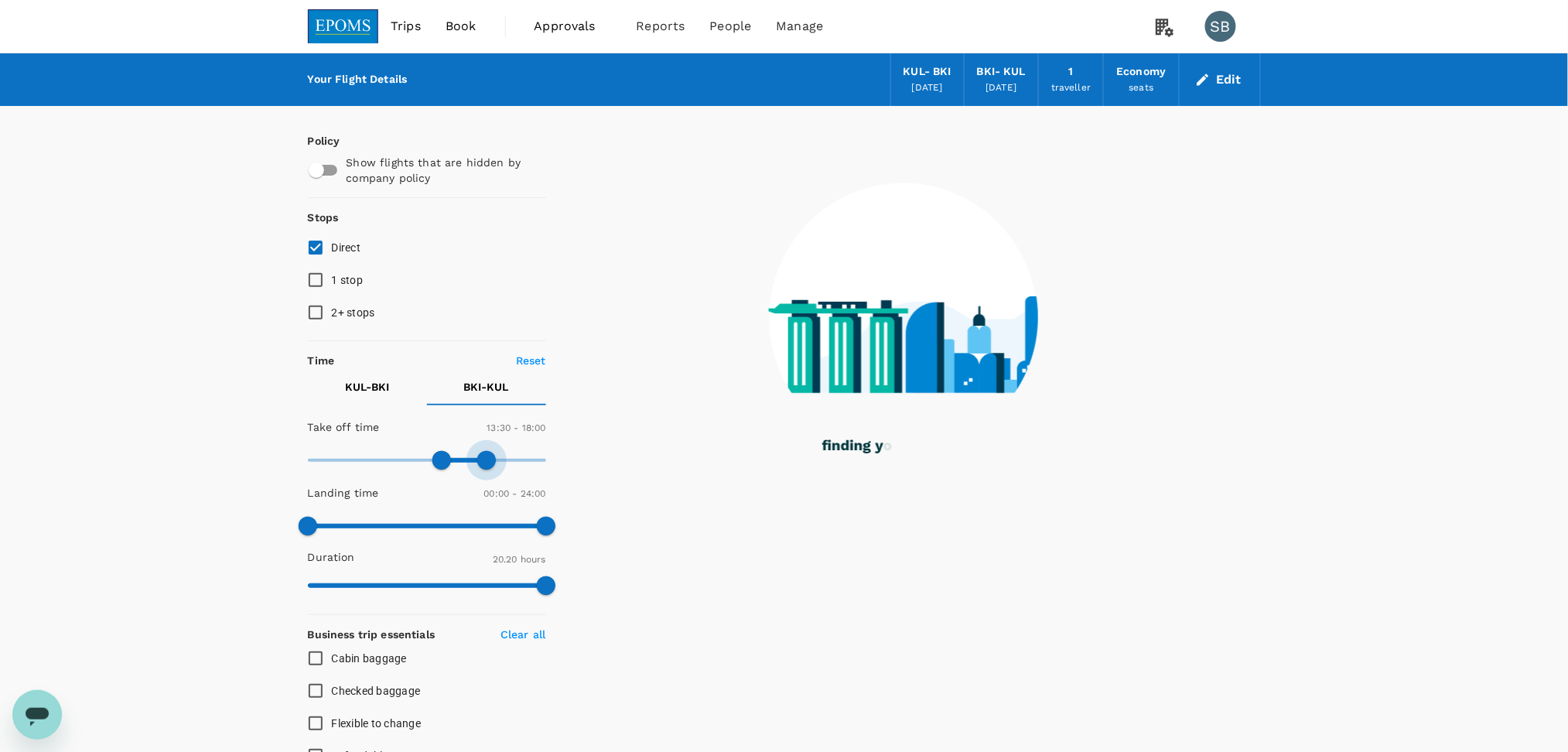 drag, startPoint x: 552, startPoint y: 463, endPoint x: 486, endPoint y: 473, distance: 66.753277 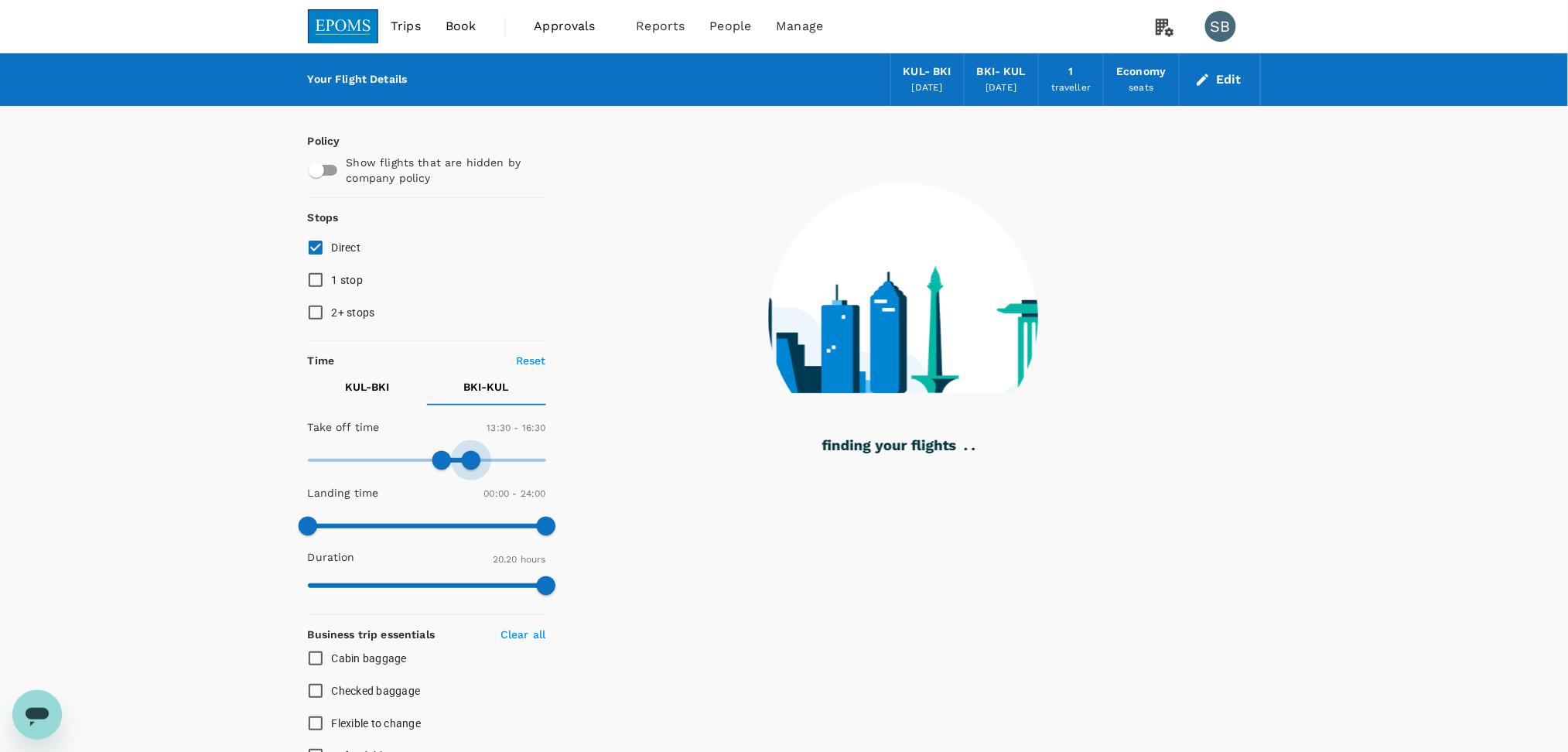 drag, startPoint x: 477, startPoint y: 460, endPoint x: 480, endPoint y: 477, distance: 17.262677 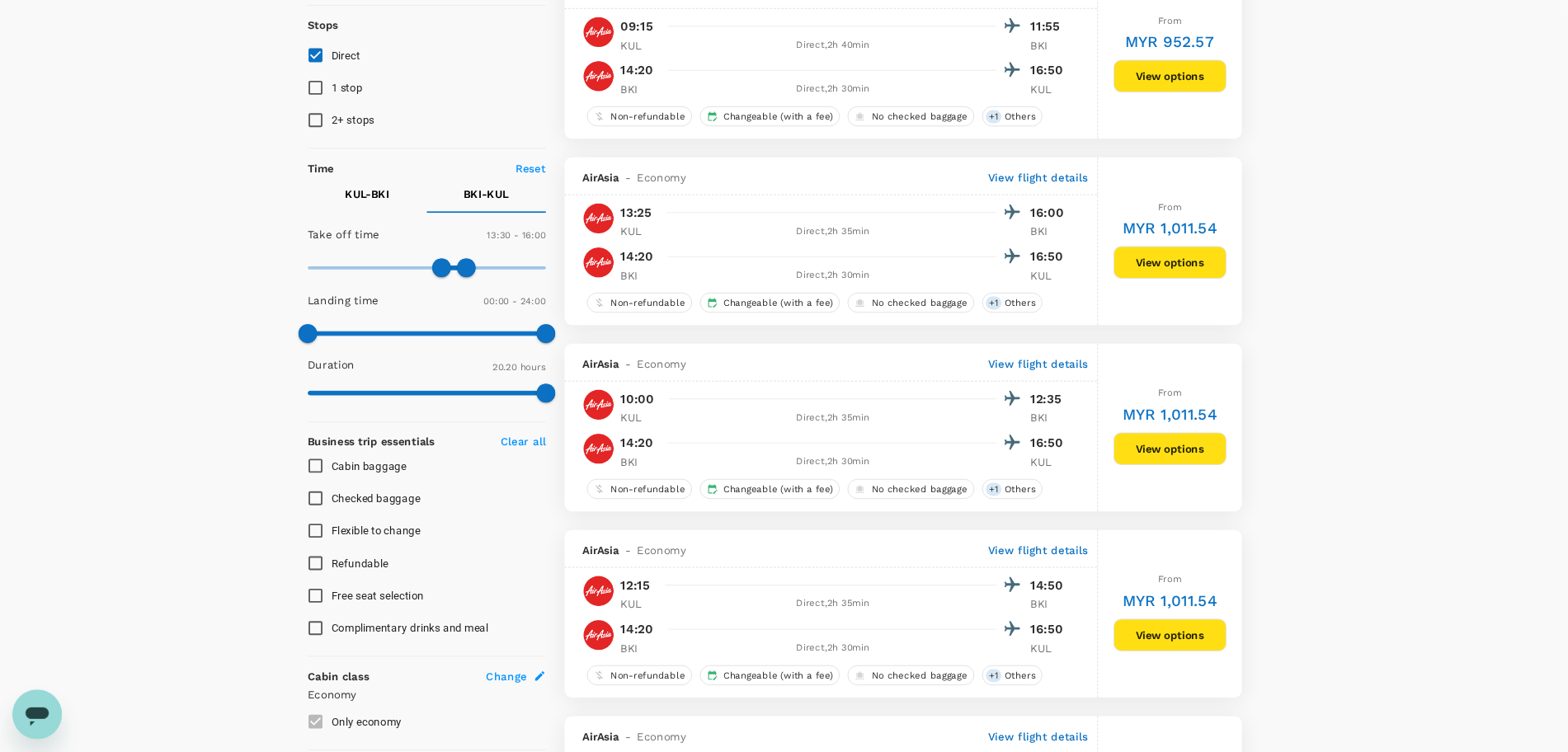 scroll, scrollTop: 0, scrollLeft: 0, axis: both 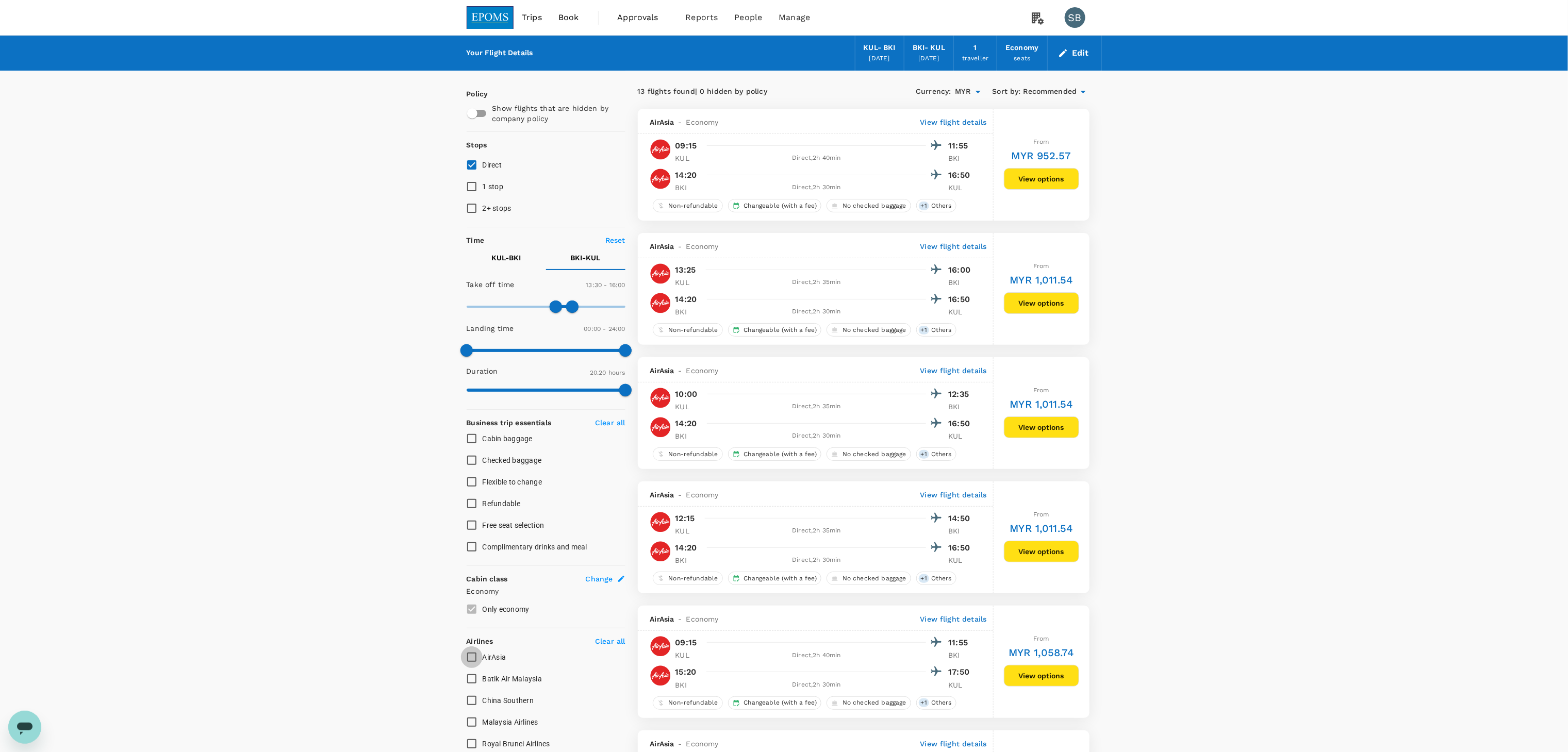 click on "AirAsia" at bounding box center (472, 657) 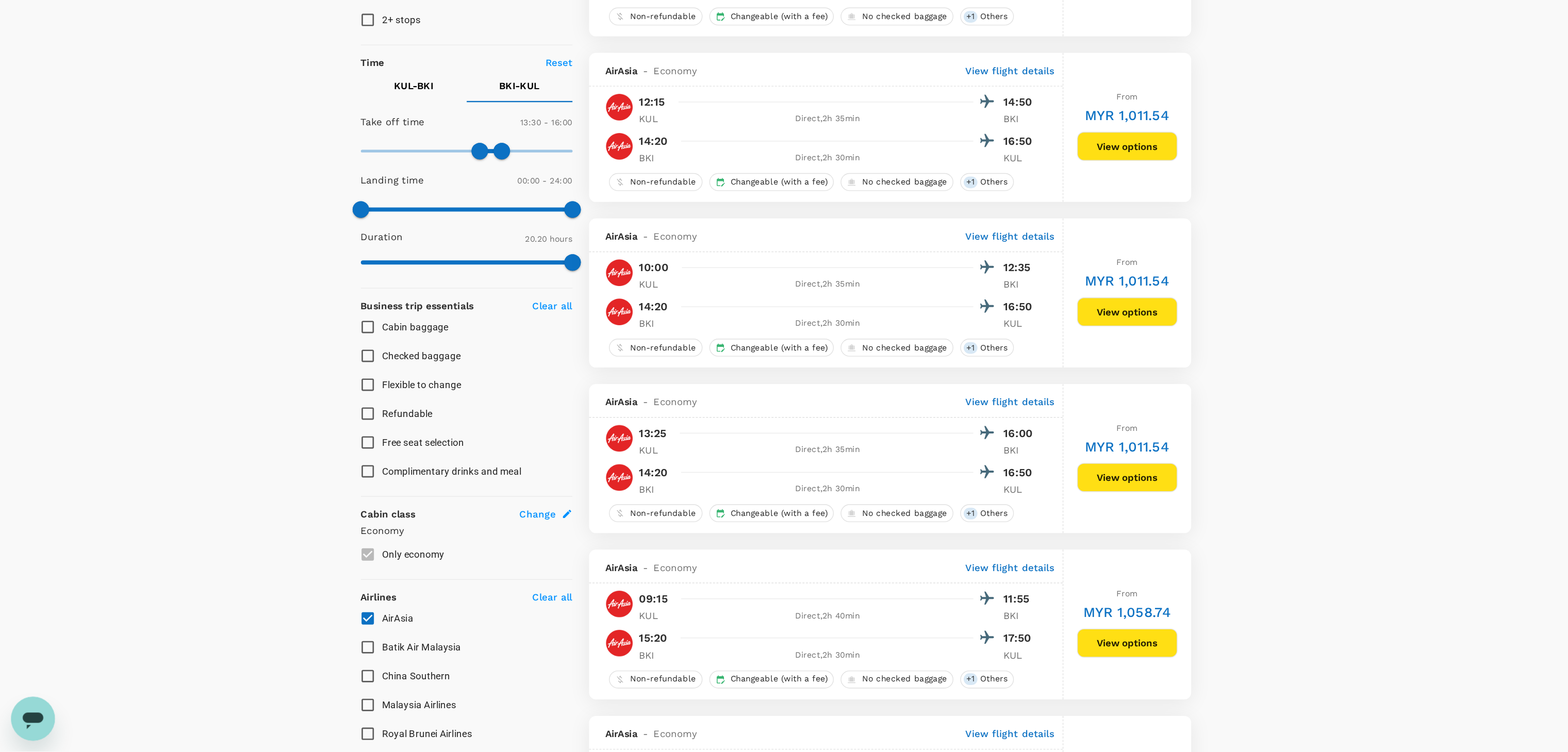 scroll, scrollTop: 194, scrollLeft: 0, axis: vertical 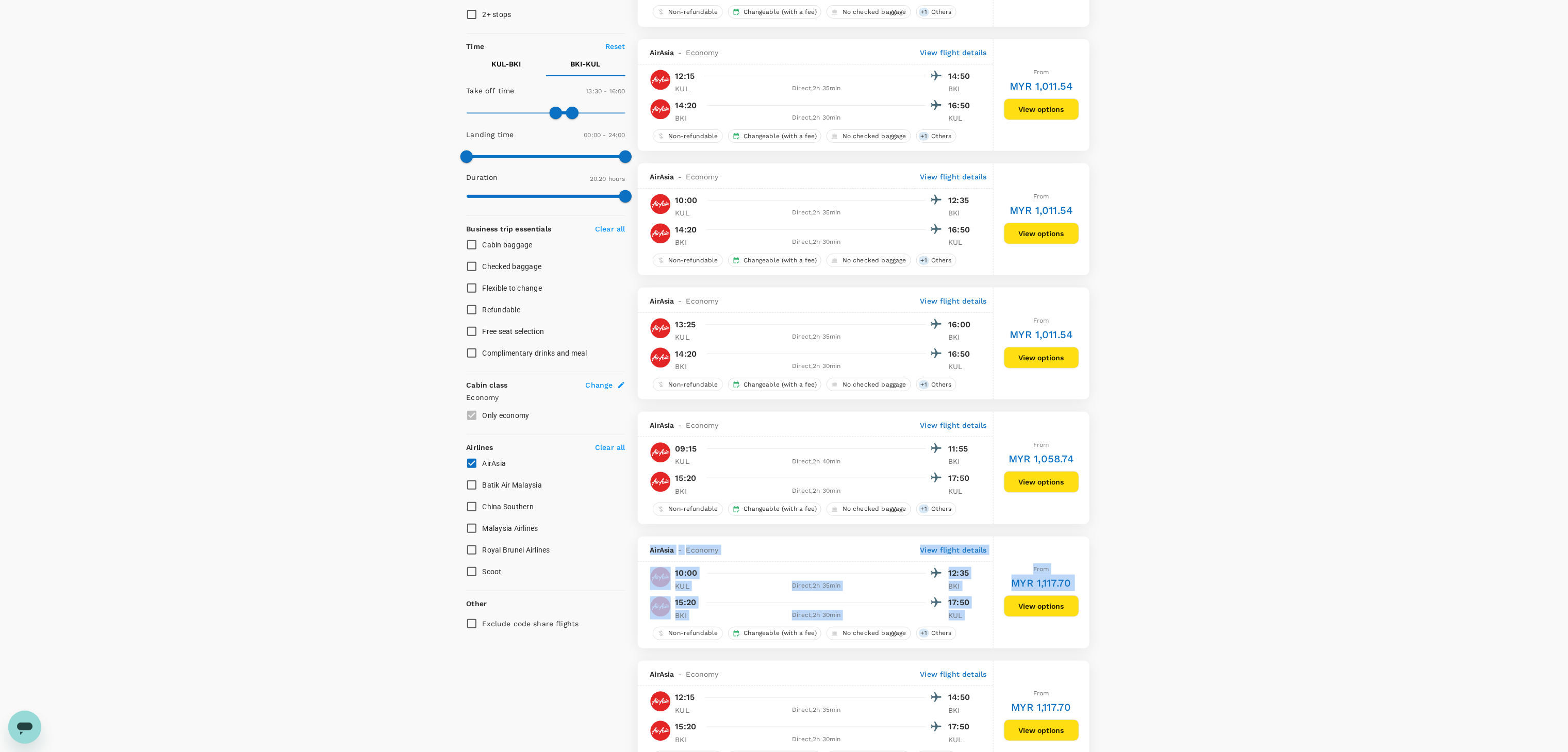drag, startPoint x: 1241, startPoint y: 472, endPoint x: 1242, endPoint y: 614, distance: 142.00352 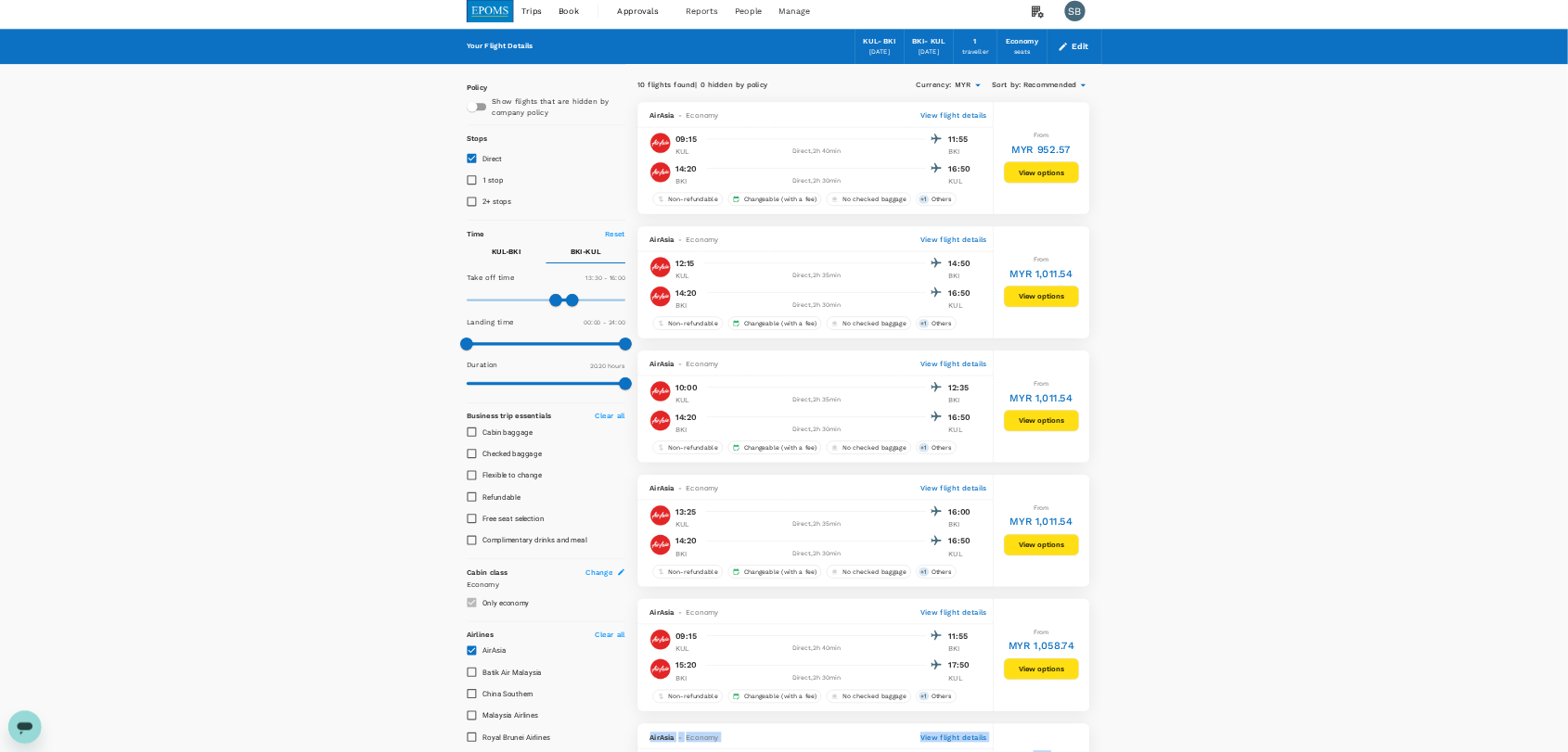 scroll, scrollTop: 0, scrollLeft: 0, axis: both 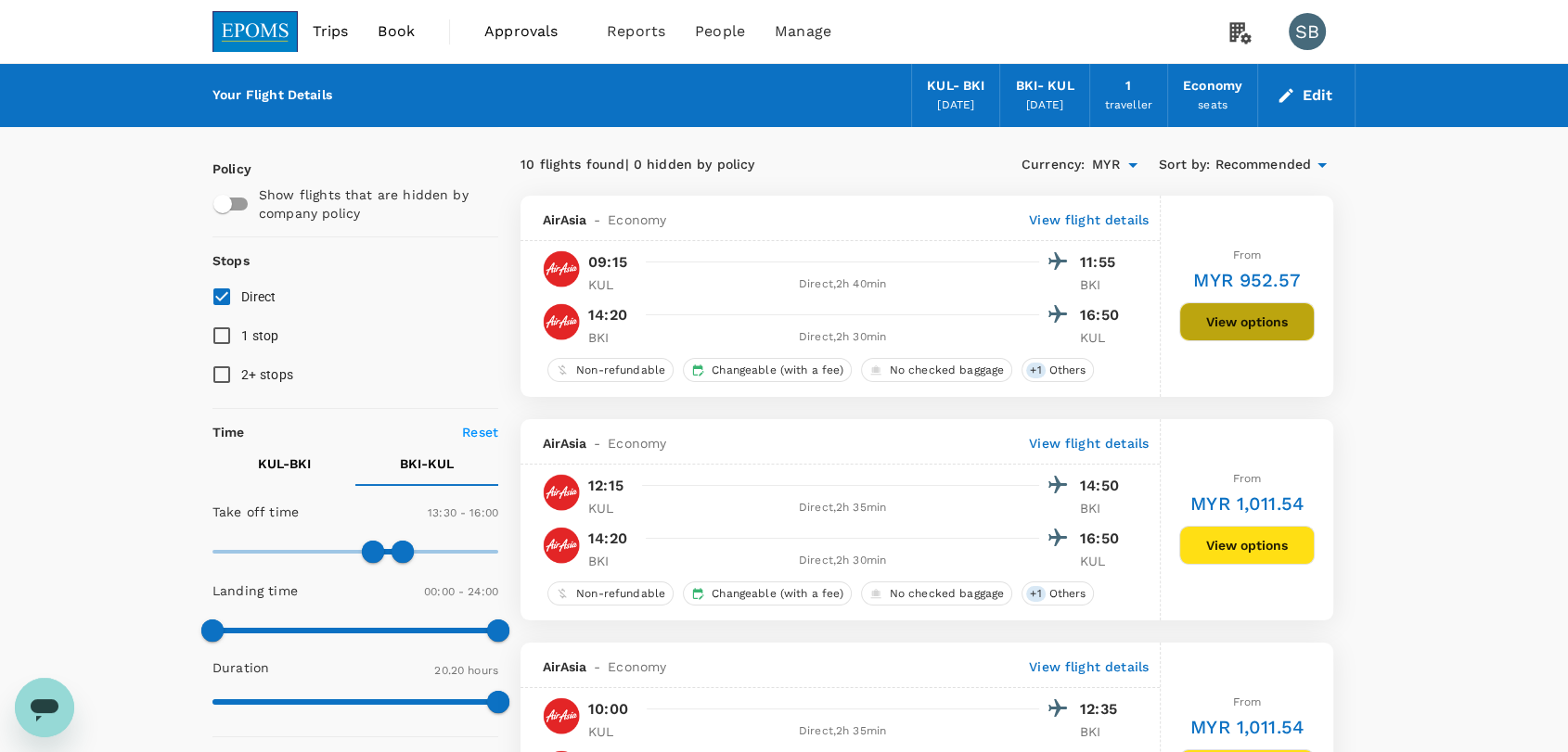 click on "View options" at bounding box center (1247, 322) 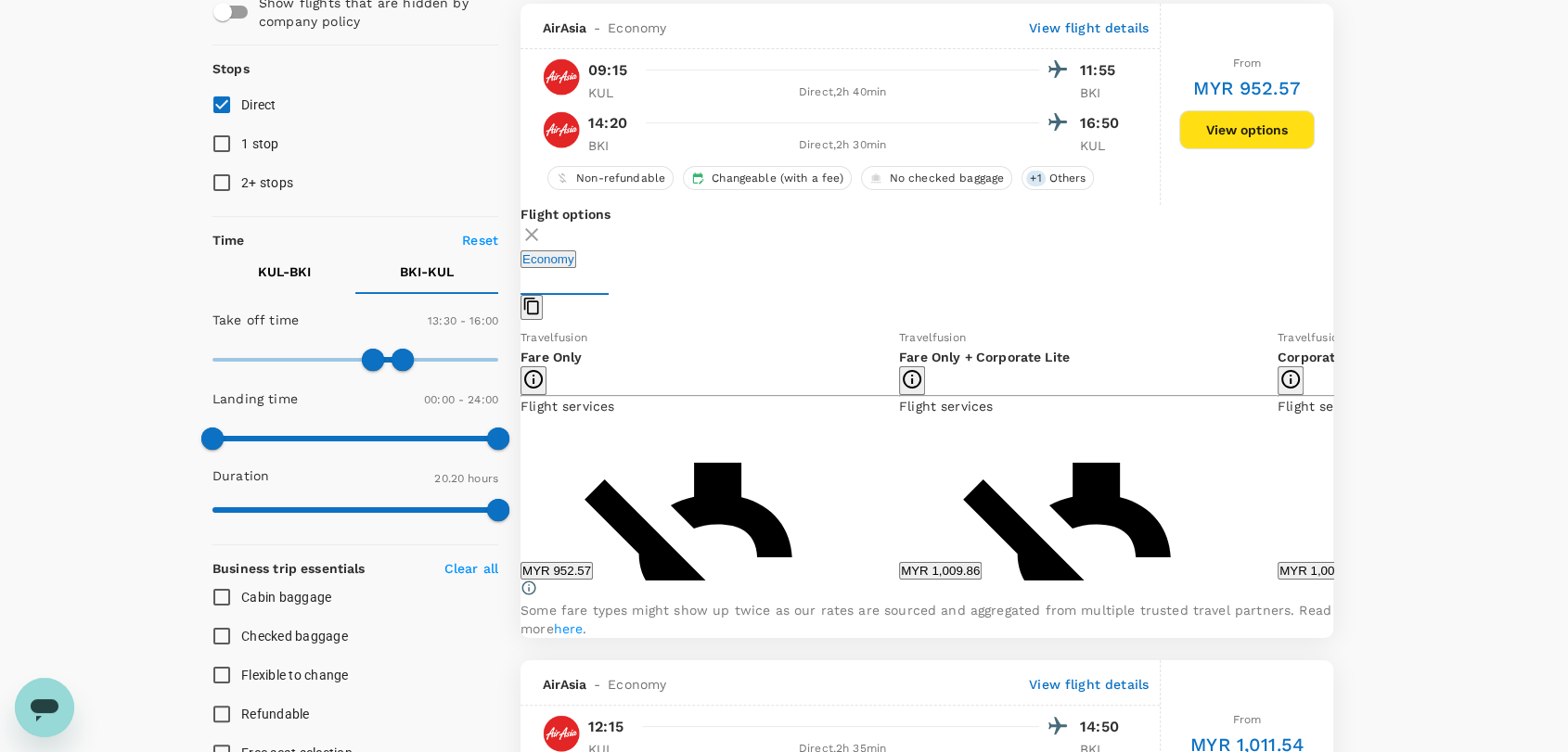 scroll, scrollTop: 195, scrollLeft: 0, axis: vertical 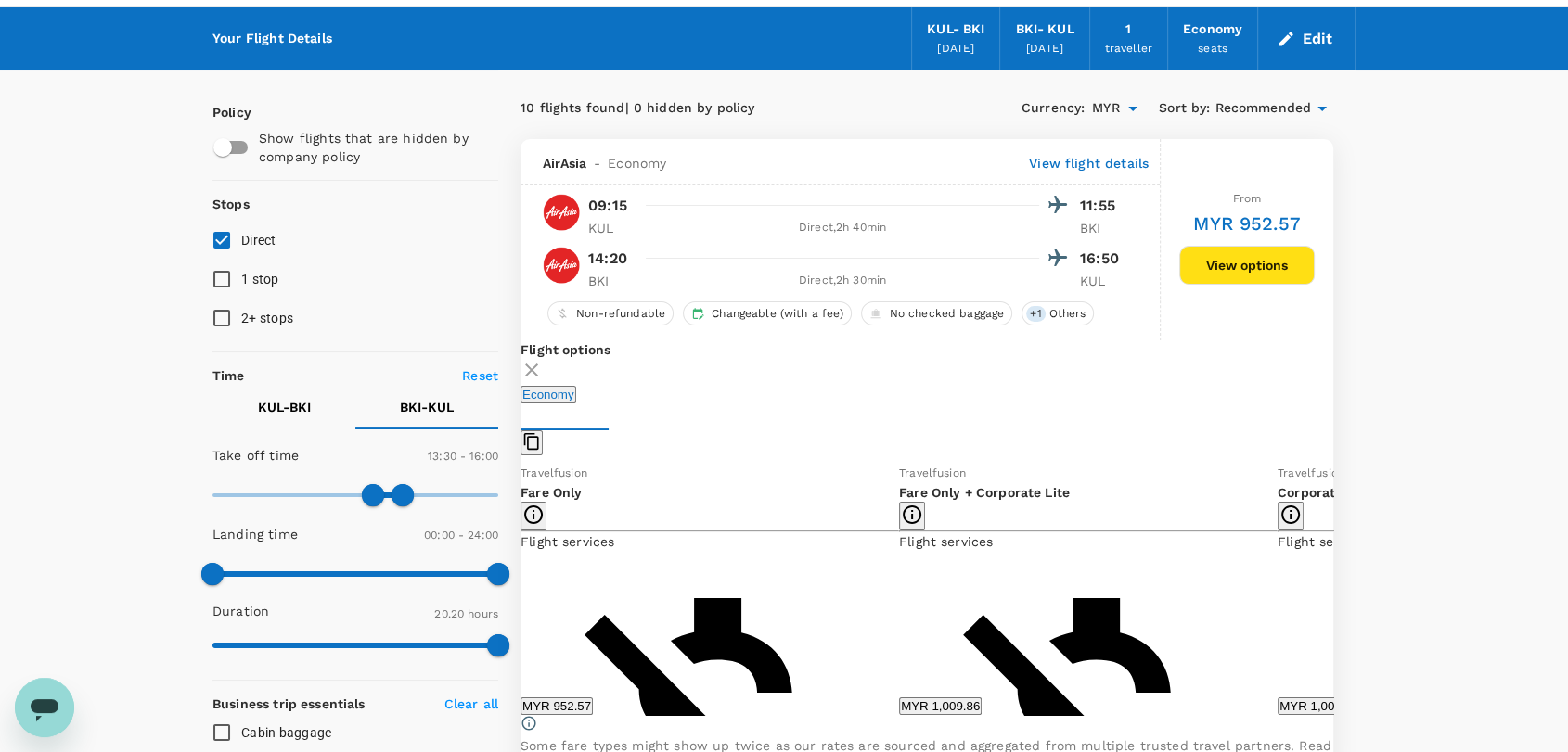 type 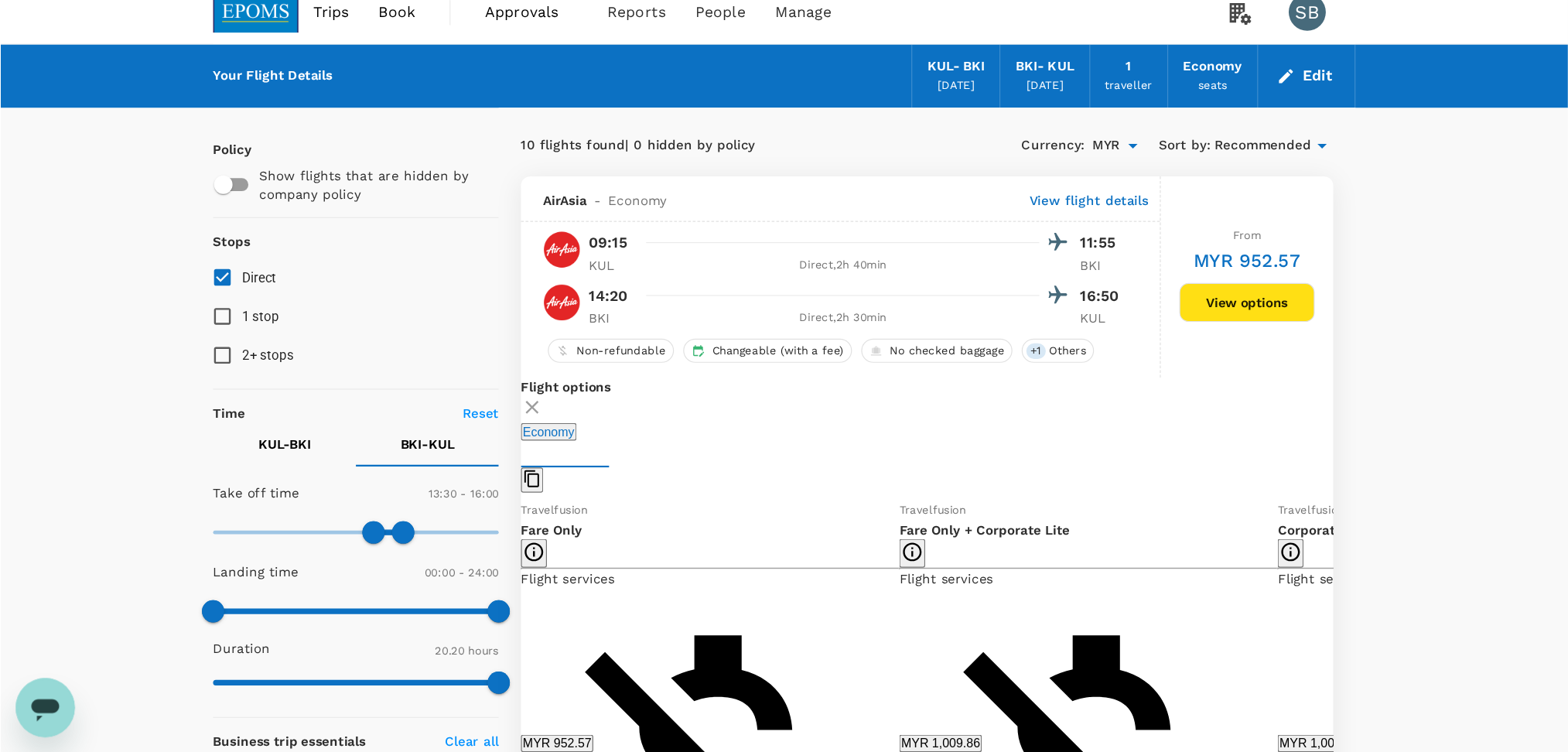 scroll, scrollTop: 0, scrollLeft: 0, axis: both 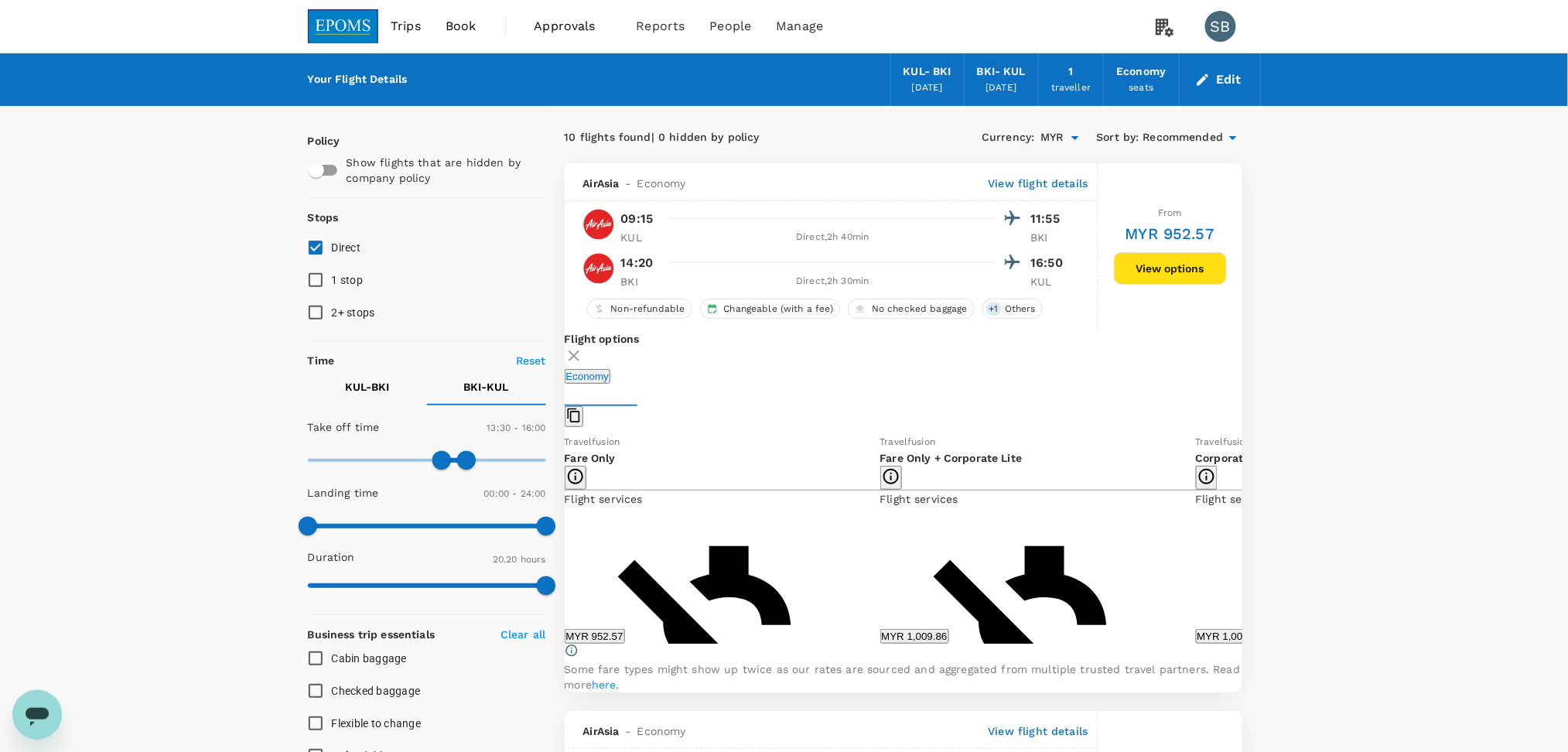 click 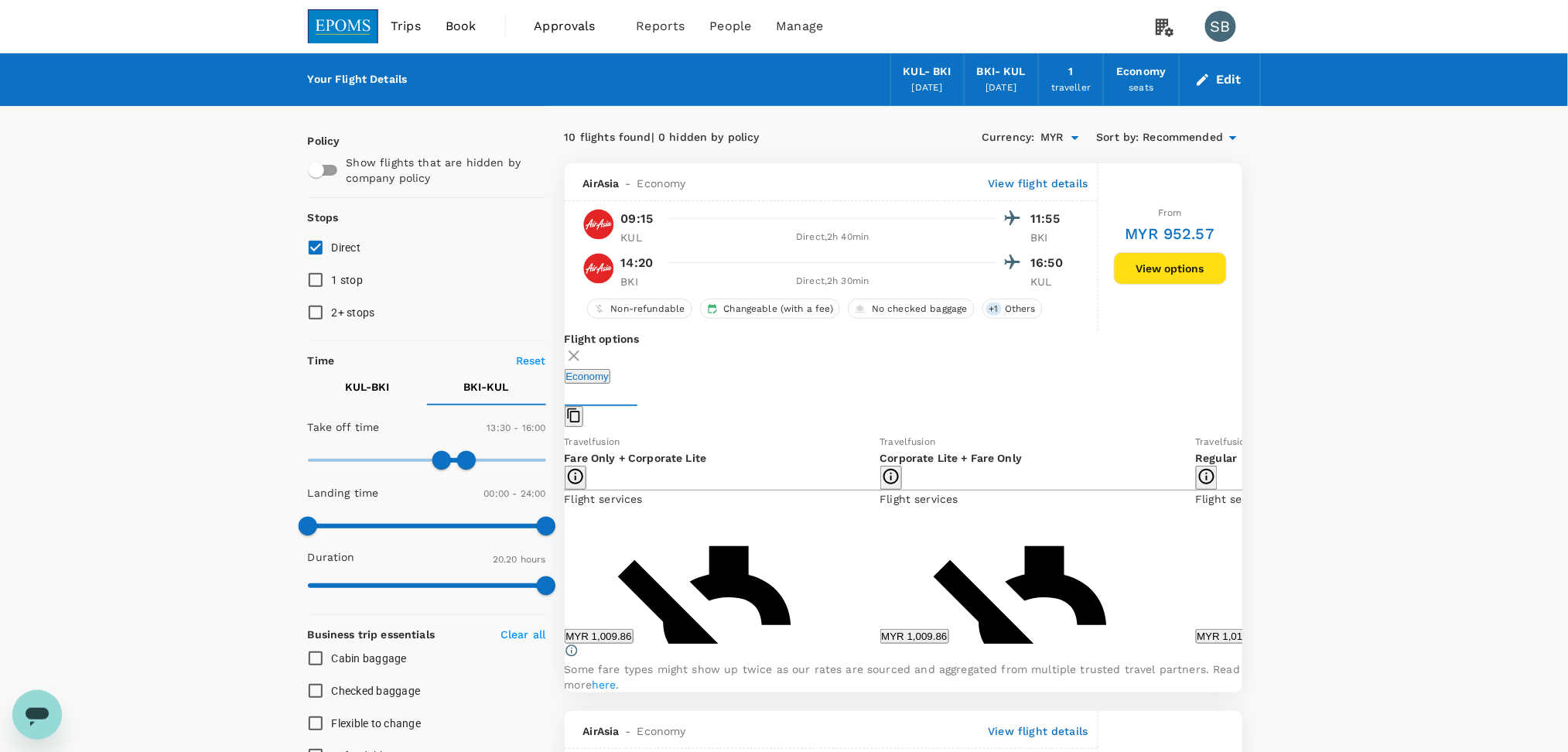 click 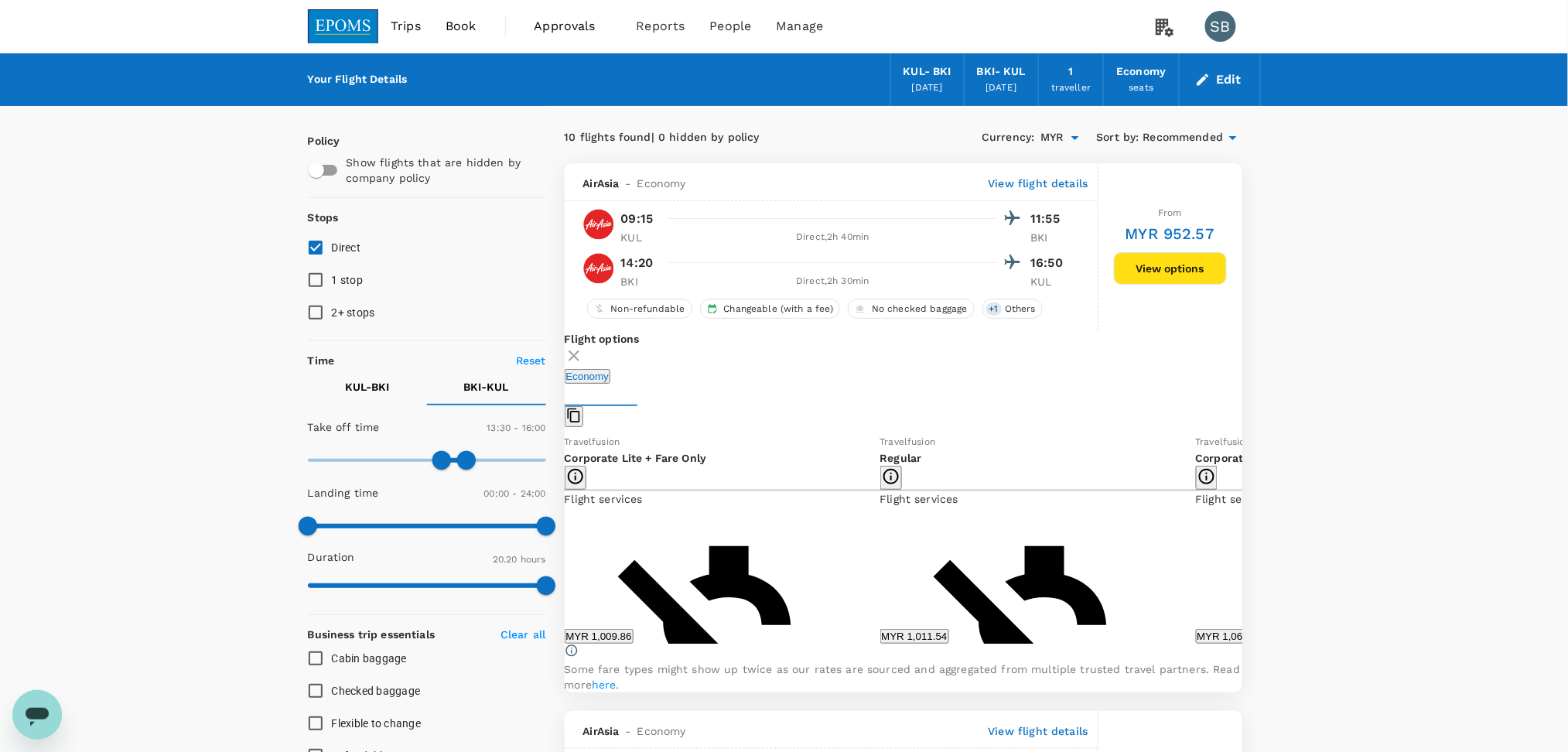 click 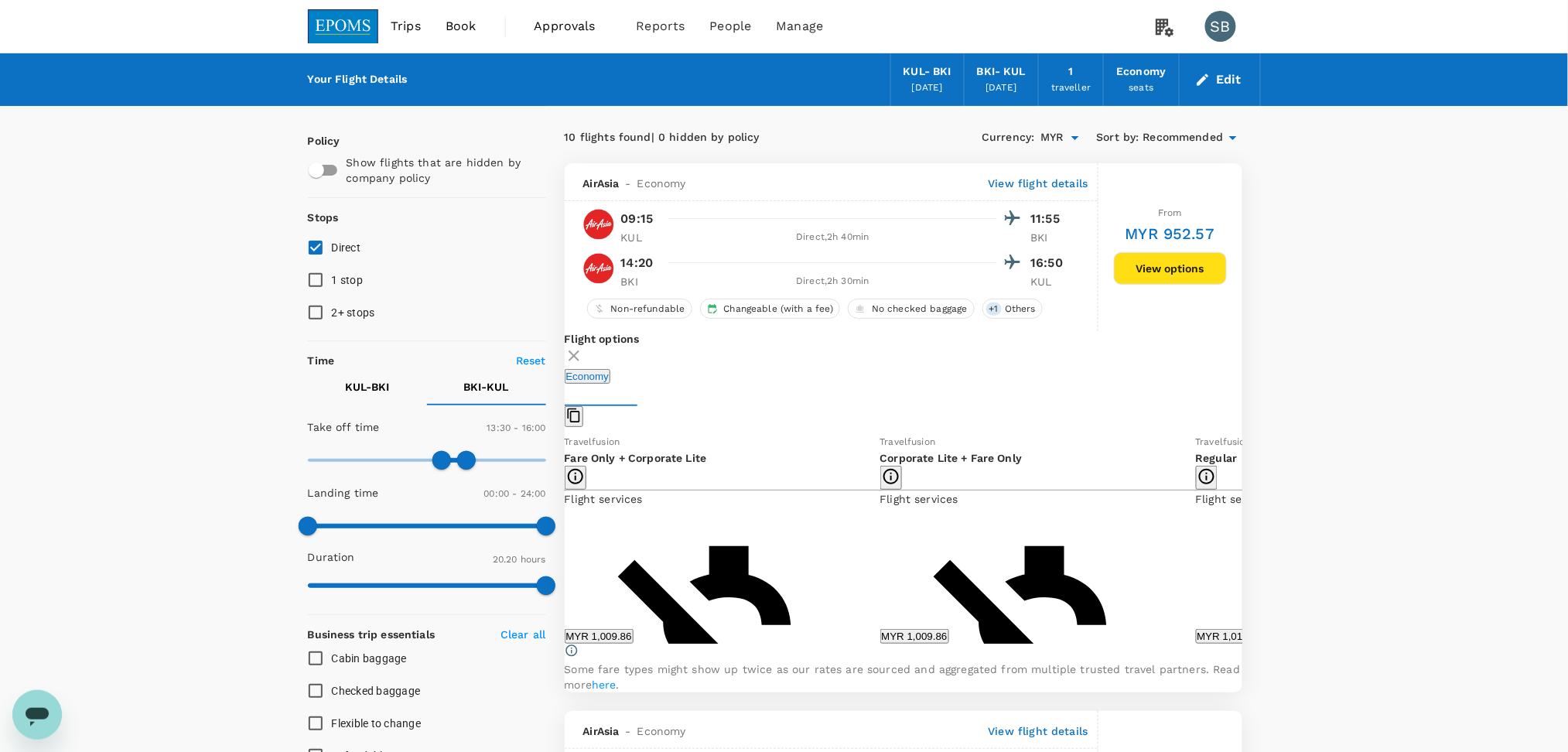 click 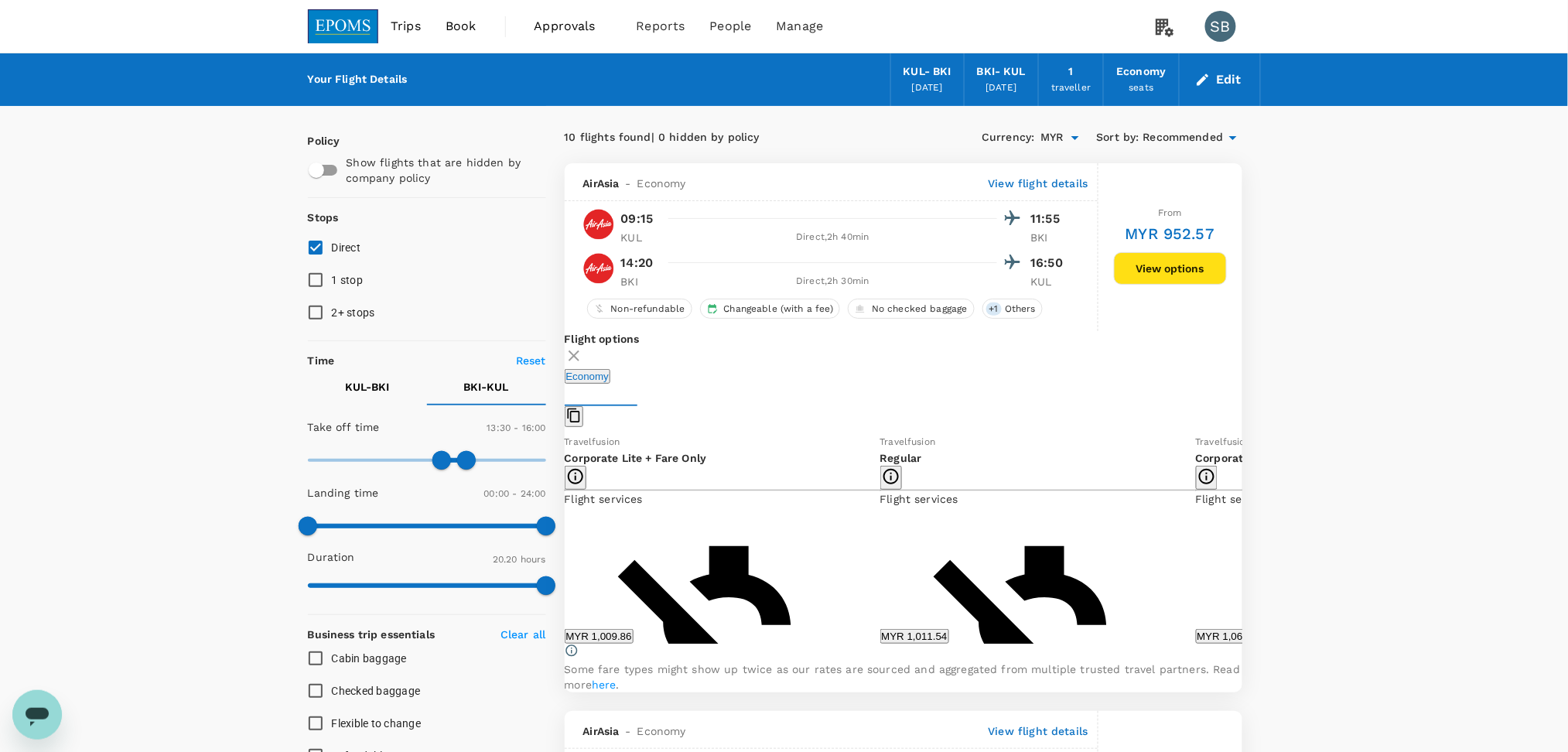 click on "MYR 1,067.15" at bounding box center (1230, 636) 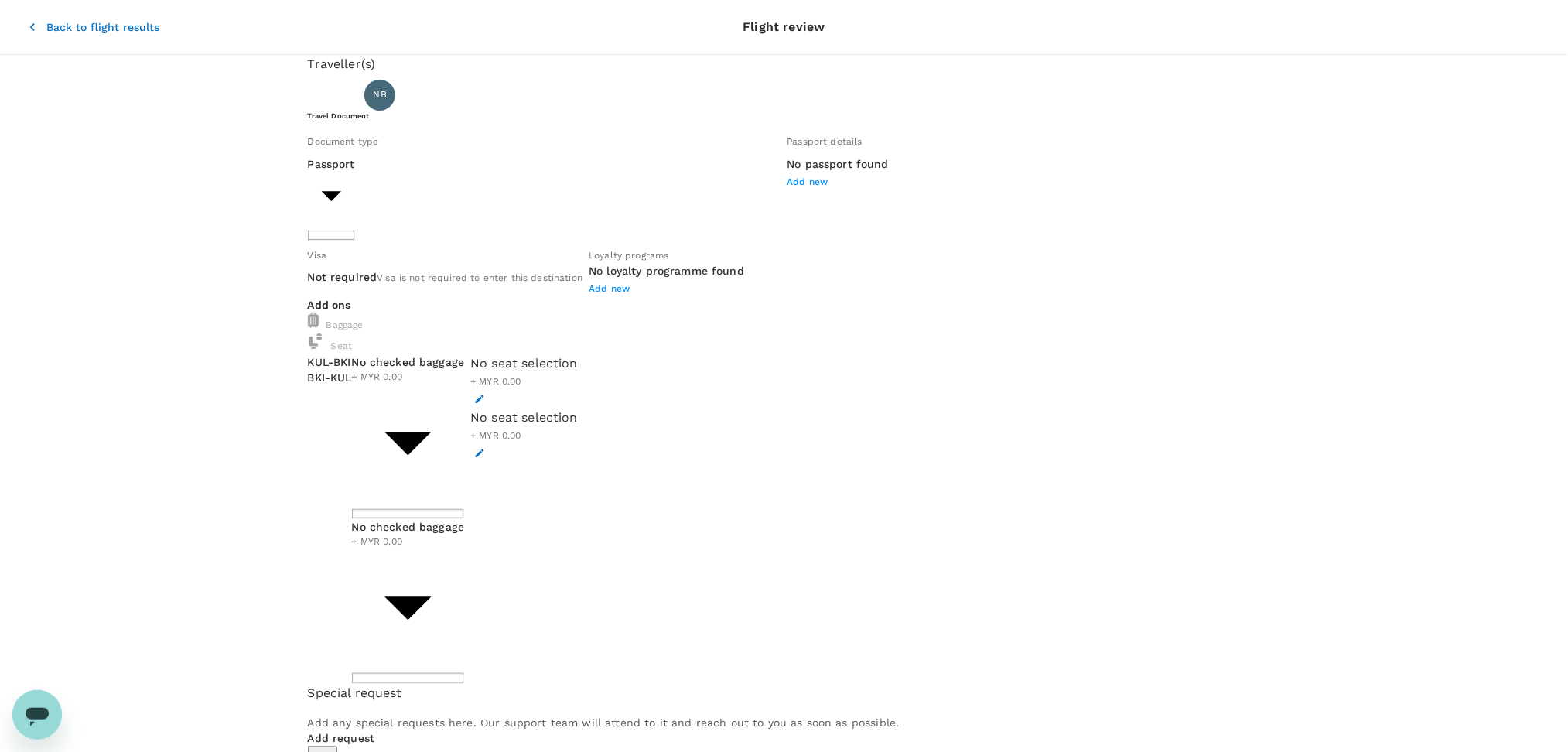 click 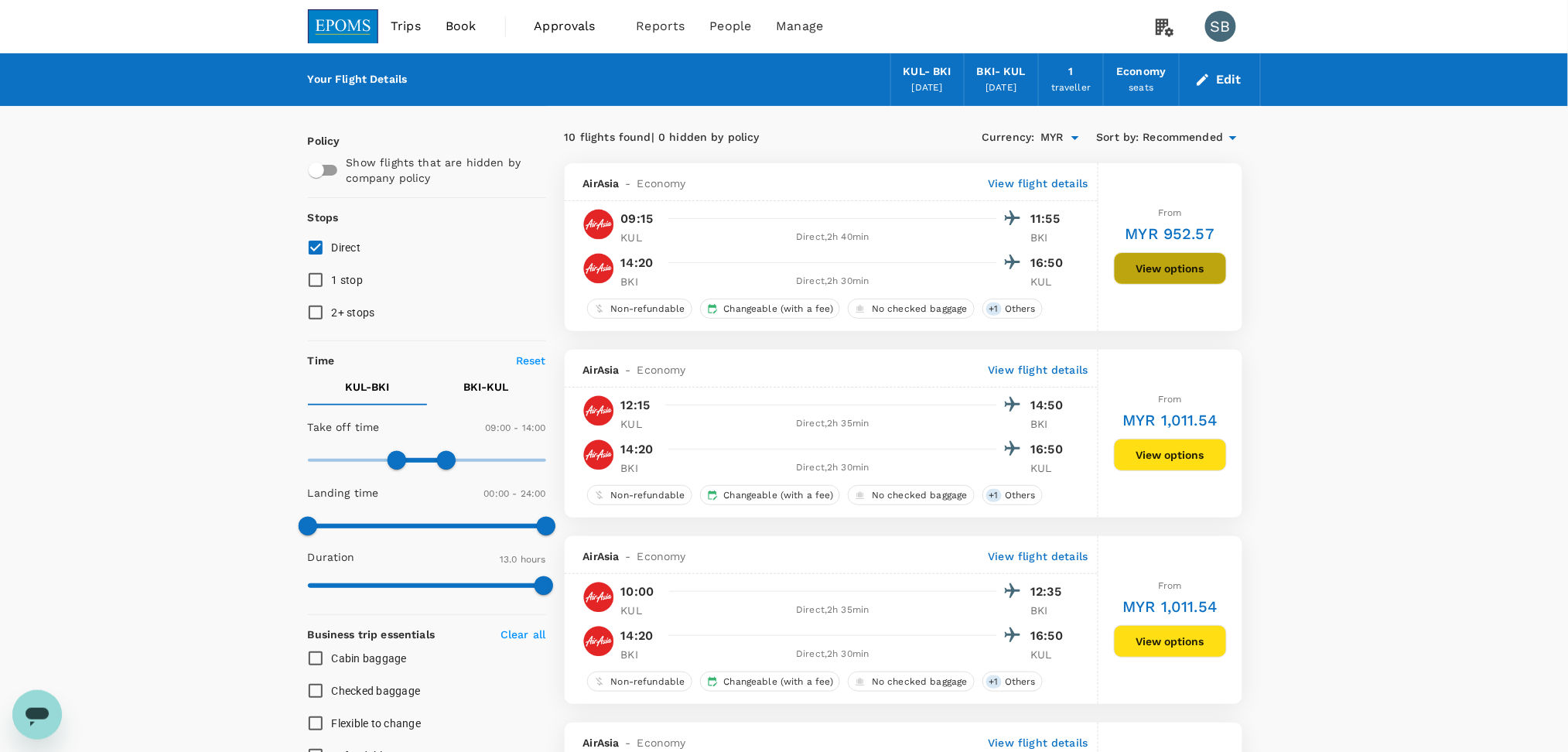 click on "View options" at bounding box center (1170, 268) 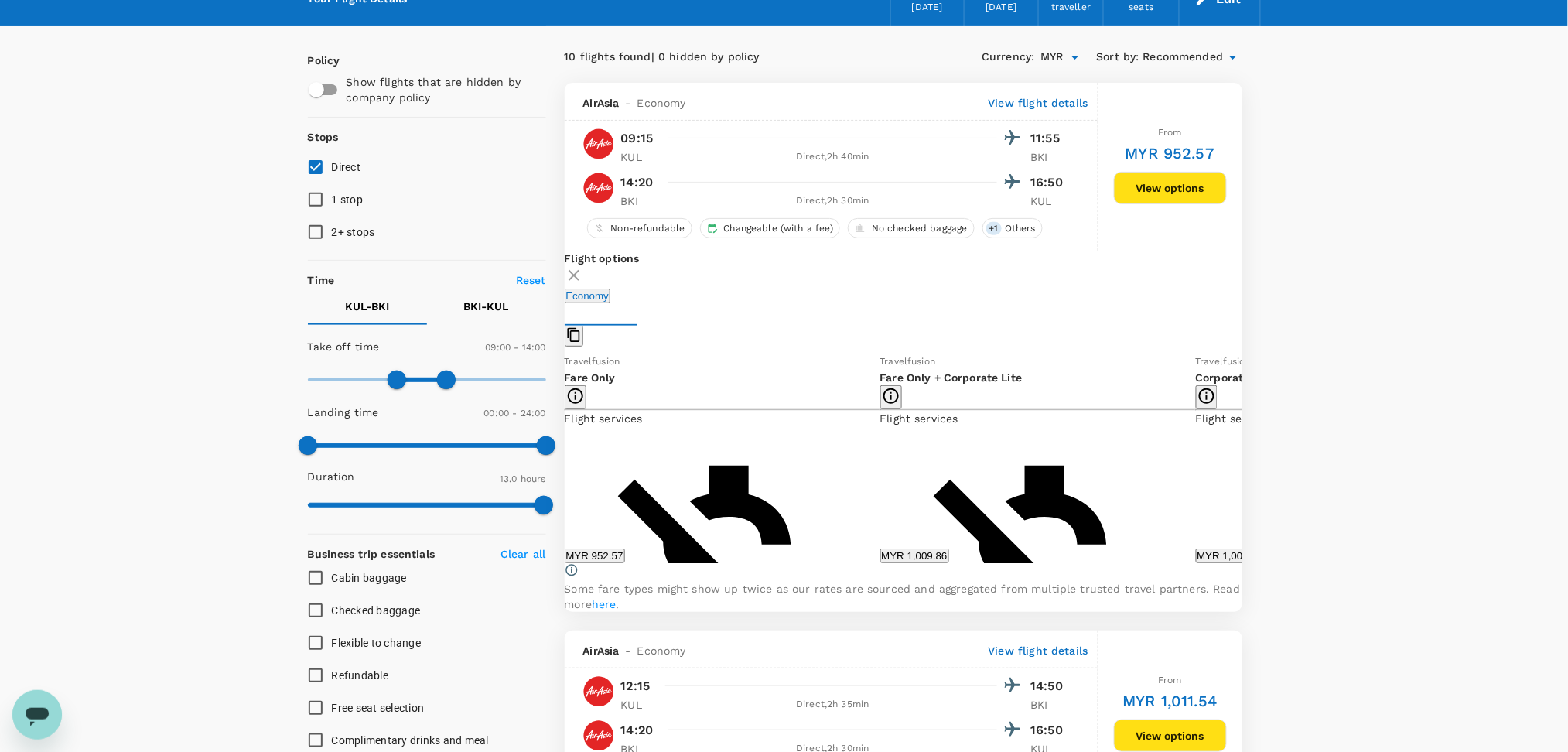 scroll, scrollTop: 163, scrollLeft: 0, axis: vertical 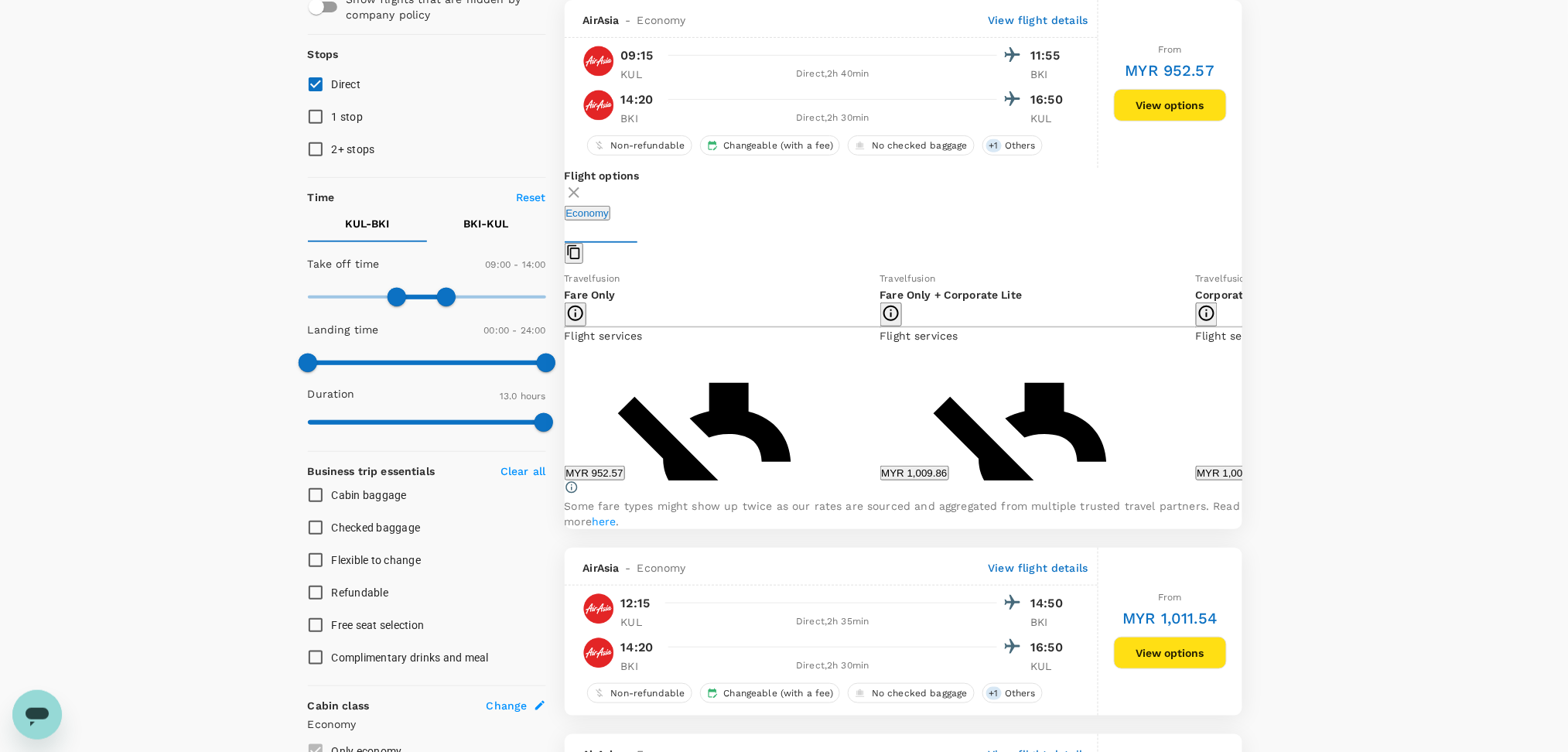 click 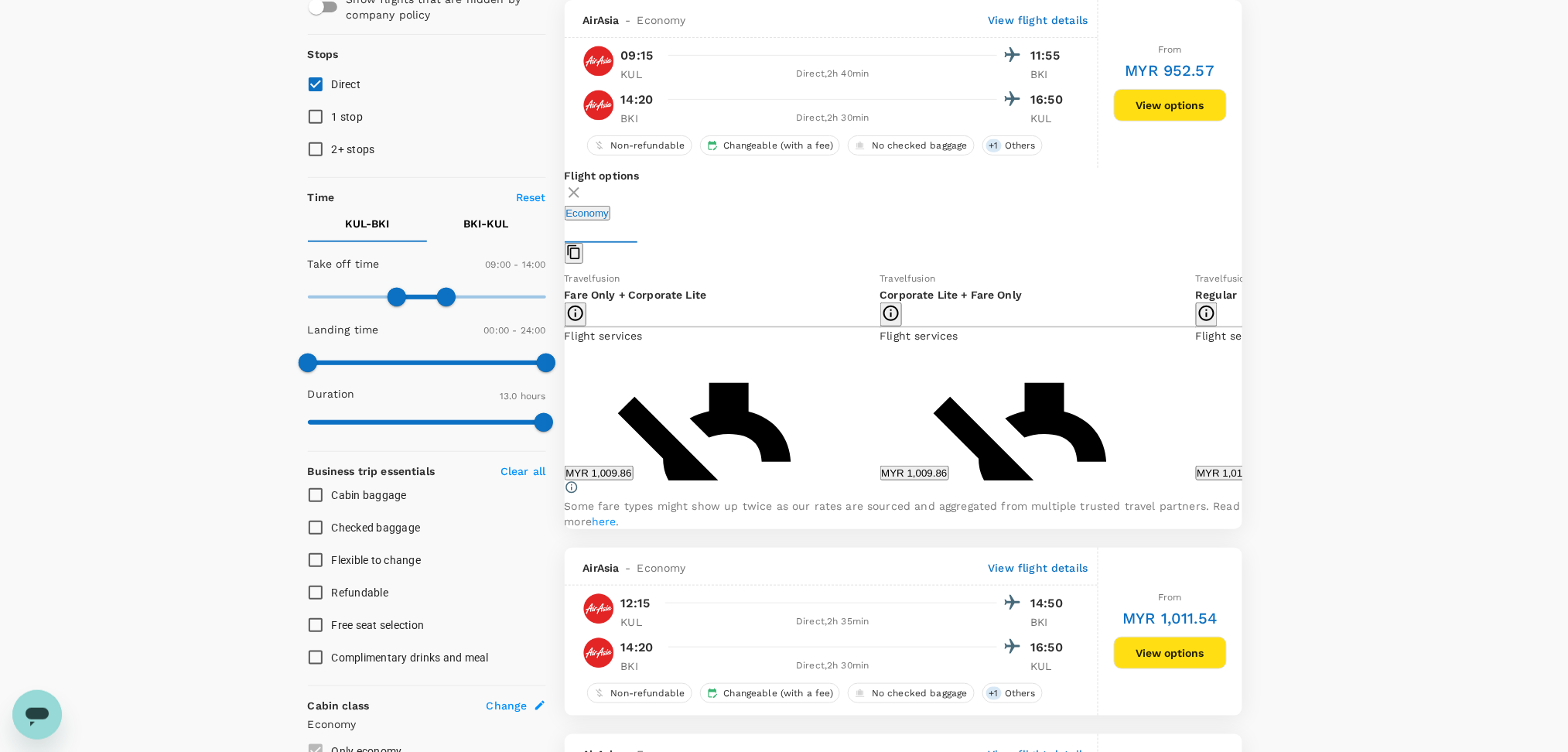 click 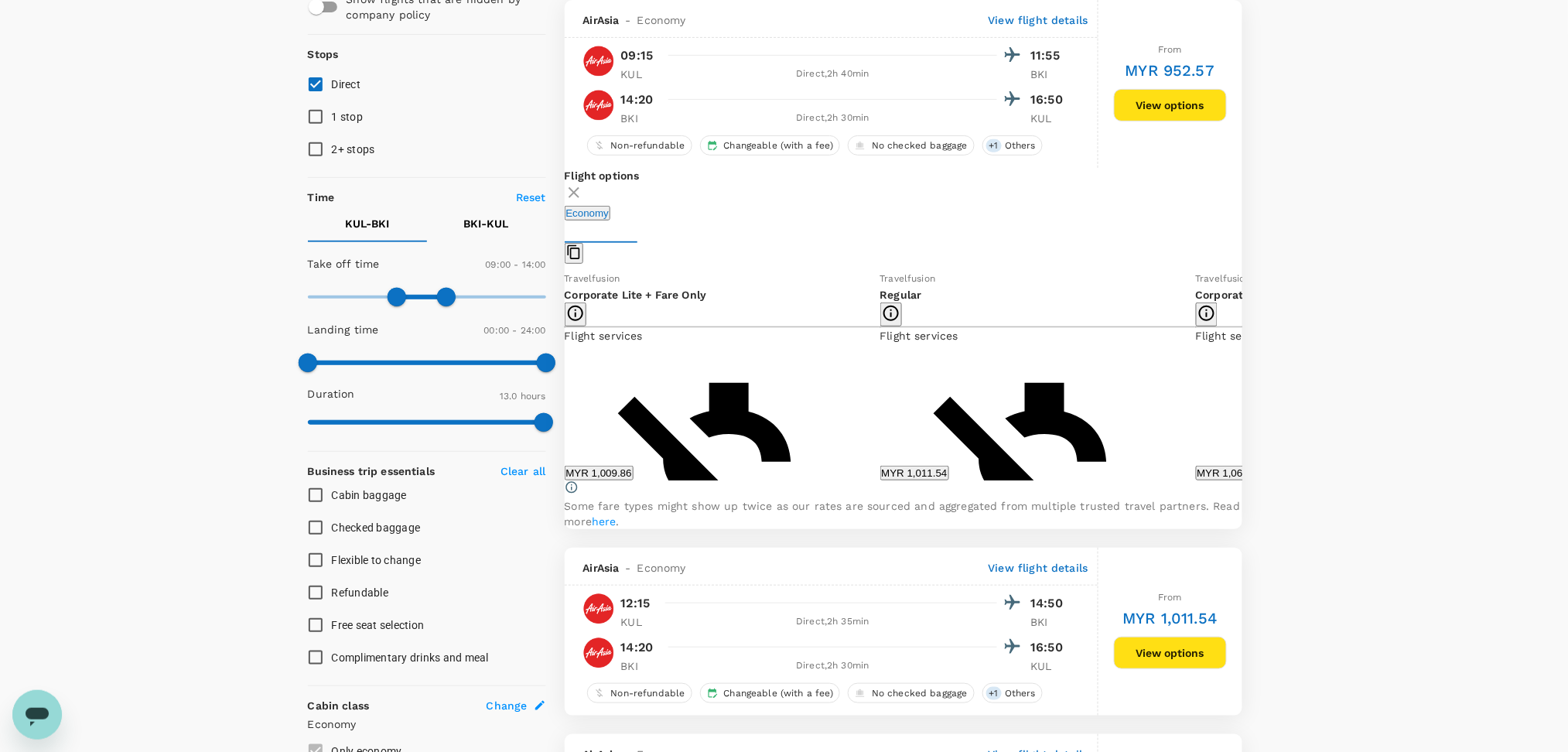 click on "Show more" at bounding box center [1223, 1416] 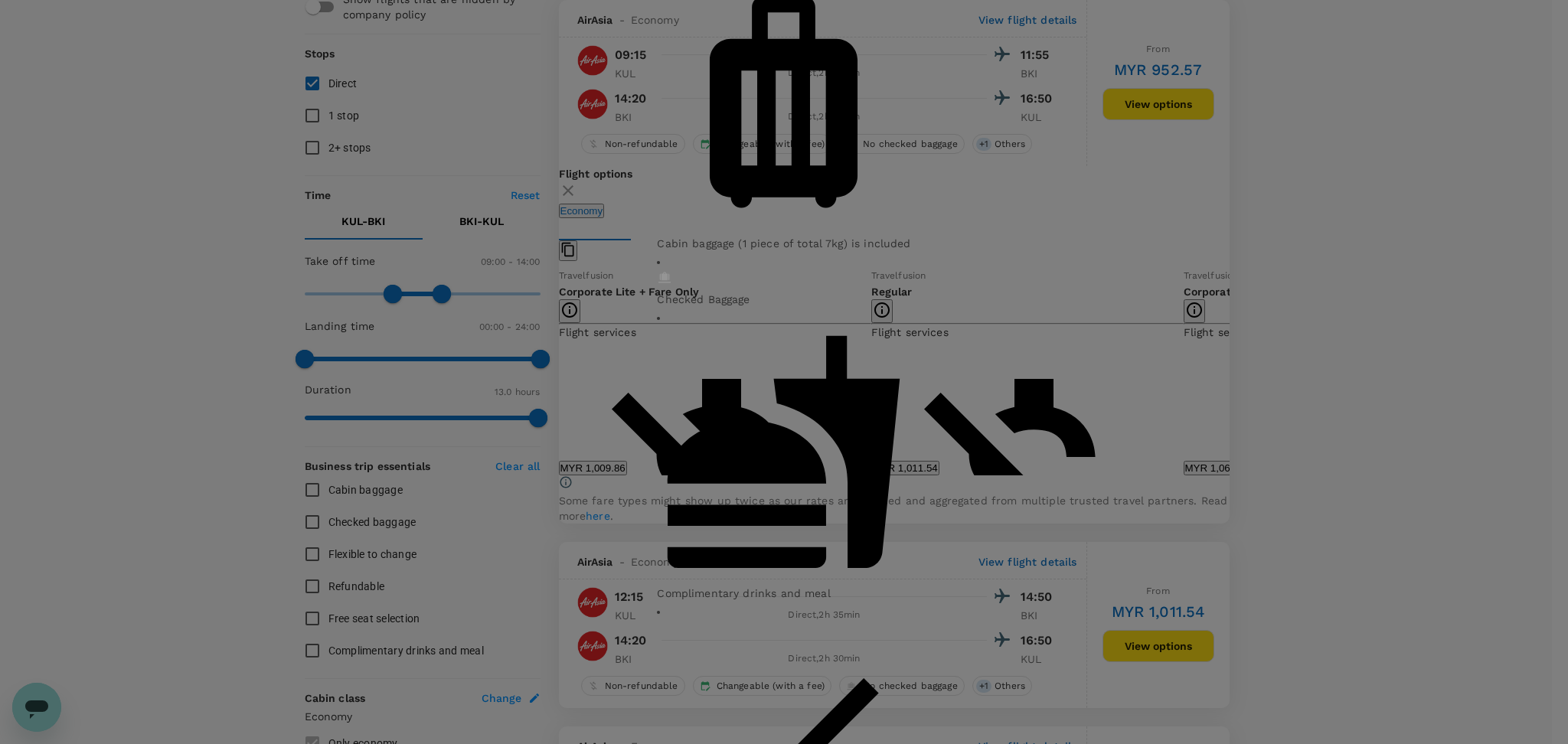 click 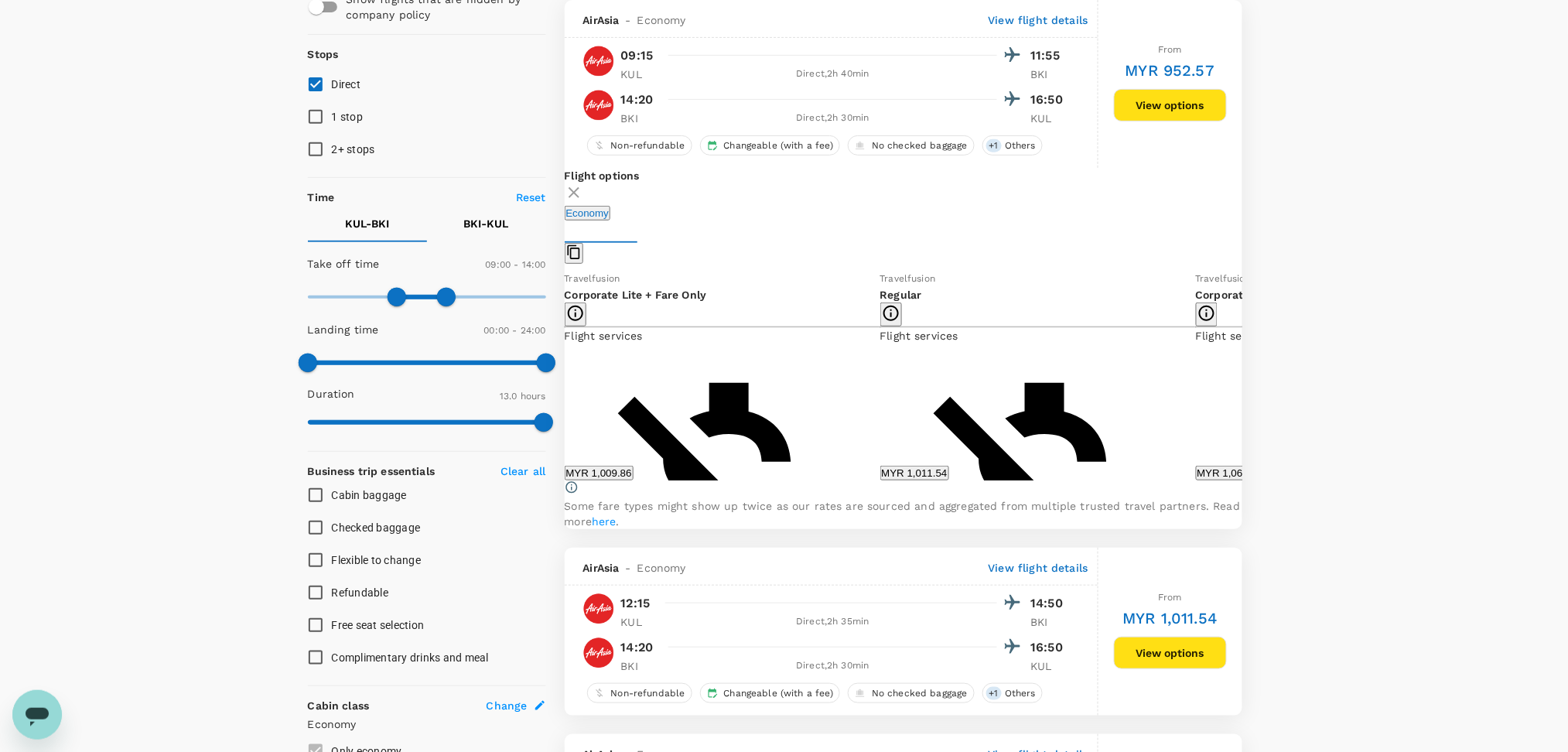 type 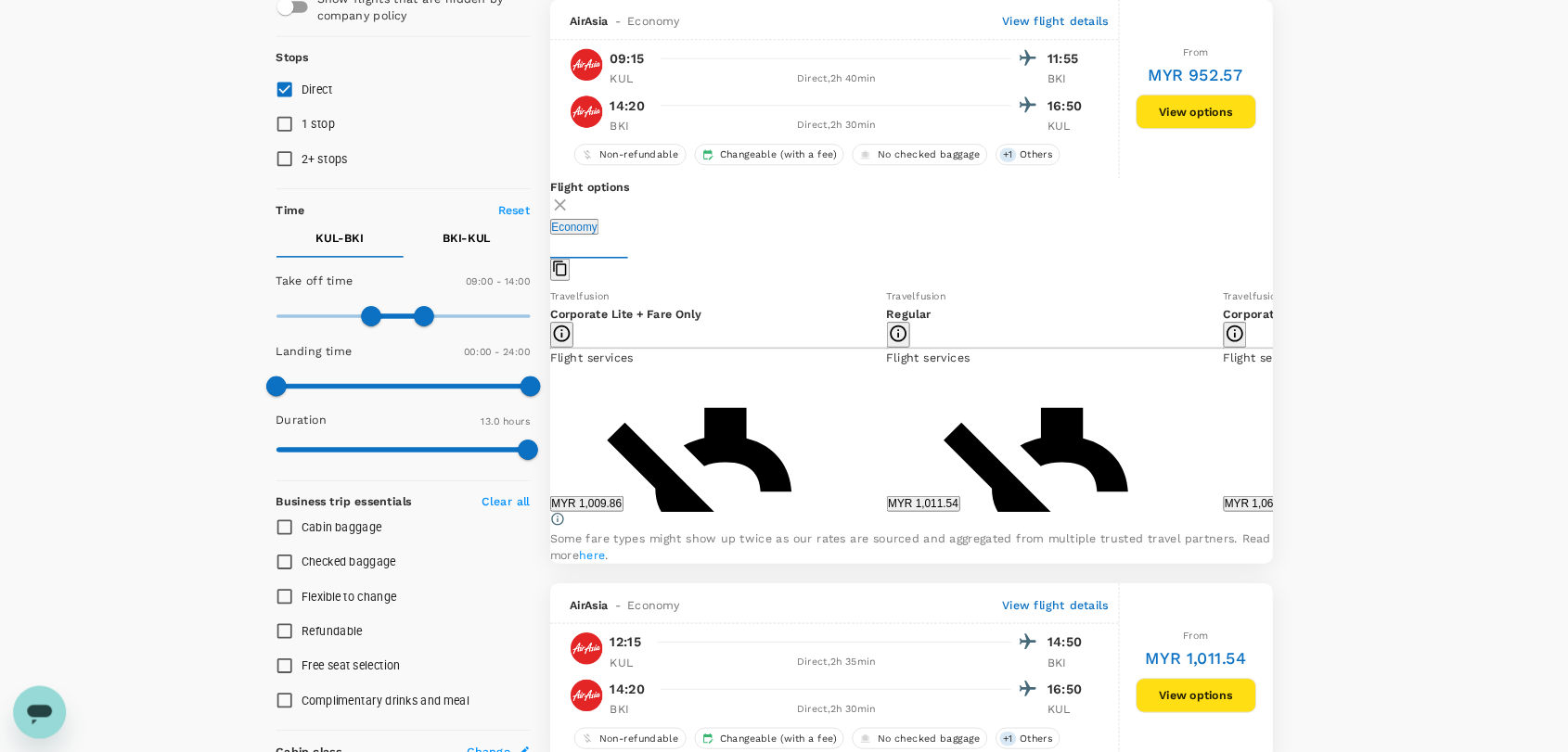 scroll, scrollTop: 195, scrollLeft: 0, axis: vertical 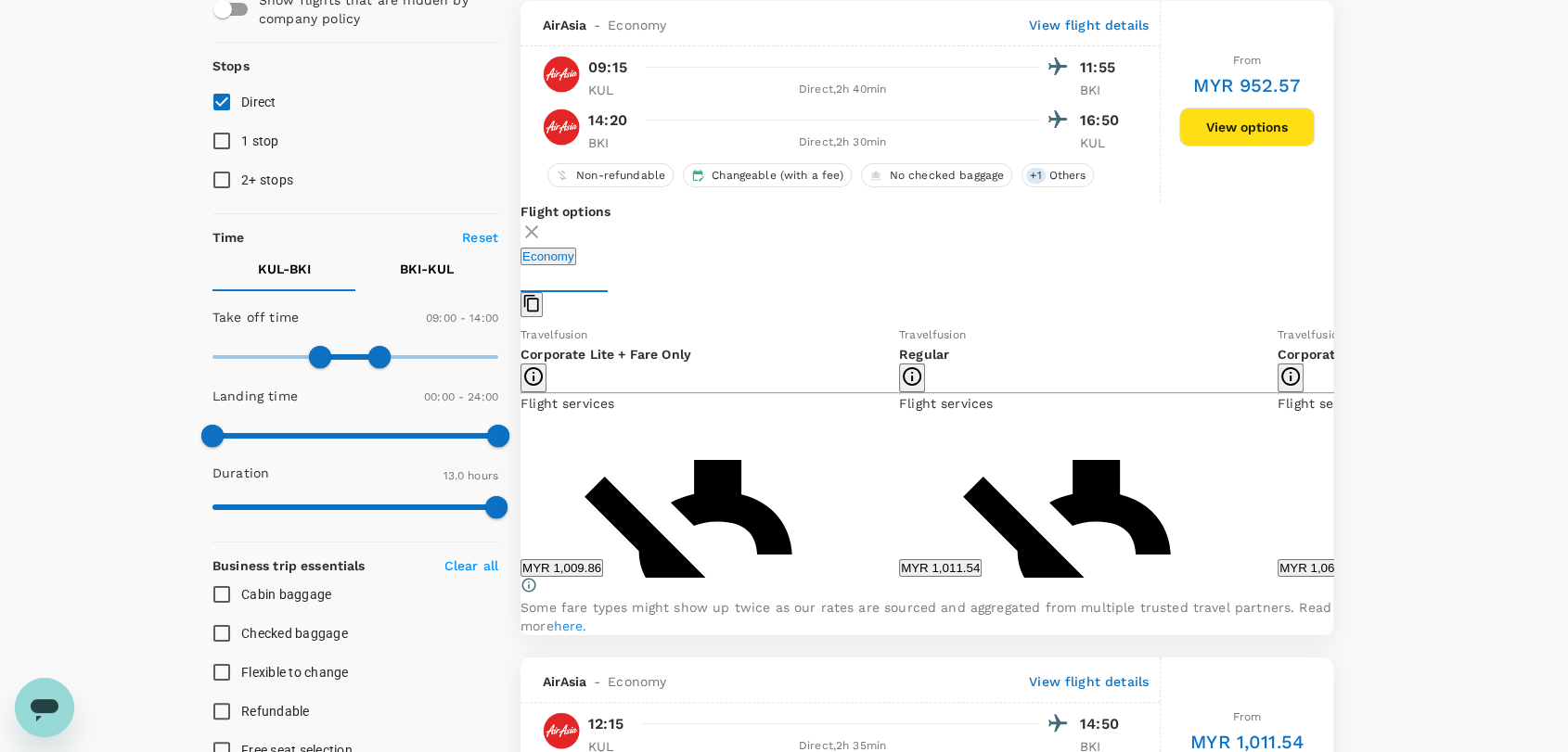 drag, startPoint x: 1566, startPoint y: 187, endPoint x: 1559, endPoint y: 142, distance: 45.54119 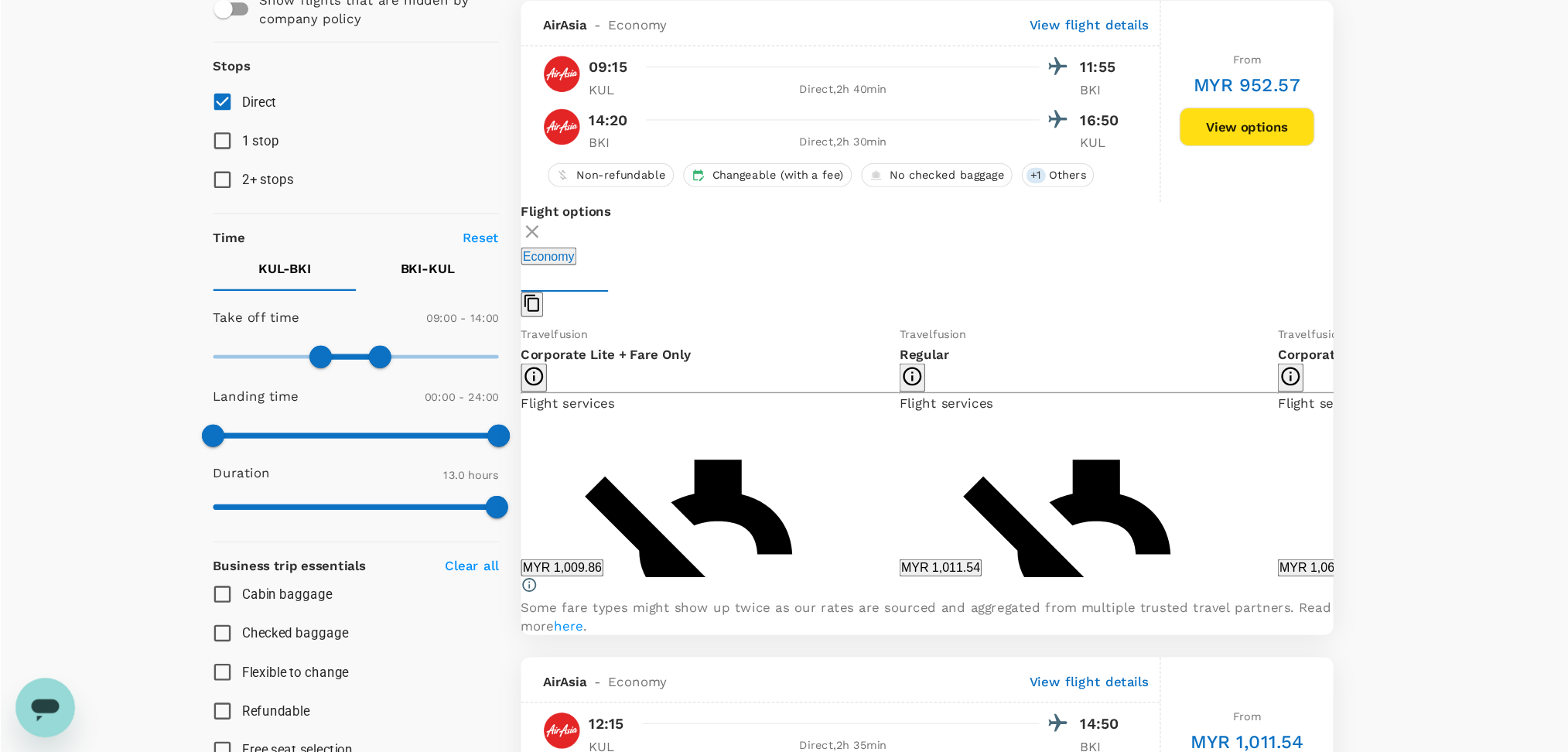 scroll, scrollTop: 0, scrollLeft: 0, axis: both 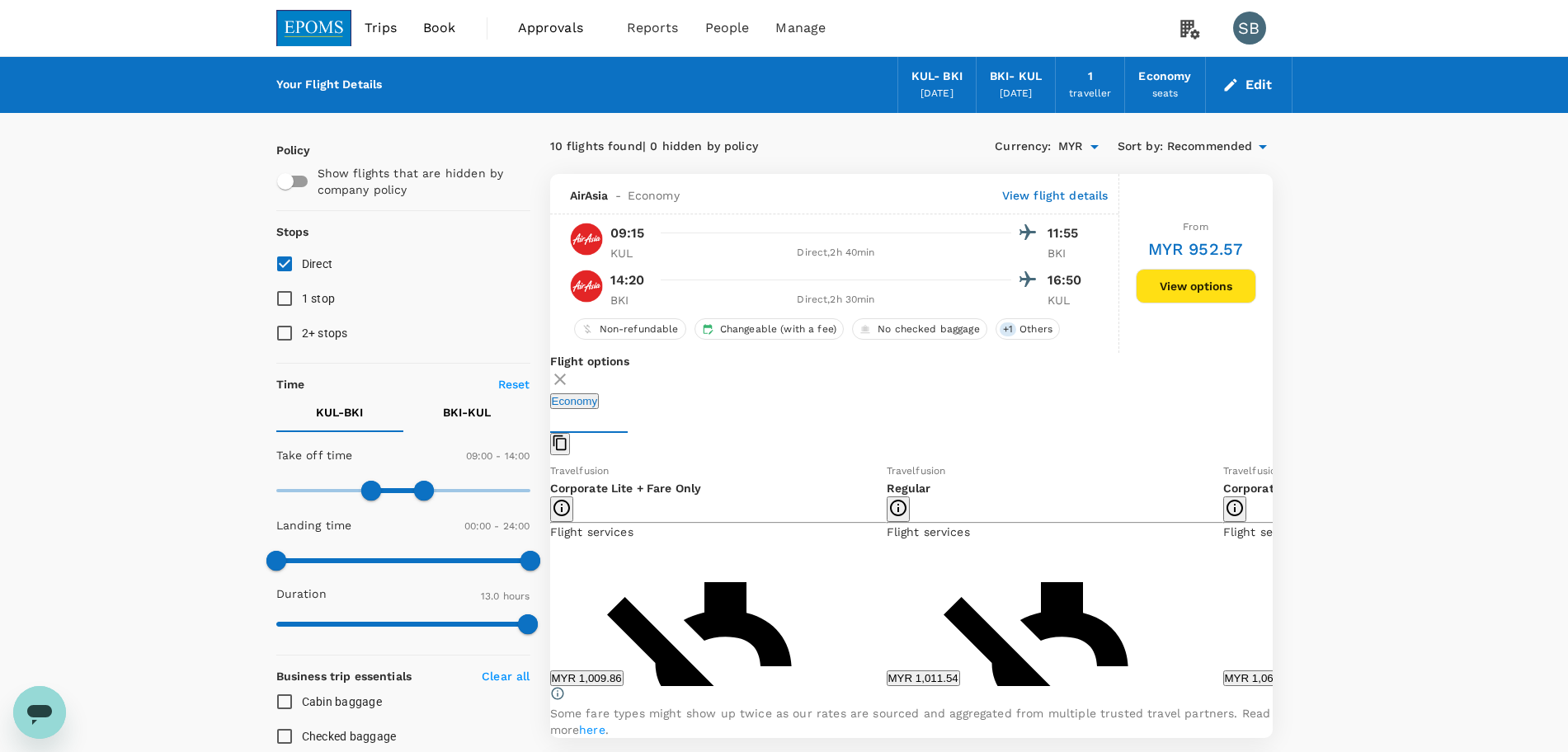 click on "Show more" at bounding box center (1252, 1683) 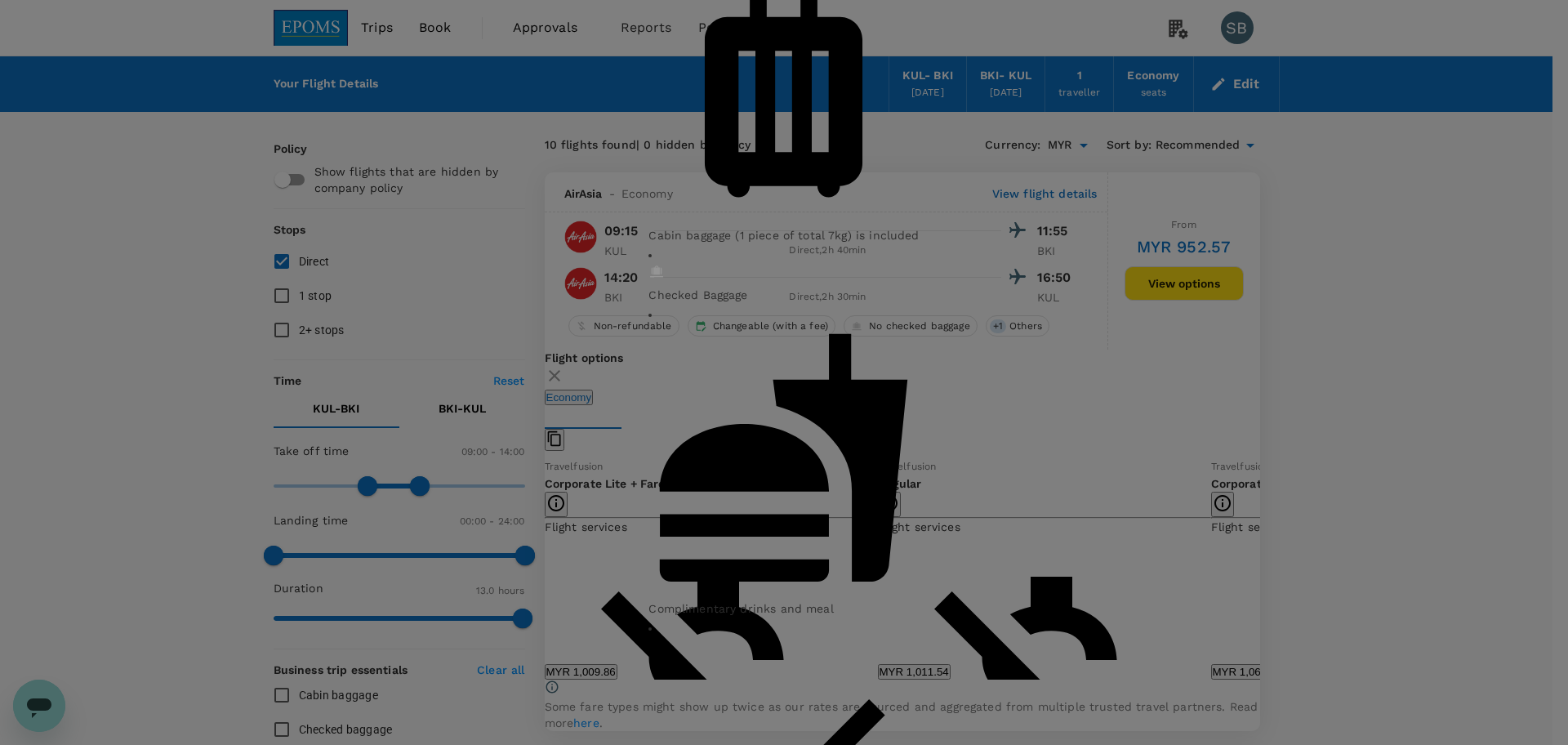 click 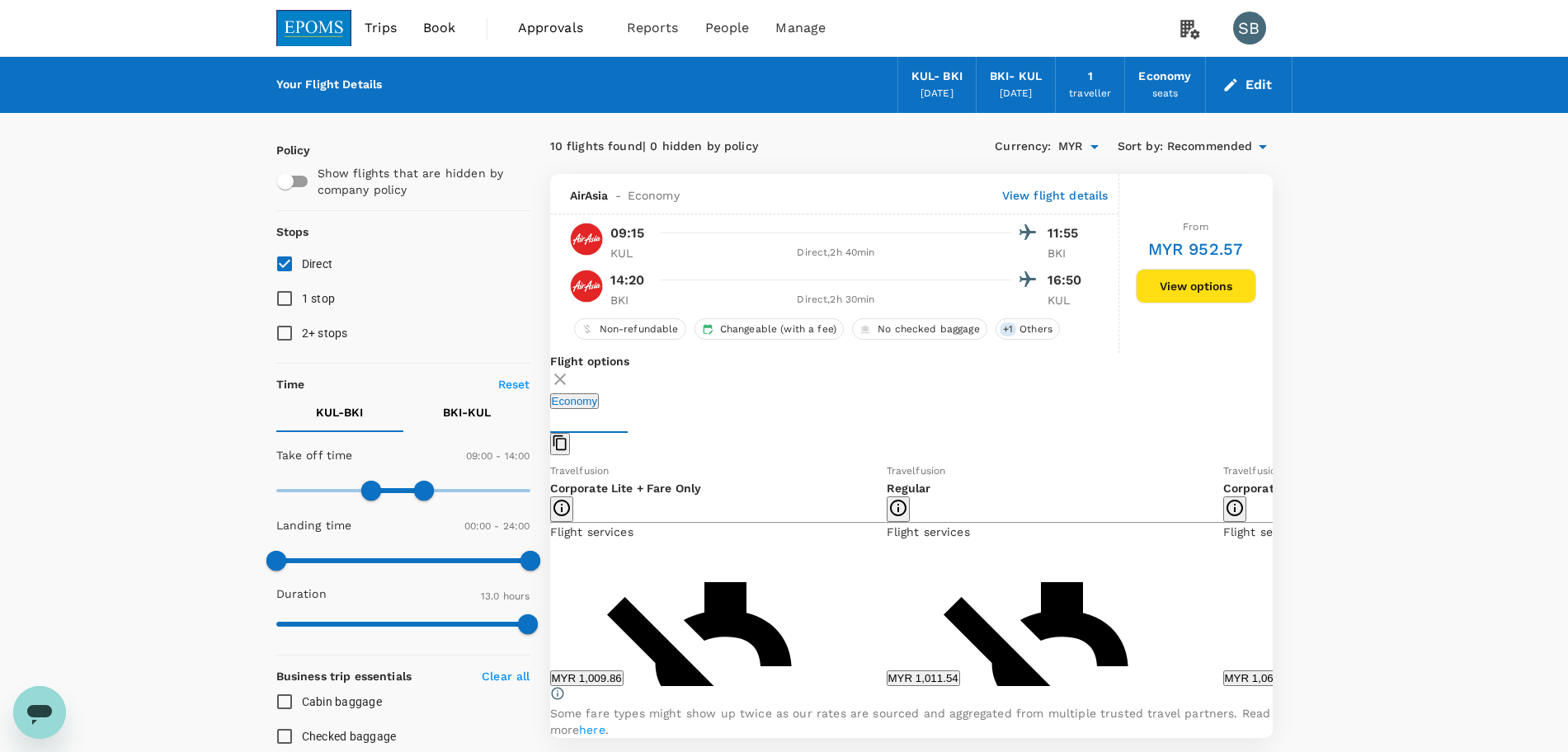 click on "MYR 1,067.15" at bounding box center [1260, 678] 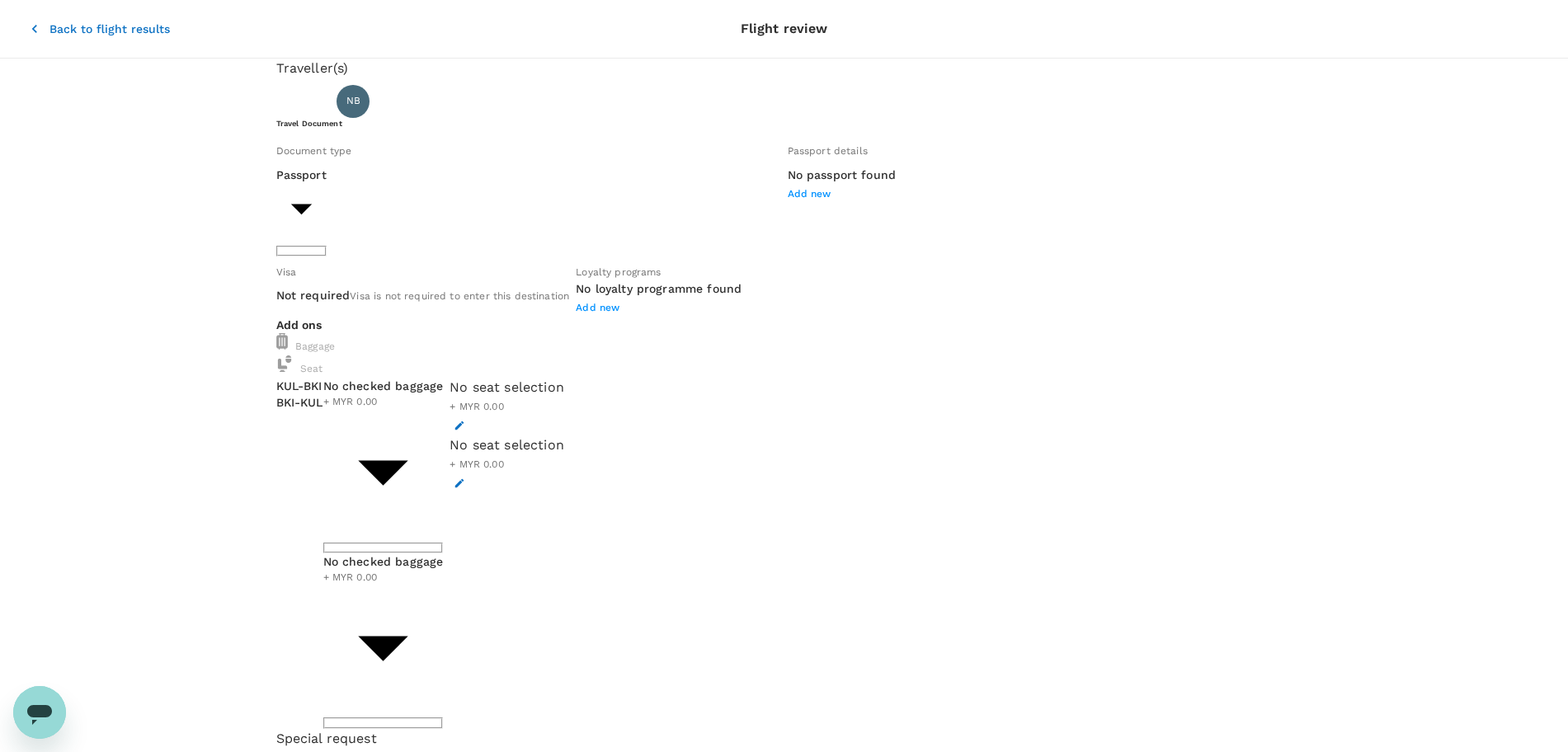 click 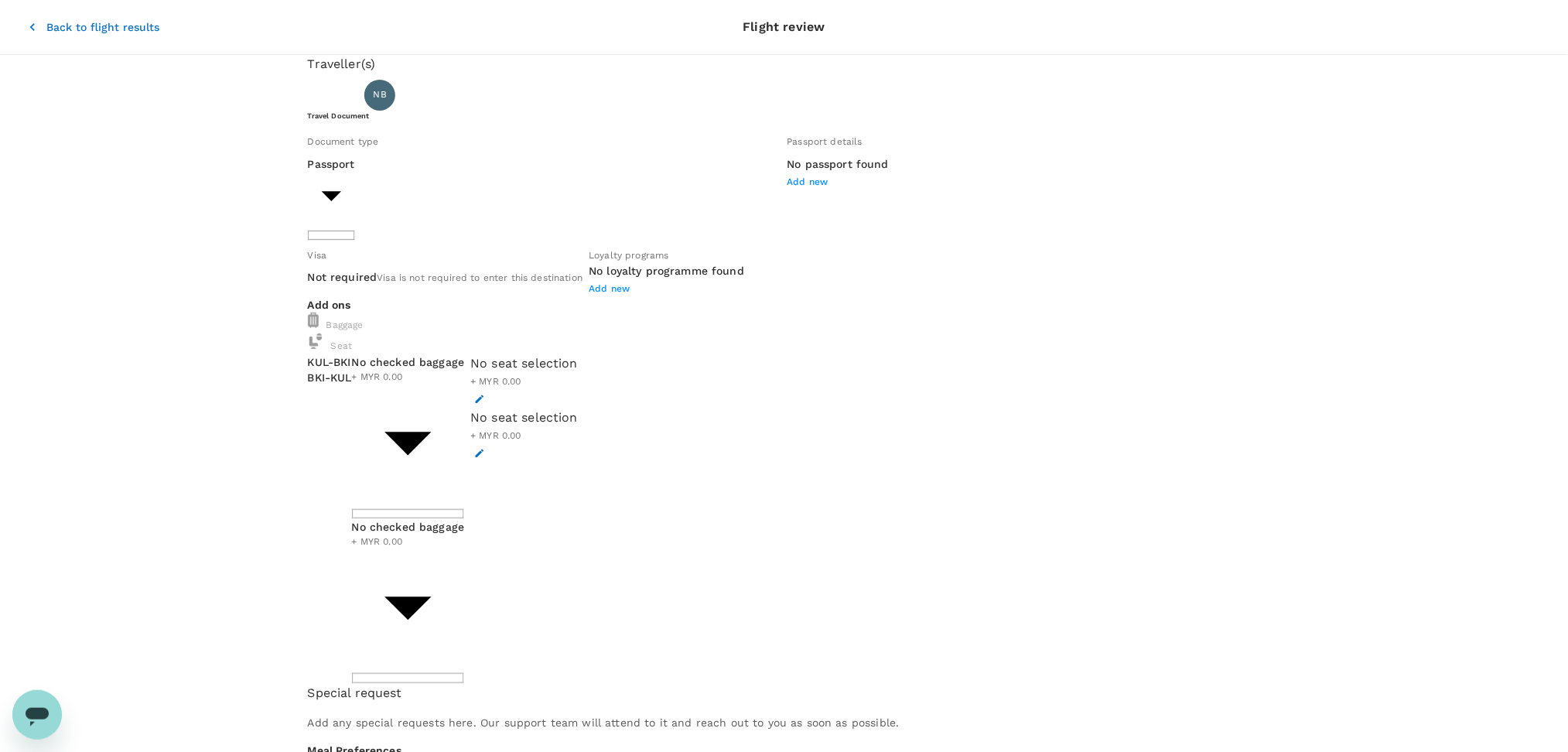 click on "No seat selection + MYR 0.00" at bounding box center (524, 381) 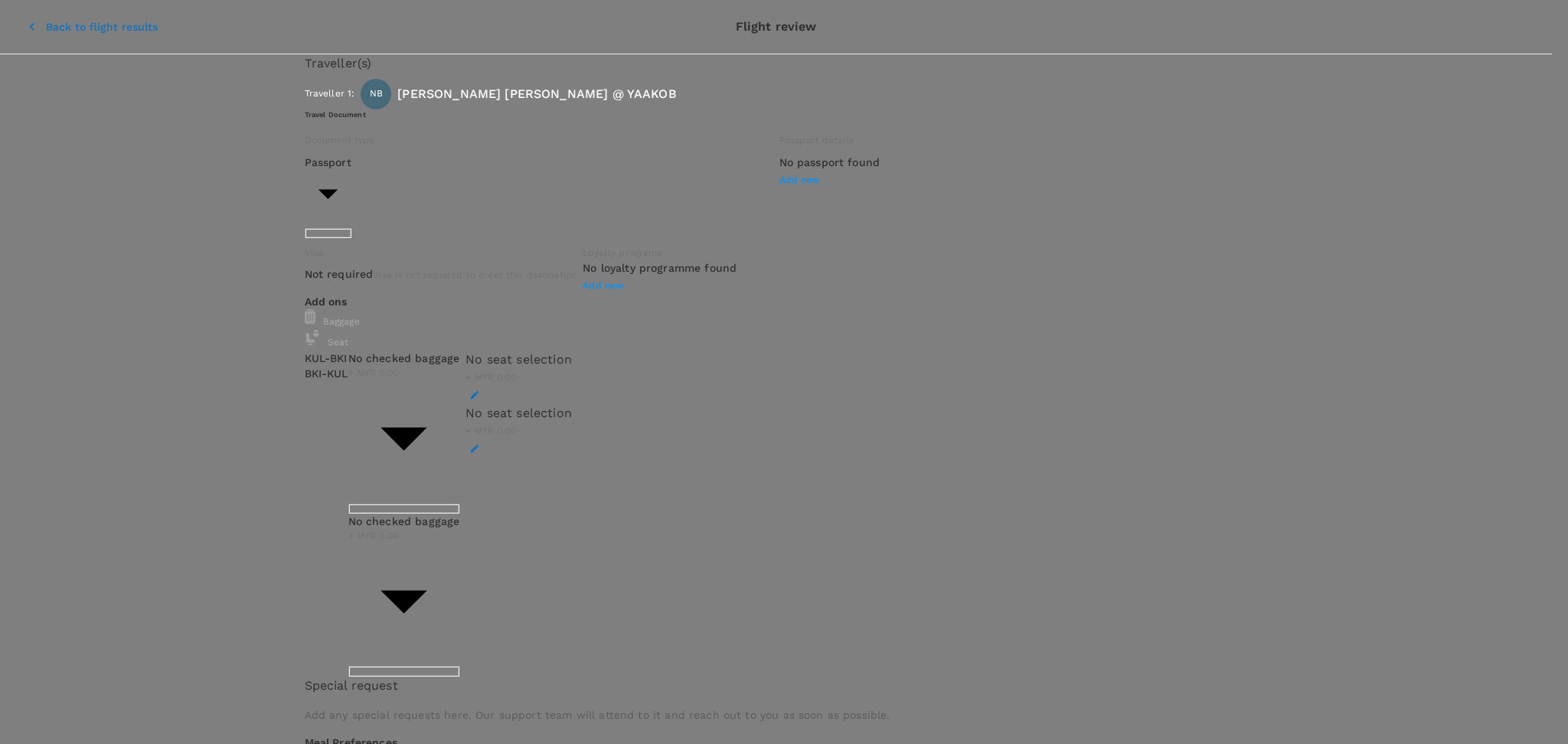 click 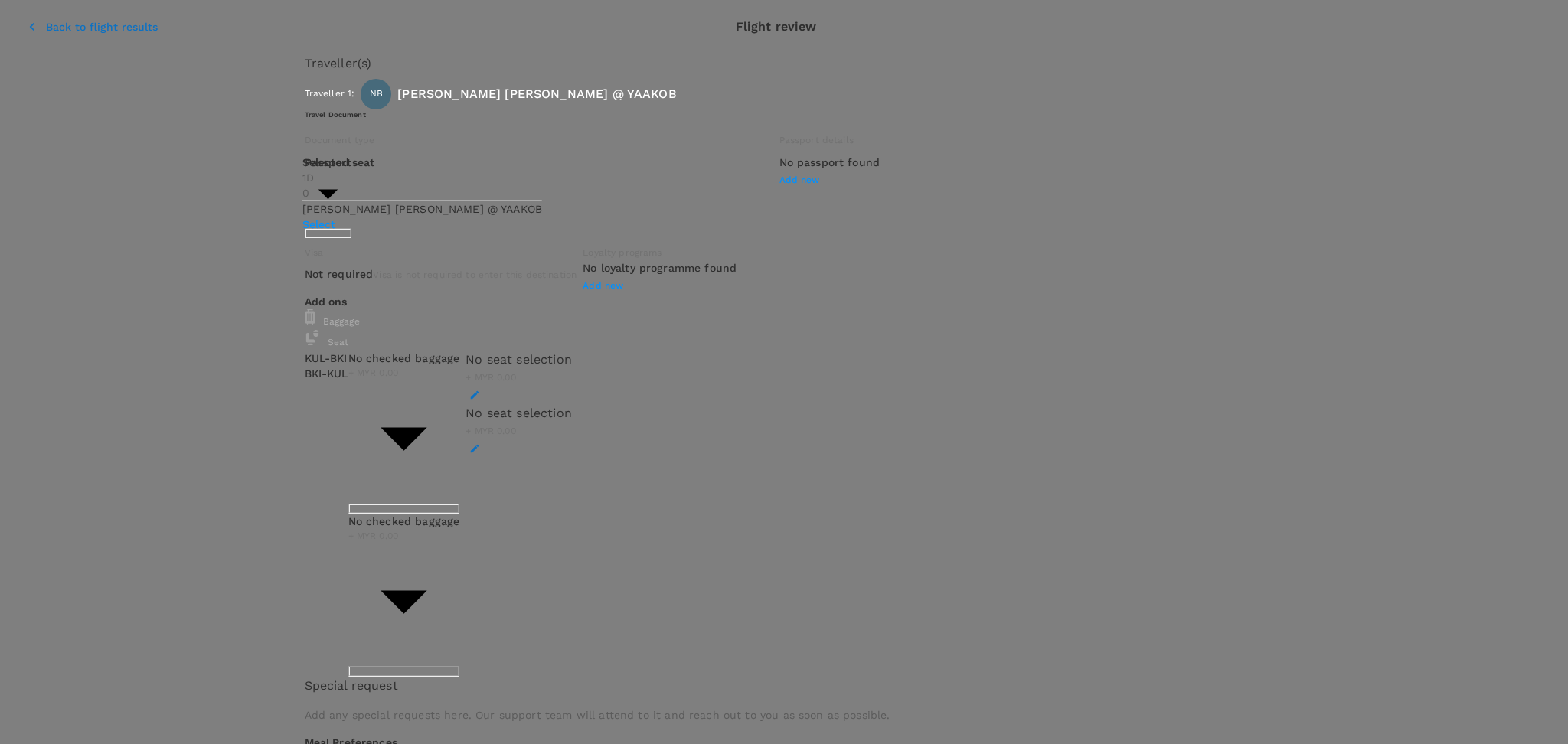 click on "Select" at bounding box center (422, 224) 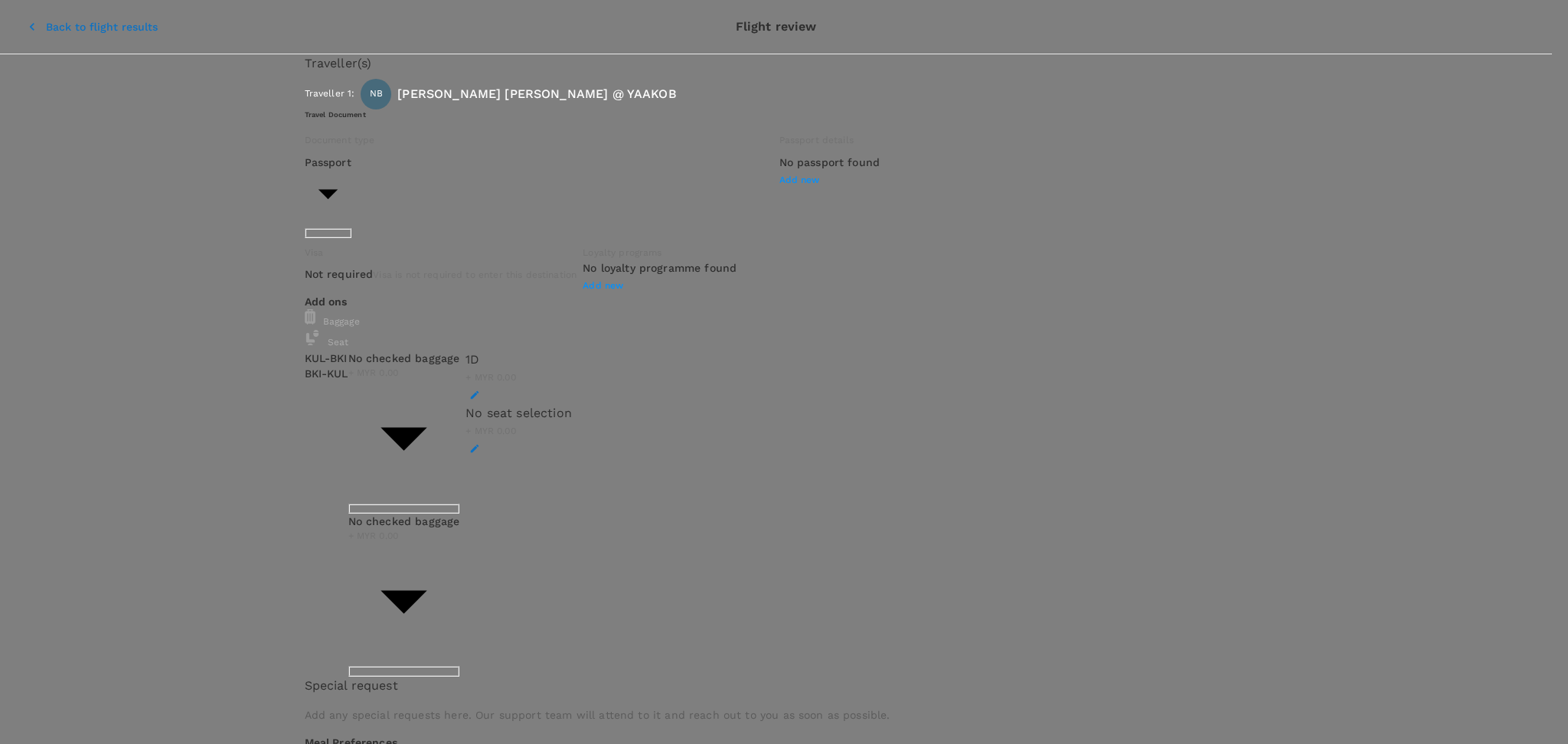 click on "Continue to   BKI - KUL" at bounding box center (102, 2495) 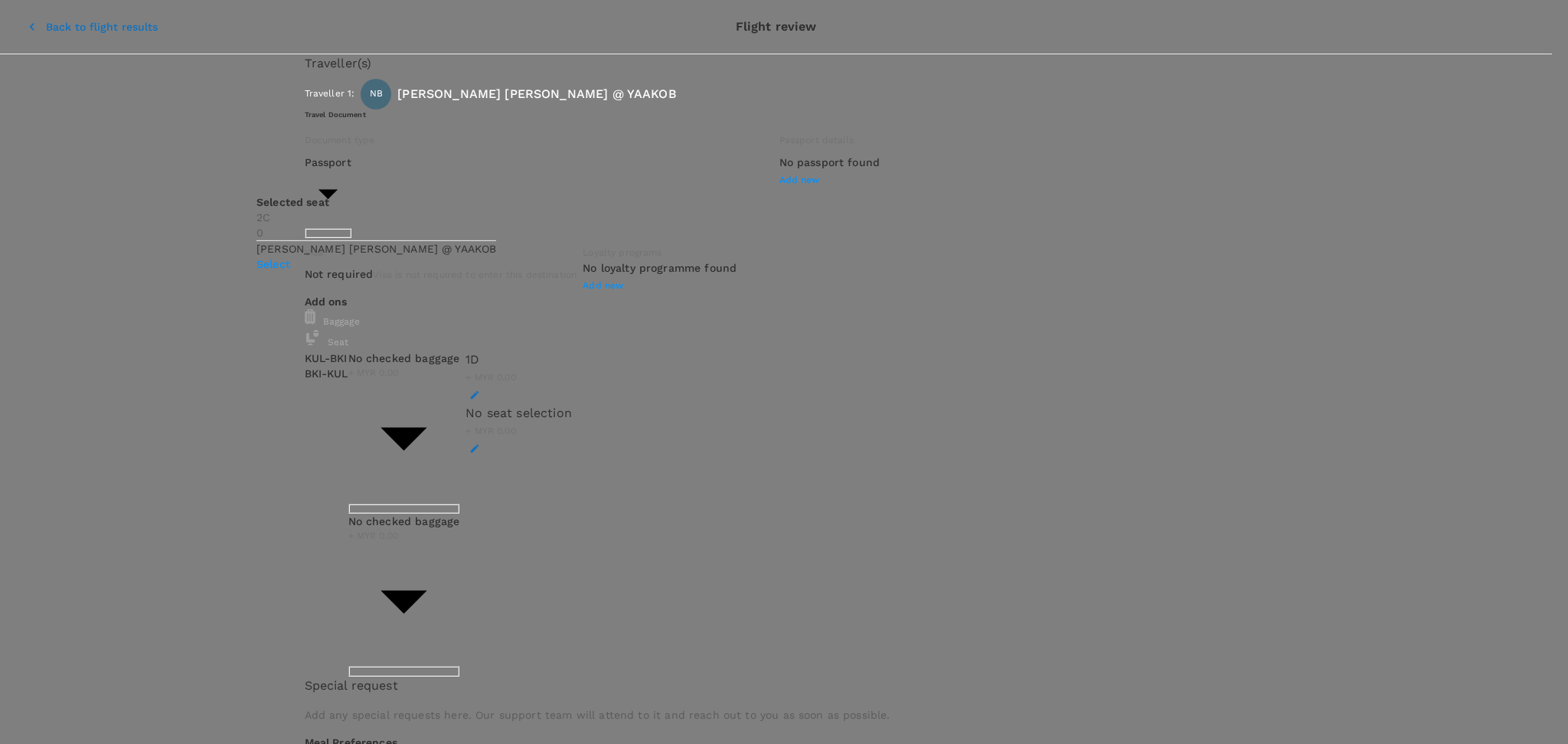 click on "Select" at bounding box center (376, 264) 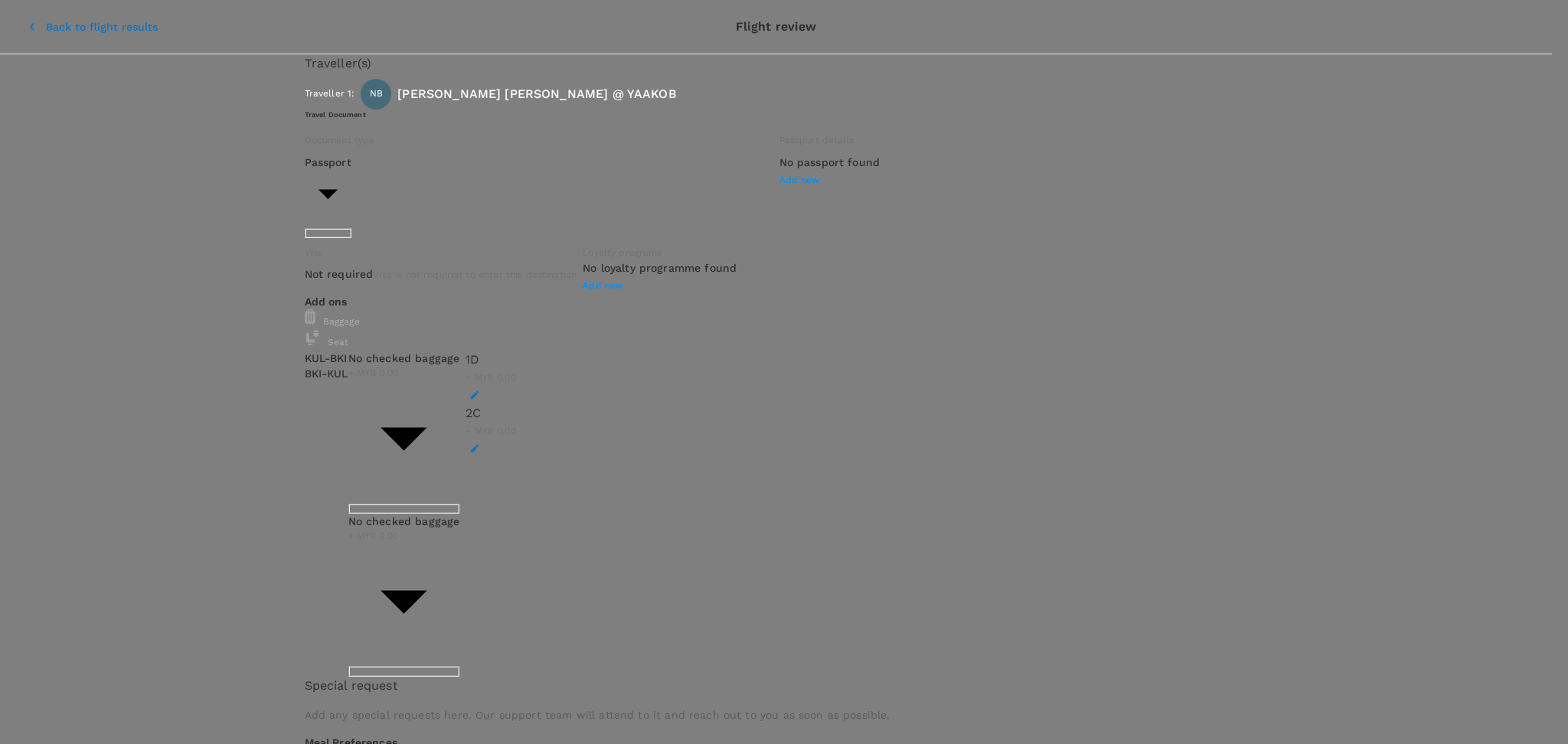 click on "Finish" at bounding box center (53, 2495) 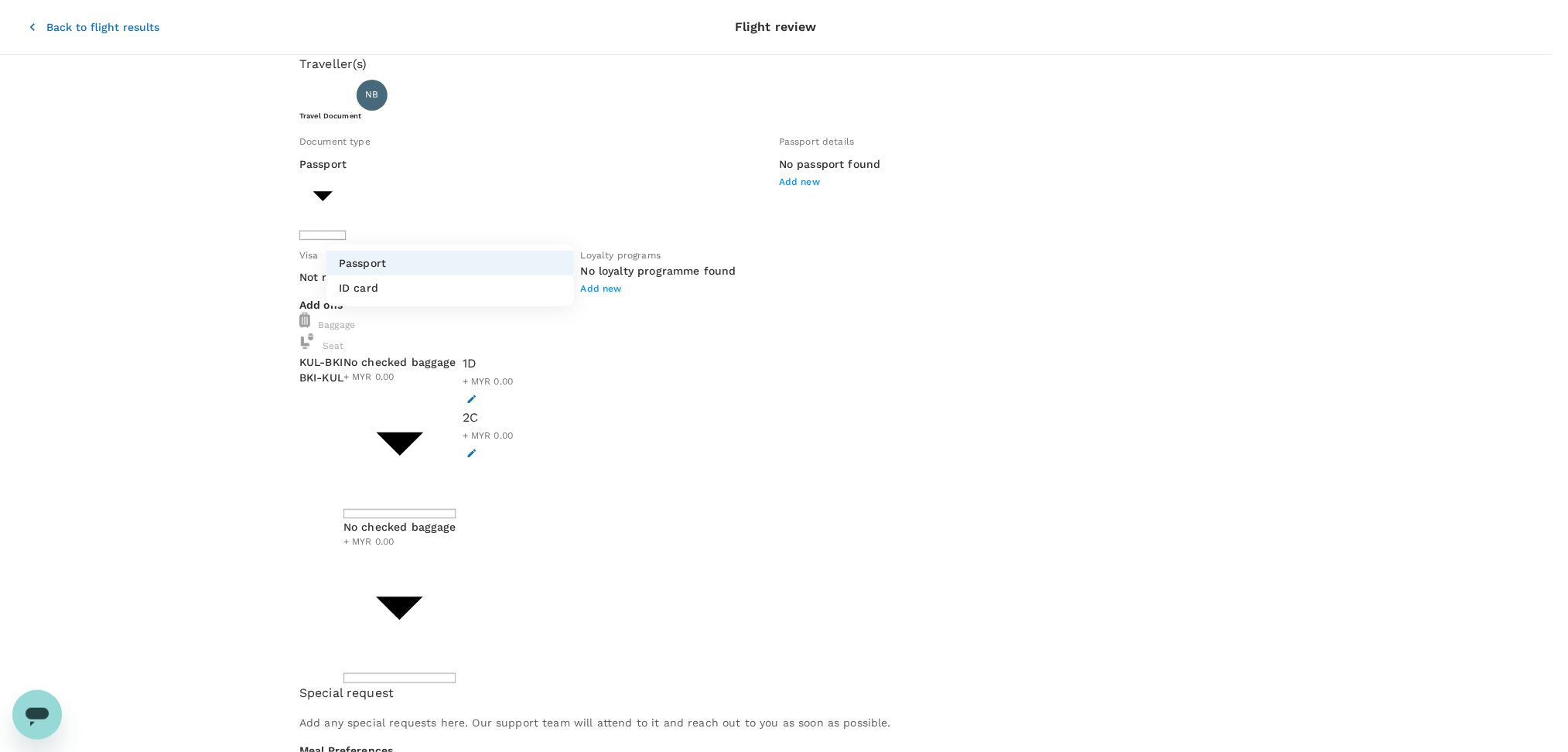 click on "Back to flight results Flight review Traveller(s) Traveller   1 : NB NURUL AISYAH   BINTI YACUB @ YAAKOB Travel Document Document type Passport Passport ​ Passport details No passport found Add new Visa Not required Visa is not required to enter this destination Loyalty programs No loyalty programme found Add new Add ons Baggage Seat KUL  -  BKI BKI  -  KUL No checked baggage + MYR 0.00 ​ No checked baggage + MYR 0.00 ​ 1D + MYR 0.00 2C + MYR 0.00 Special request Add any special requests here. Our support team will attend to it and reach out to you as soon as possible. Meal Preferences Nut free Halal Vegetarian Kosher Accessibility Wheel chair access Reduced vision Hearing impaired Any other requests? Let us know here x ​ Add request You've selected Monday, 04 Aug 2025 09:15 11:55 KUL Direct ,  2h 40min BKI Tuesday, 05 Aug 2025 14:20 16:50 BKI Direct ,  2h 30min KUL View flight details Price summary Total fare (1 traveller(s)) MYR 1,067.15 Air fare MYR 1,067.15 Baggage fee MYR 0.00 Seat fee MYR 0.00 )" at bounding box center [784, 898] 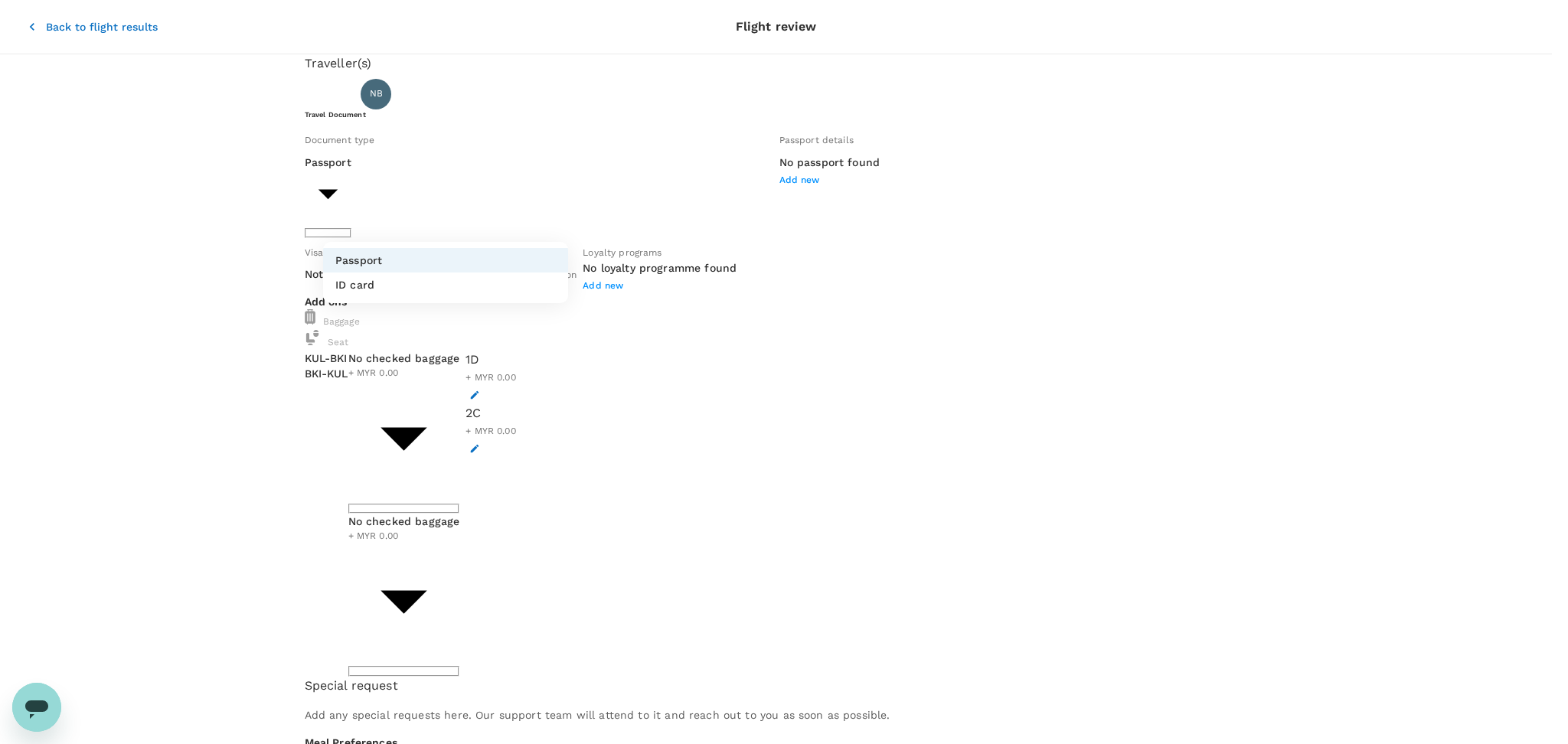 type 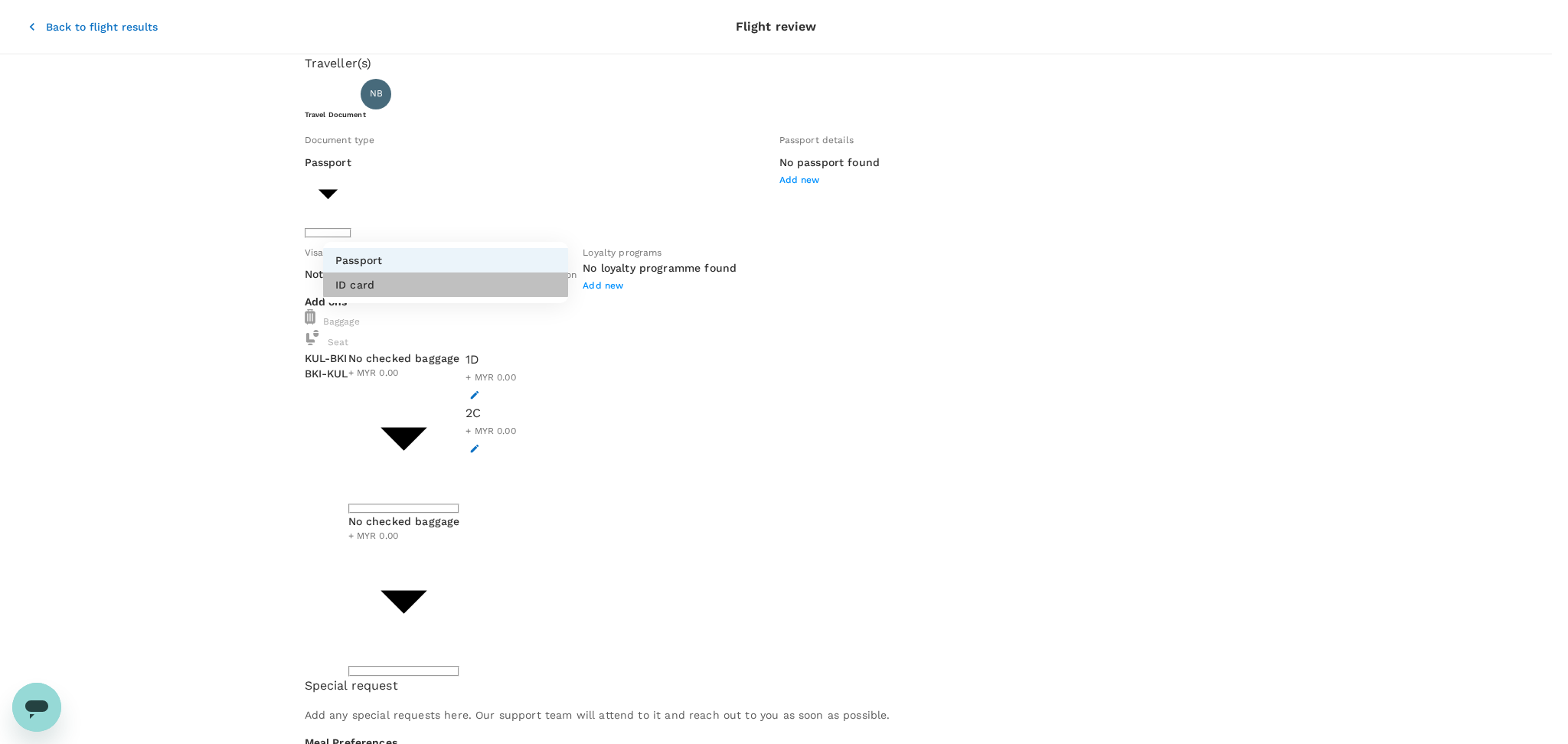 click on "ID card" at bounding box center [446, 285] 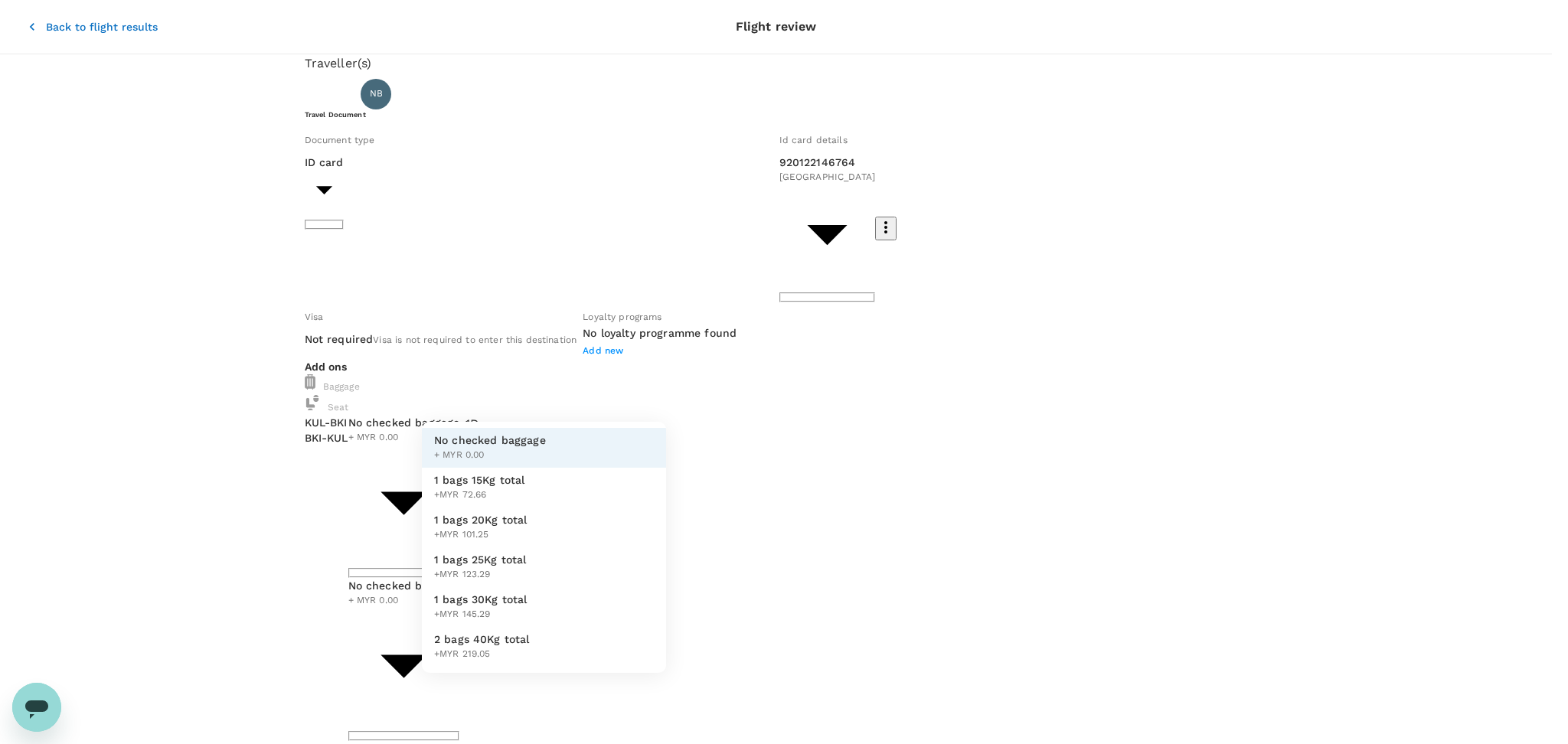 click on "Back to flight results Flight review Traveller(s) Traveller   1 : NB NURUL AISYAH   BINTI YACUB @ YAAKOB Travel Document Document type ID card Id card ​ Id card details 920122146764 Malaysia 9f0029c7-6490-4836-b7f9-eae58767cdab ​ Visa Not required Visa is not required to enter this destination Loyalty programs No loyalty programme found Add new Add ons Baggage Seat KUL  -  BKI BKI  -  KUL No checked baggage + MYR 0.00 ​ No checked baggage + MYR 0.00 ​ 1D + MYR 0.00 2C + MYR 0.00 Special request Add any special requests here. Our support team will attend to it and reach out to you as soon as possible. Meal Preferences Nut free Halal Vegetarian Kosher Accessibility Wheel chair access Reduced vision Hearing impaired Any other requests? Let us know here x ​ Add request You've selected Monday, 04 Aug 2025 09:15 11:55 KUL Direct ,  2h 40min BKI Tuesday, 05 Aug 2025 14:20 16:50 BKI Direct ,  2h 30min KUL View flight details Price summary Total fare (1 traveller(s)) MYR 1,067.15 Air fare MYR 1,067.15 Total" at bounding box center (784, 913) 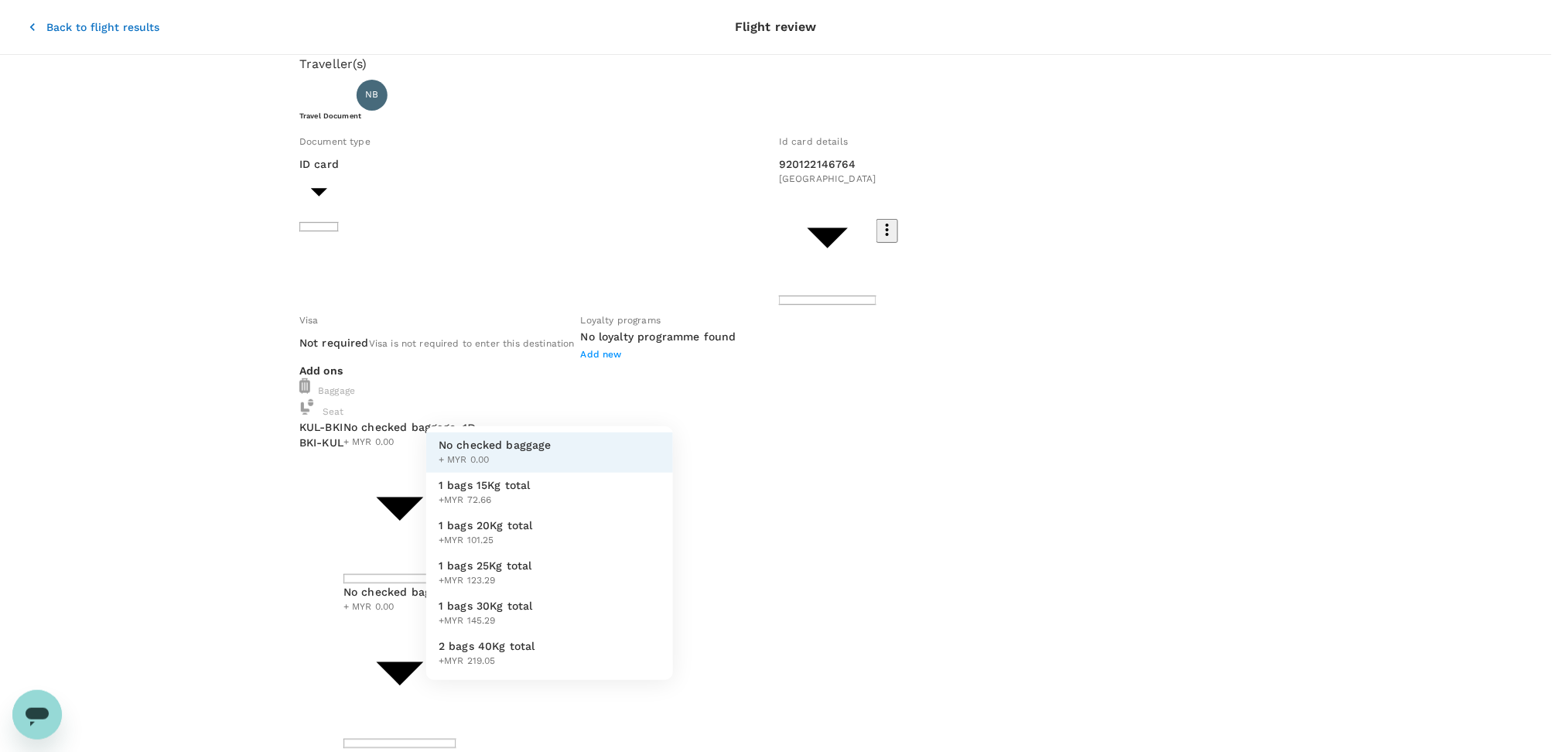 click on "Back to flight results Flight review Traveller(s) Traveller   1 : NB NURUL AISYAH   BINTI YACUB @ YAAKOB Travel Document Document type ID card Id card ​ Id card details 920122146764 Malaysia 9f0029c7-6490-4836-b7f9-eae58767cdab ​ Visa Not required Visa is not required to enter this destination Loyalty programs No loyalty programme found Add new Add ons Baggage Seat KUL  -  BKI BKI  -  KUL No checked baggage + MYR 0.00 ​ No checked baggage + MYR 0.00 ​ 1D + MYR 0.00 2C + MYR 0.00 Special request Add any special requests here. Our support team will attend to it and reach out to you as soon as possible. Meal Preferences Nut free Halal Vegetarian Kosher Accessibility Wheel chair access Reduced vision Hearing impaired Any other requests? Let us know here x ​ Add request You've selected Monday, 04 Aug 2025 09:15 11:55 KUL Direct ,  2h 40min BKI Tuesday, 05 Aug 2025 14:20 16:50 BKI Direct ,  2h 30min KUL View flight details Price summary Total fare (1 traveller(s)) MYR 1,067.15 Air fare MYR 1,067.15 Total" at bounding box center [784, 923] 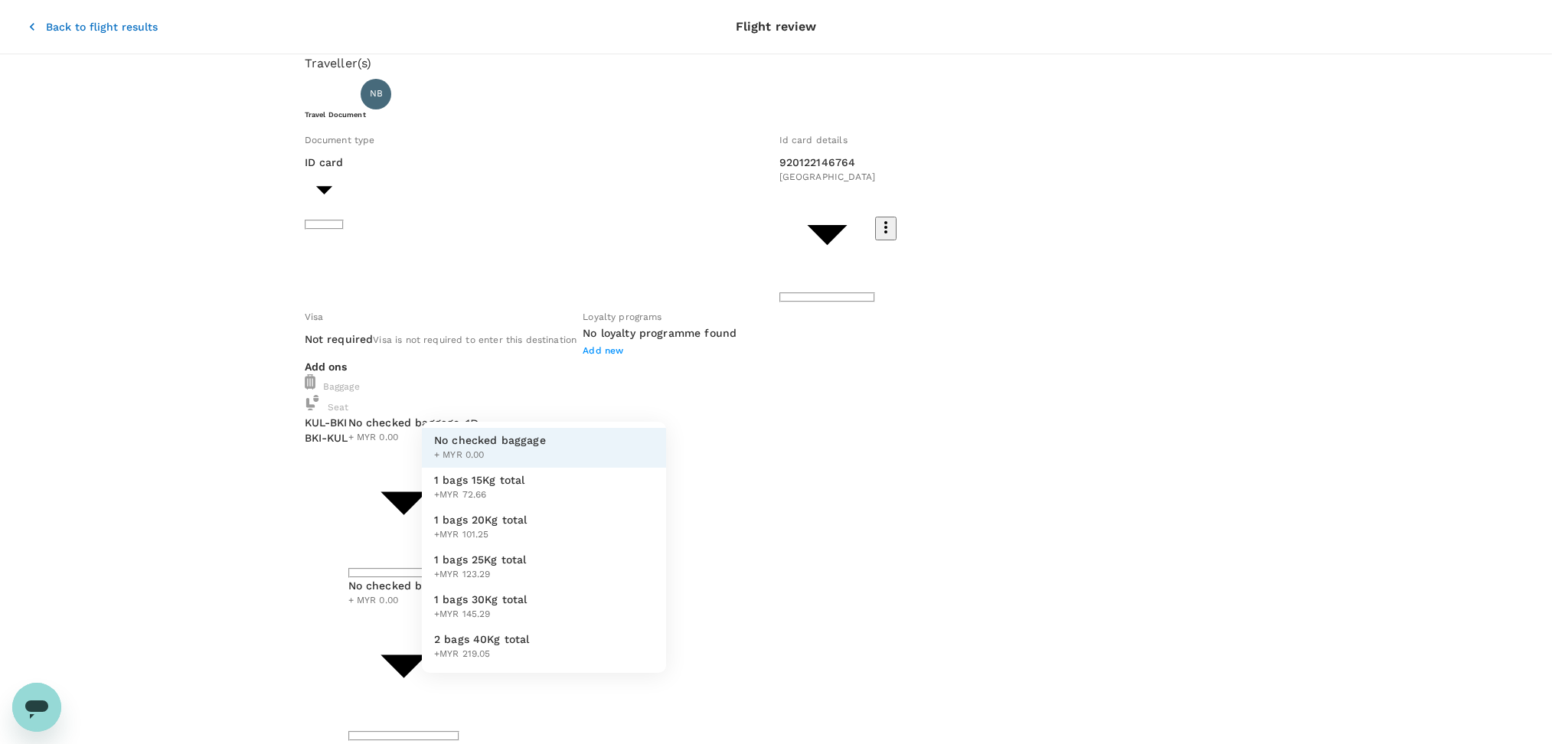 type 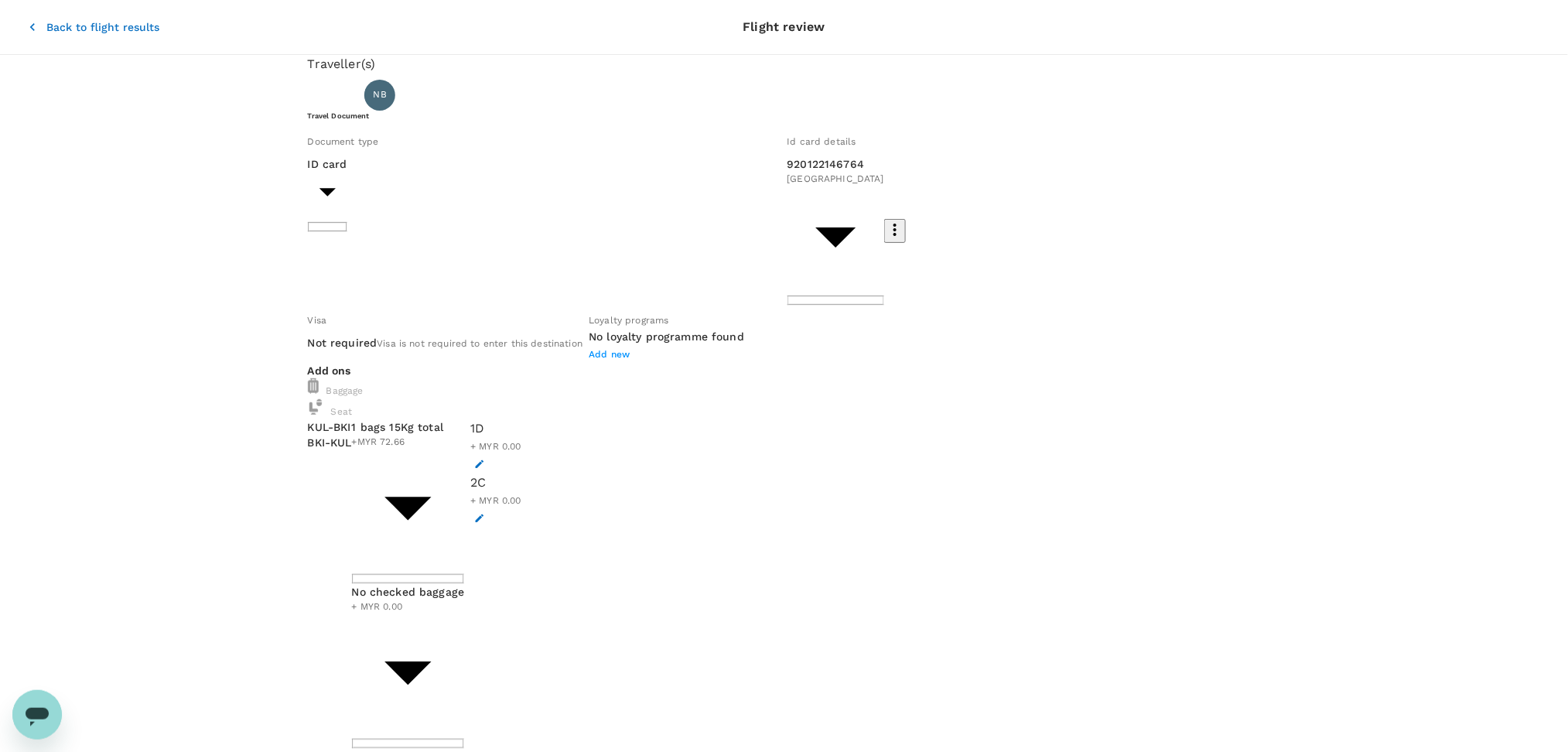 click on "Back to flight results Flight review Traveller(s) Traveller   1 : NB NURUL AISYAH   BINTI YACUB @ YAAKOB Travel Document Document type ID card Id card ​ Id card details 920122146764 Malaysia 9f0029c7-6490-4836-b7f9-eae58767cdab ​ Visa Not required Visa is not required to enter this destination Loyalty programs No loyalty programme found Add new Add ons Baggage Seat KUL  -  BKI BKI  -  KUL 1 bags 15Kg total +MYR 72.66 1 - 72.66 ​ No checked baggage + MYR 0.00 ​ 1D + MYR 0.00 2C + MYR 0.00 Special request Add any special requests here. Our support team will attend to it and reach out to you as soon as possible. Meal Preferences Nut free Halal Vegetarian Kosher Accessibility Wheel chair access Reduced vision Hearing impaired Any other requests? Let us know here x ​ Add request You've selected Monday, 04 Aug 2025 09:15 11:55 KUL Direct ,  2h 40min BKI Tuesday, 05 Aug 2025 14:20 16:50 BKI Direct ,  2h 30min KUL View flight details Price summary Total fare (1 traveller(s)) MYR 1,067.15 Air fare MYR 0.00 )" at bounding box center [784, 923] 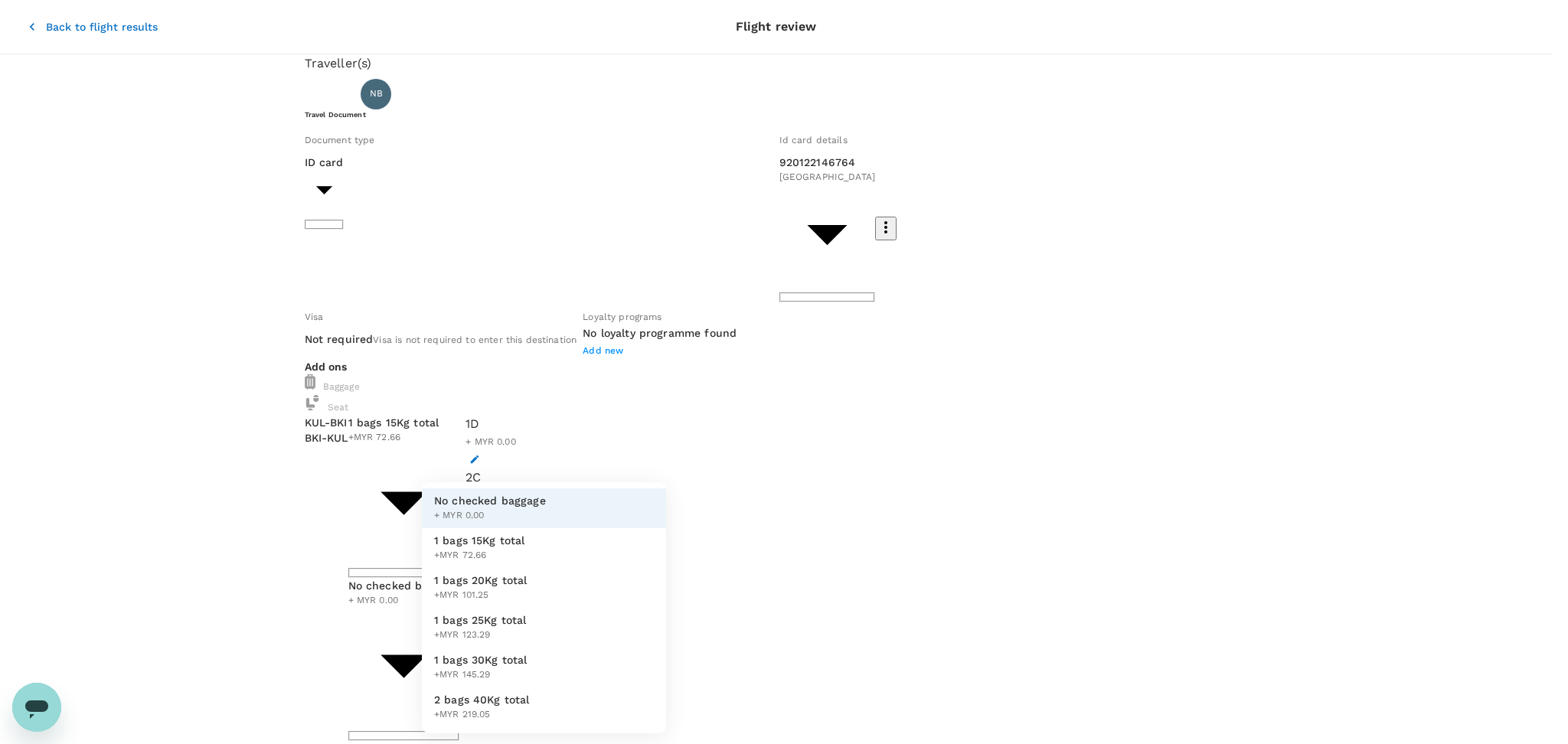 type 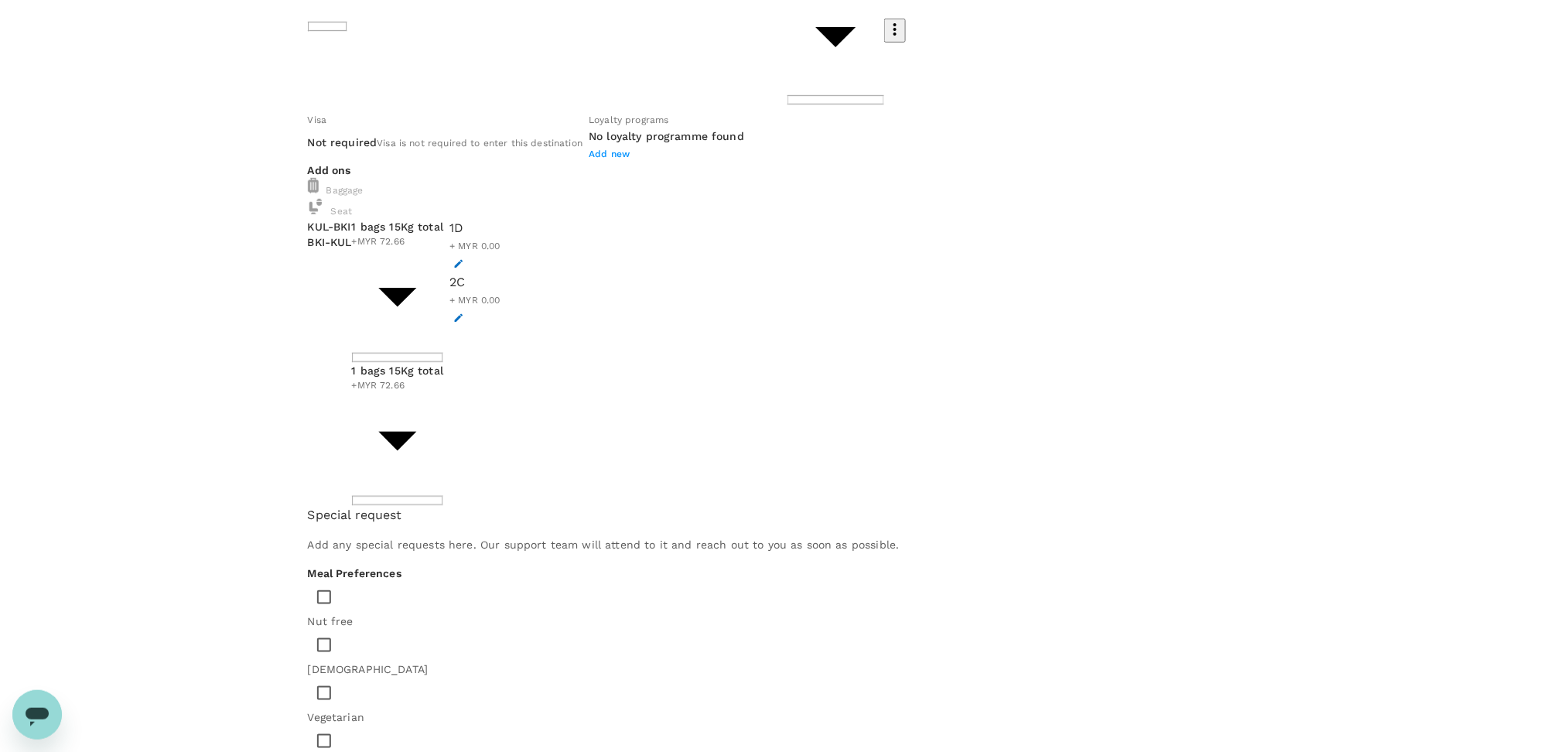 scroll, scrollTop: 202, scrollLeft: 0, axis: vertical 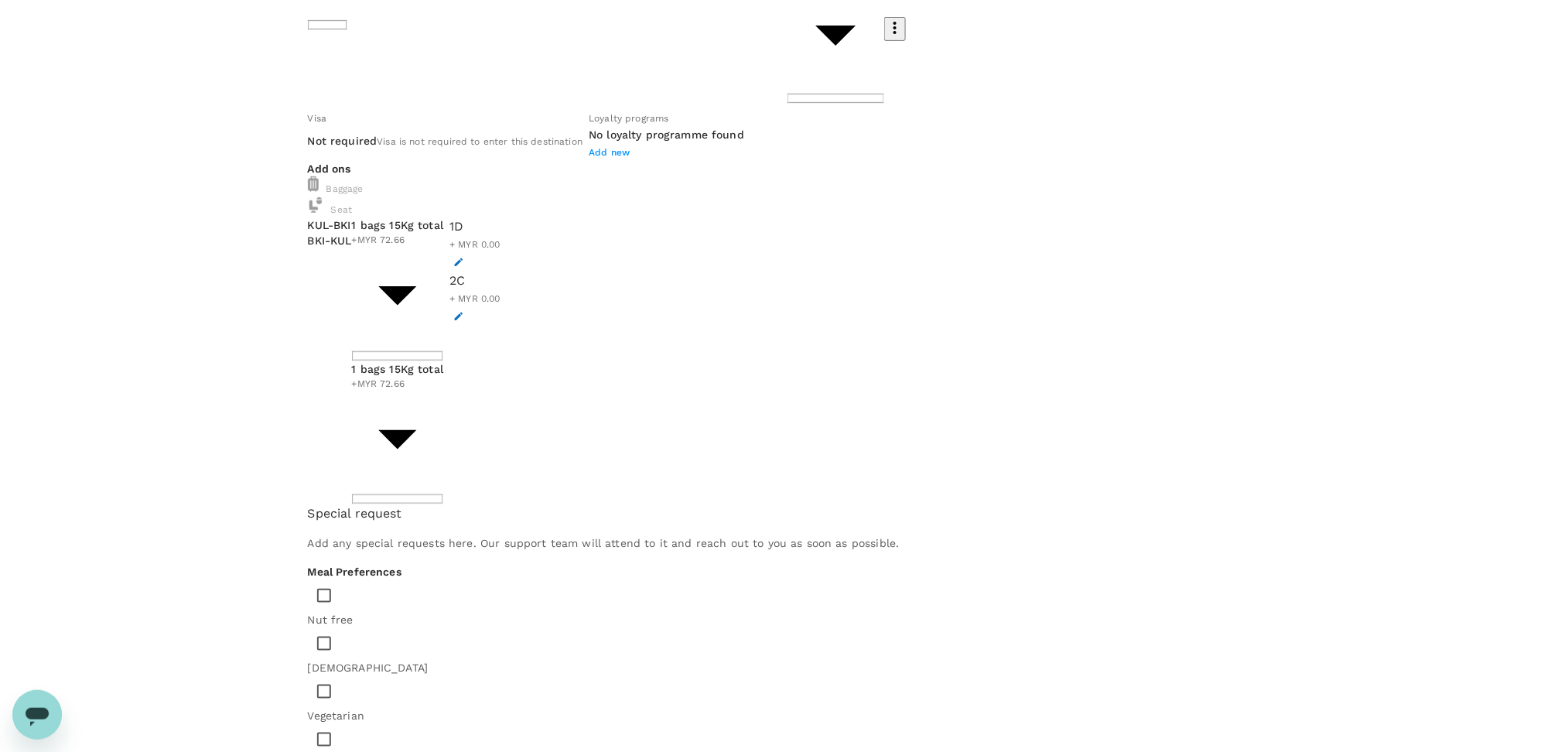 click at bounding box center (368, 988) 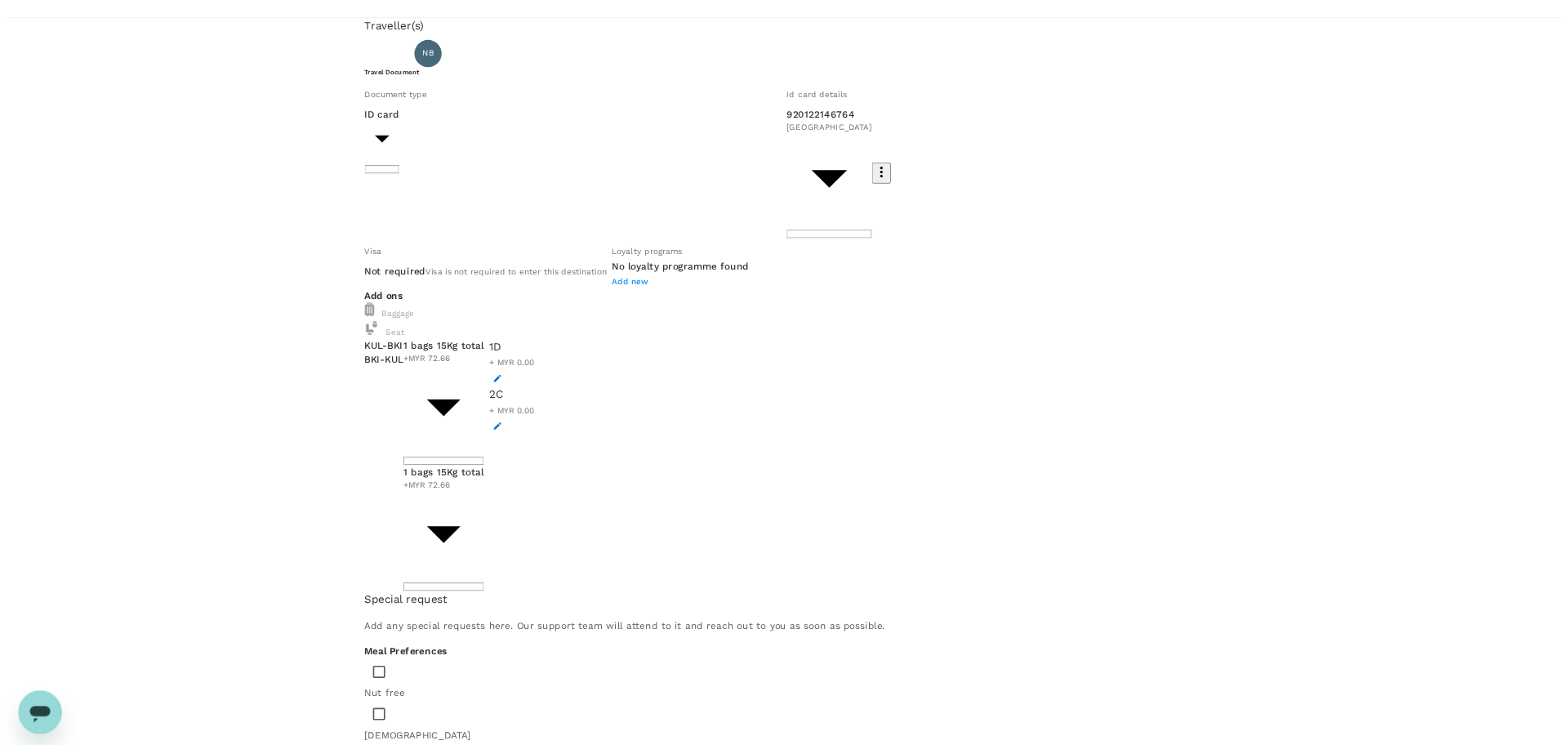 scroll, scrollTop: 0, scrollLeft: 0, axis: both 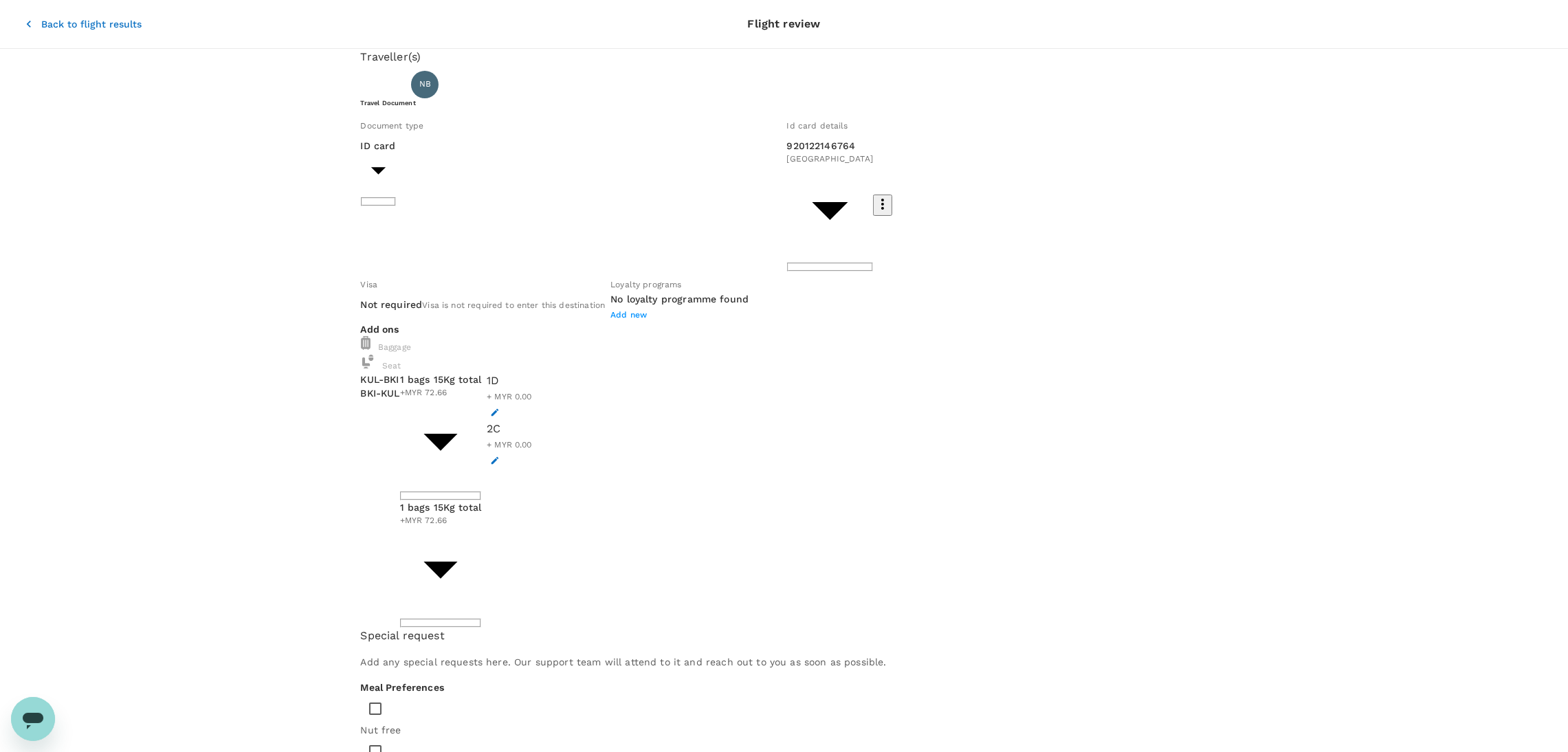 type on "Please purchase meals for both trip" 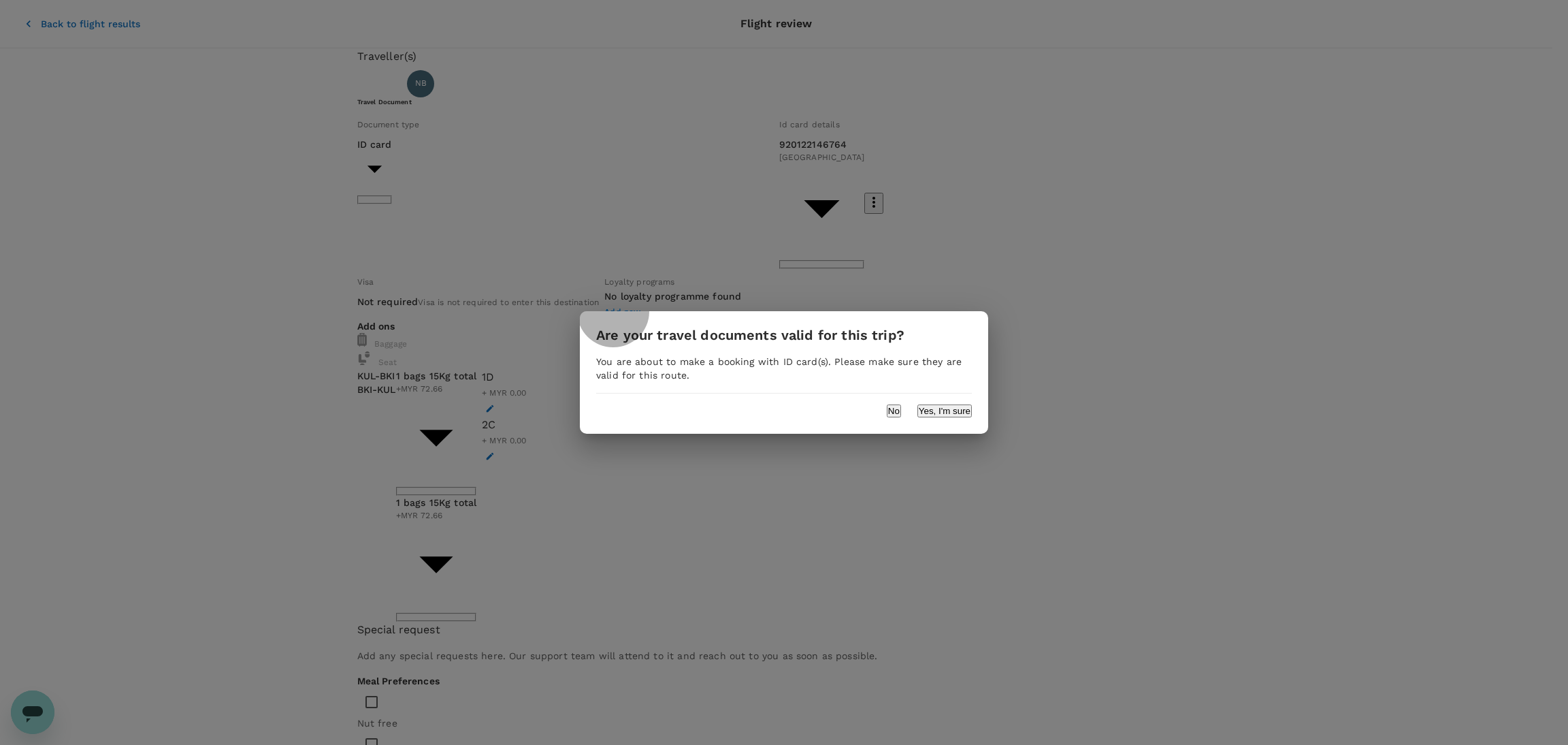 click on "Yes, I'm sure" at bounding box center (945, 411) 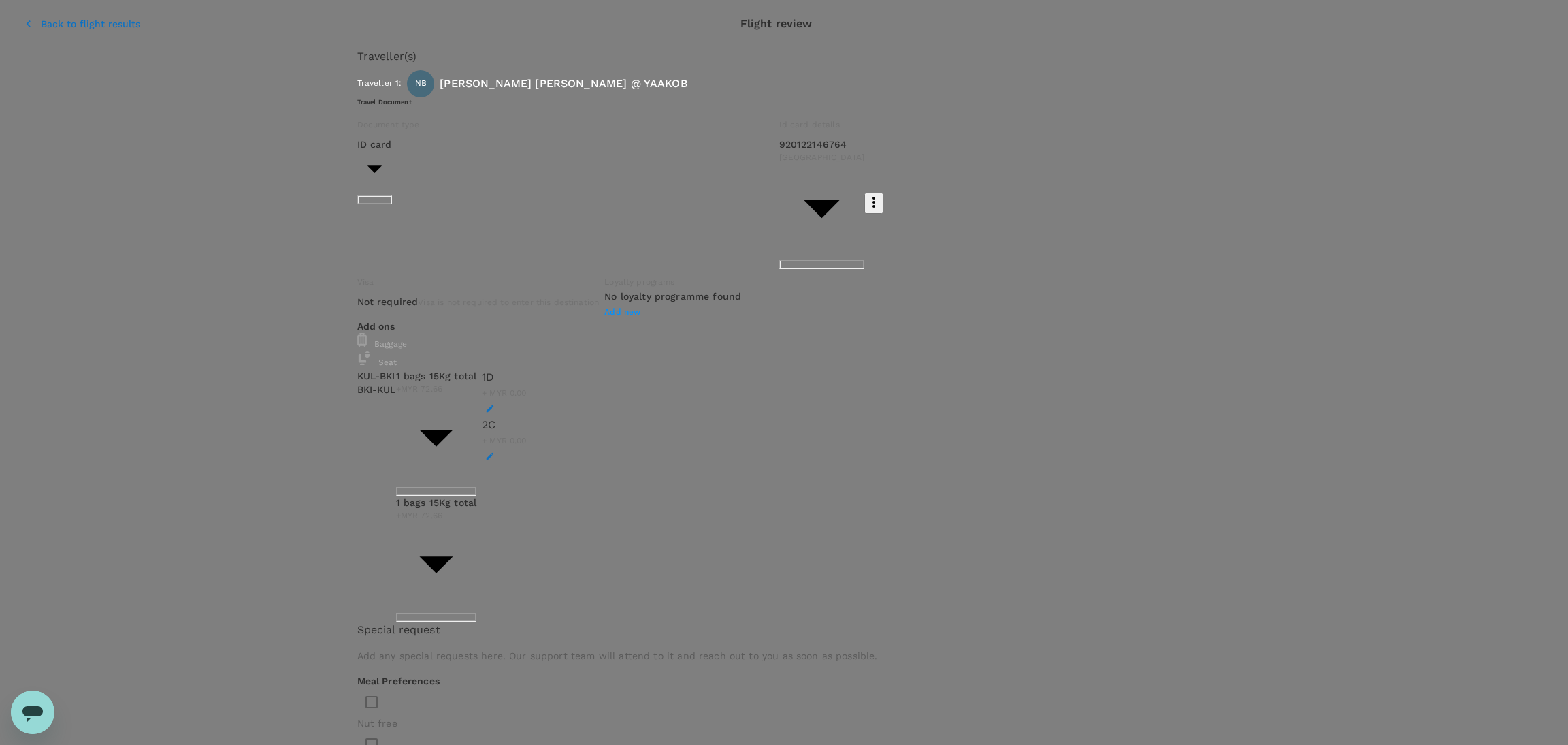 type on "9ea61a02-274a-4f65-9d5b-ca51ac7b2cfc" 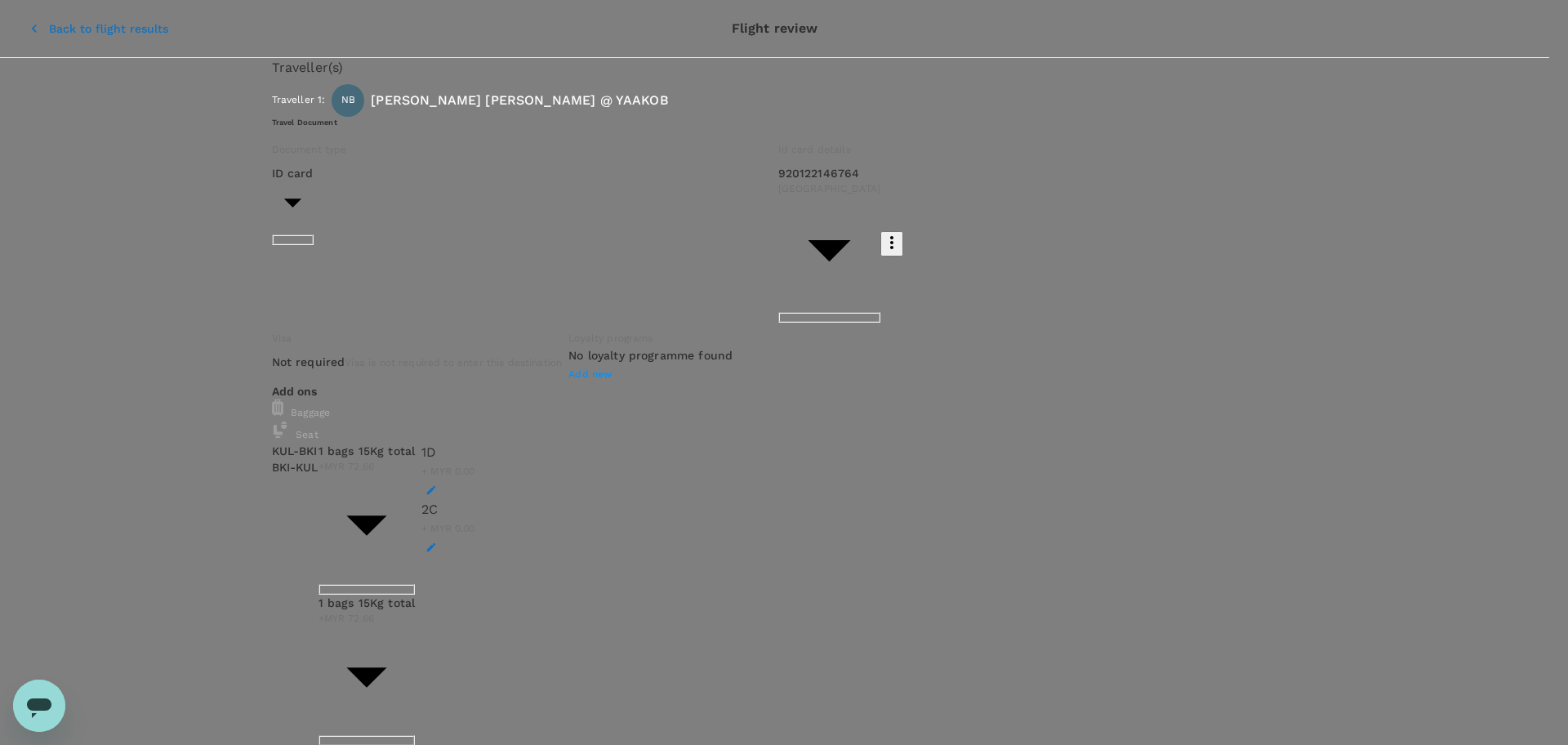 click 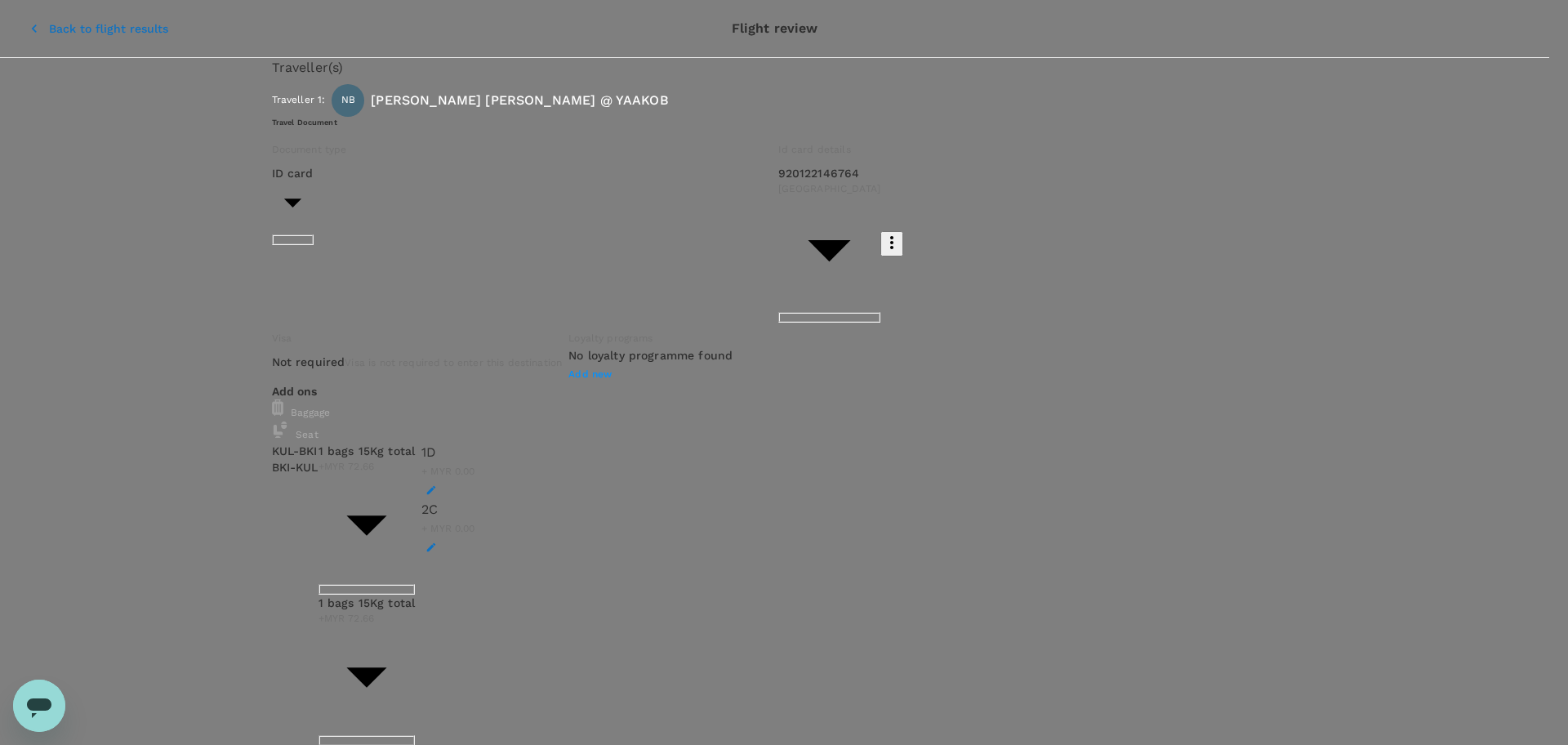 click on "Enable approval" at bounding box center (775, 1997) 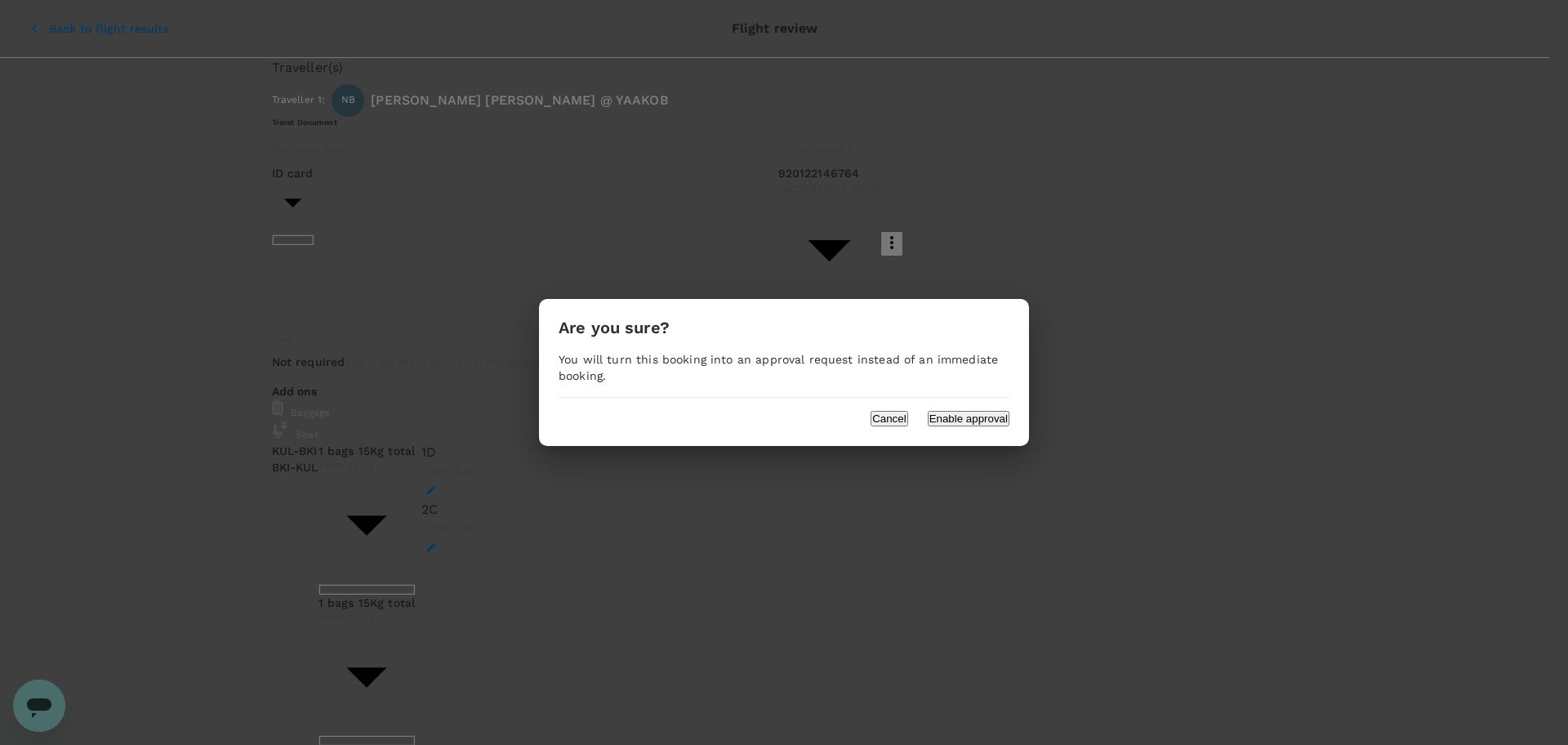 click on "Enable approval" at bounding box center (969, 418) 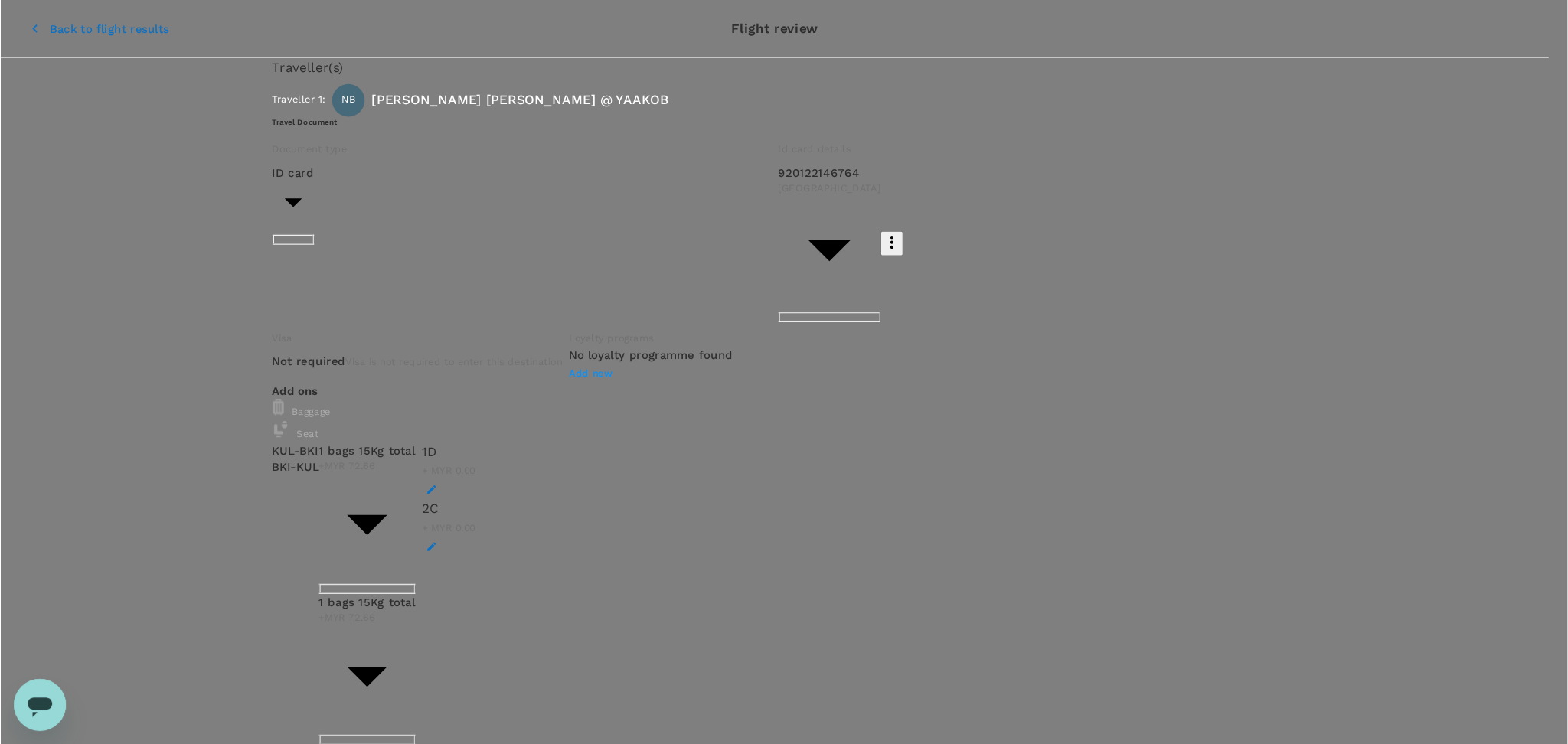 scroll, scrollTop: 142, scrollLeft: 0, axis: vertical 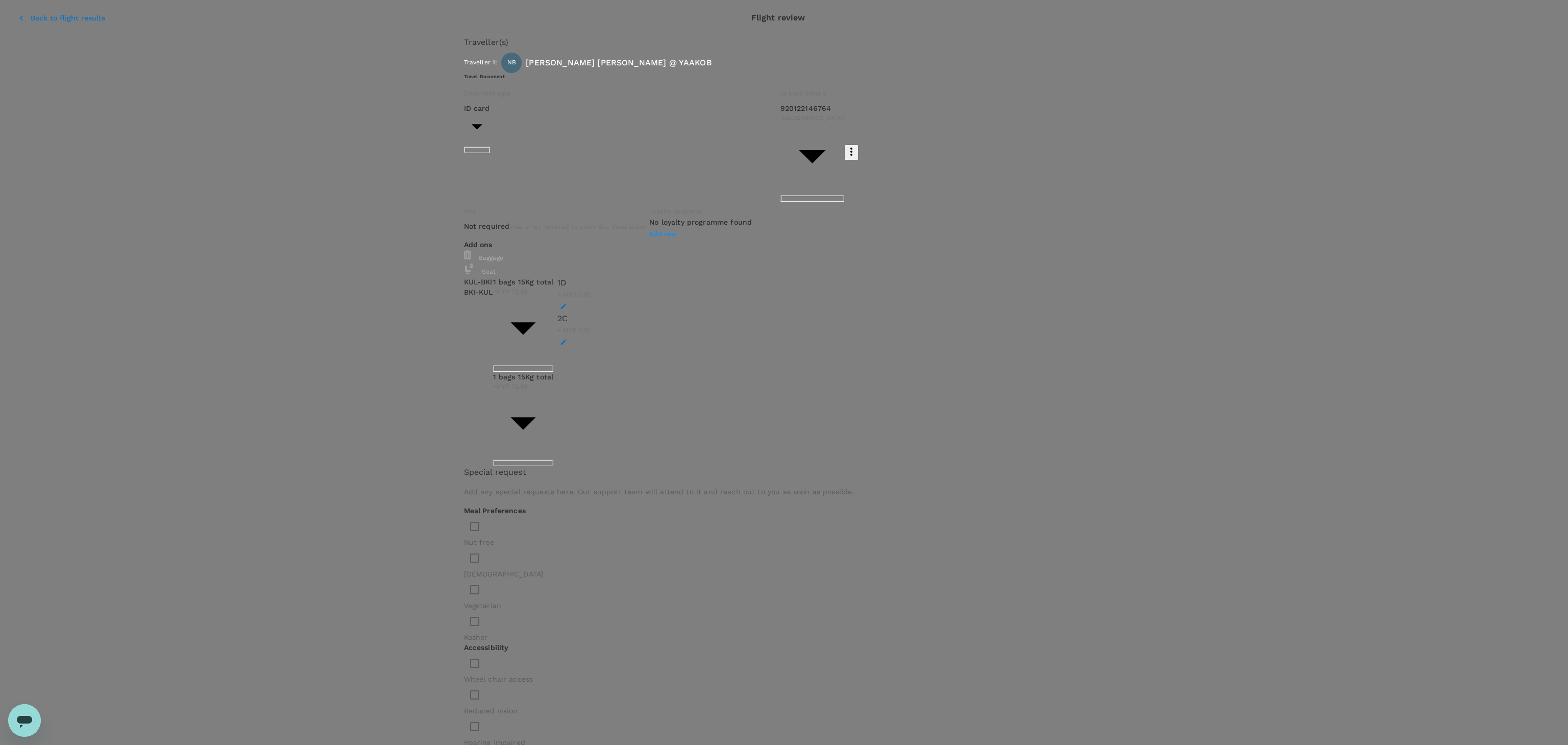 click at bounding box center (598, 1364) 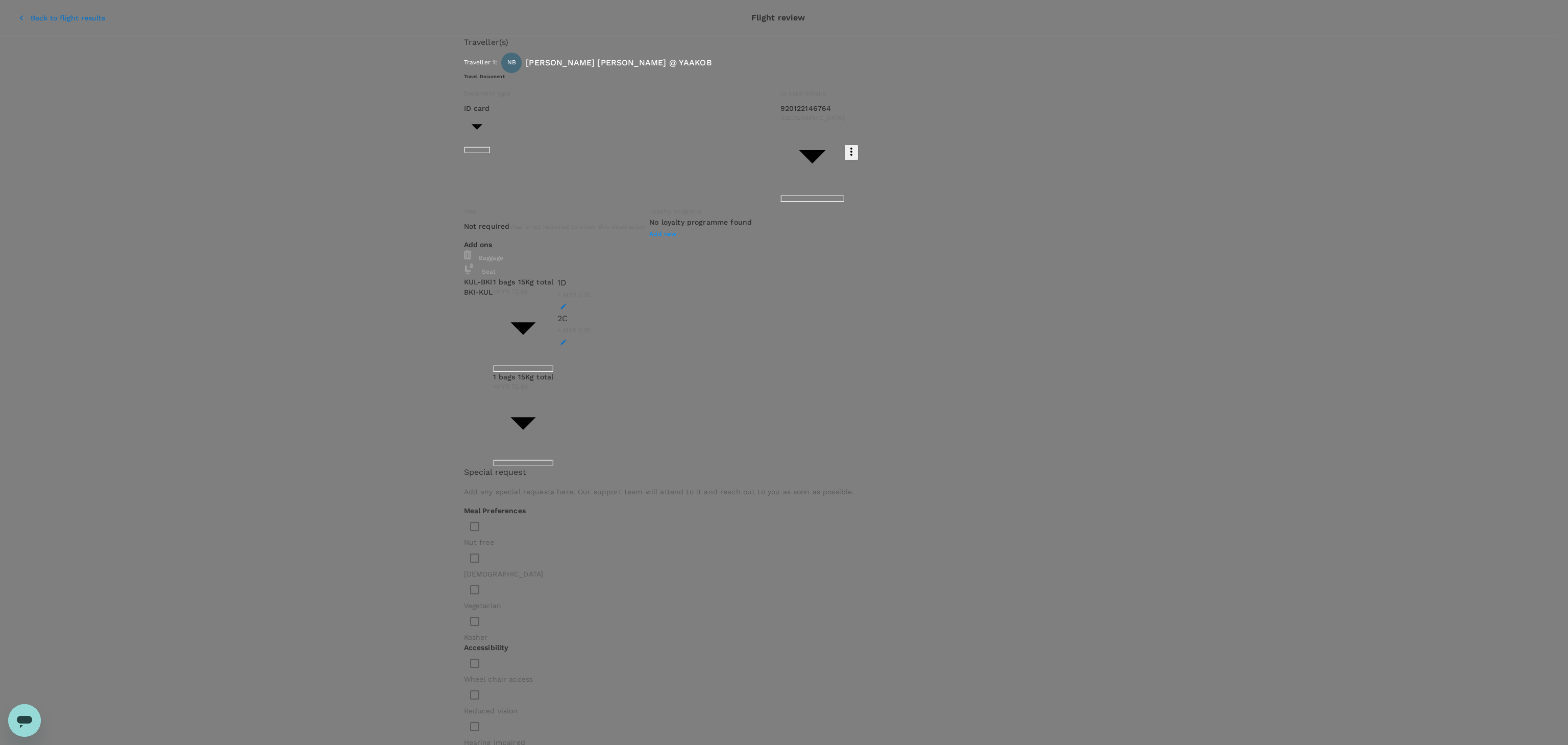 type on "TRF NUMBER" 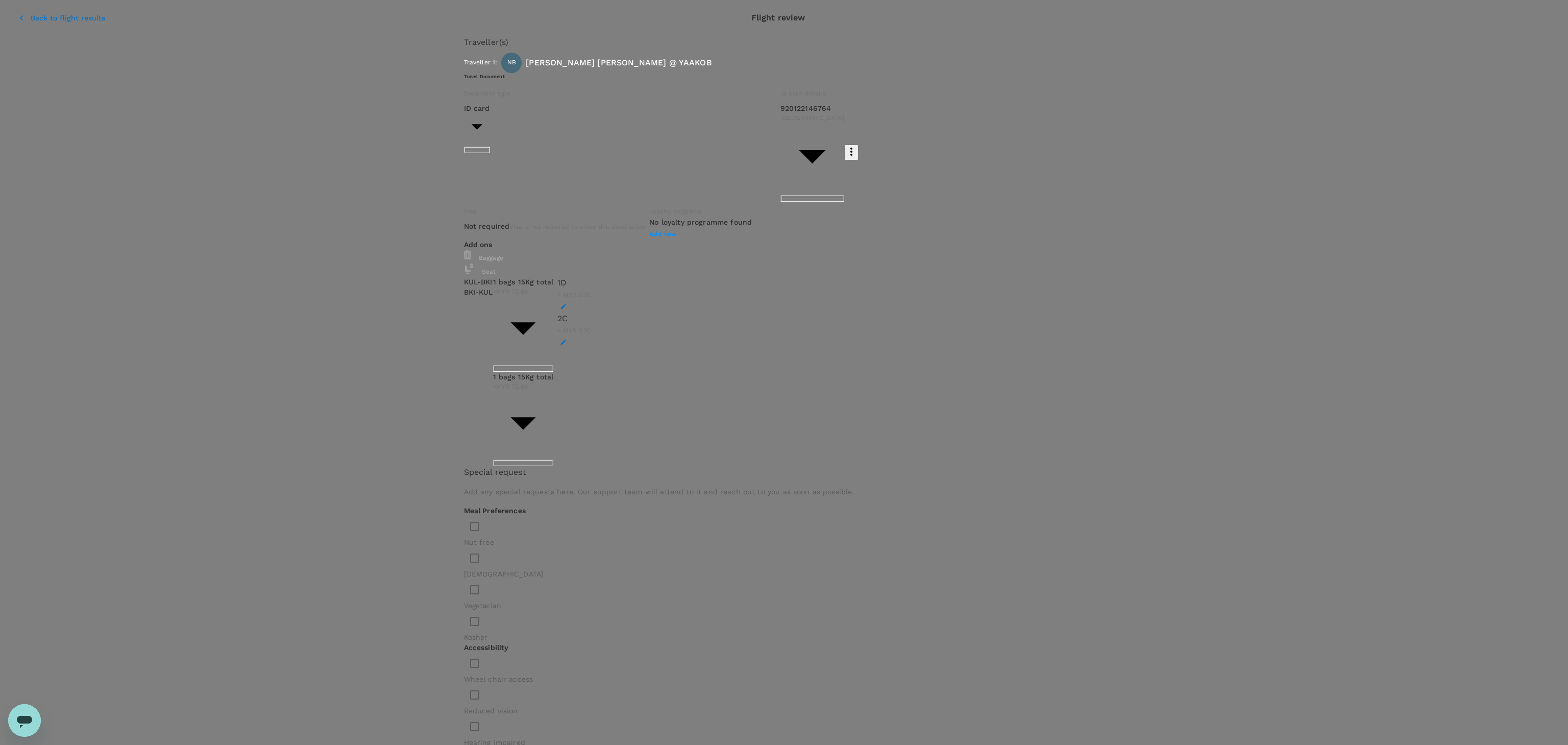 click 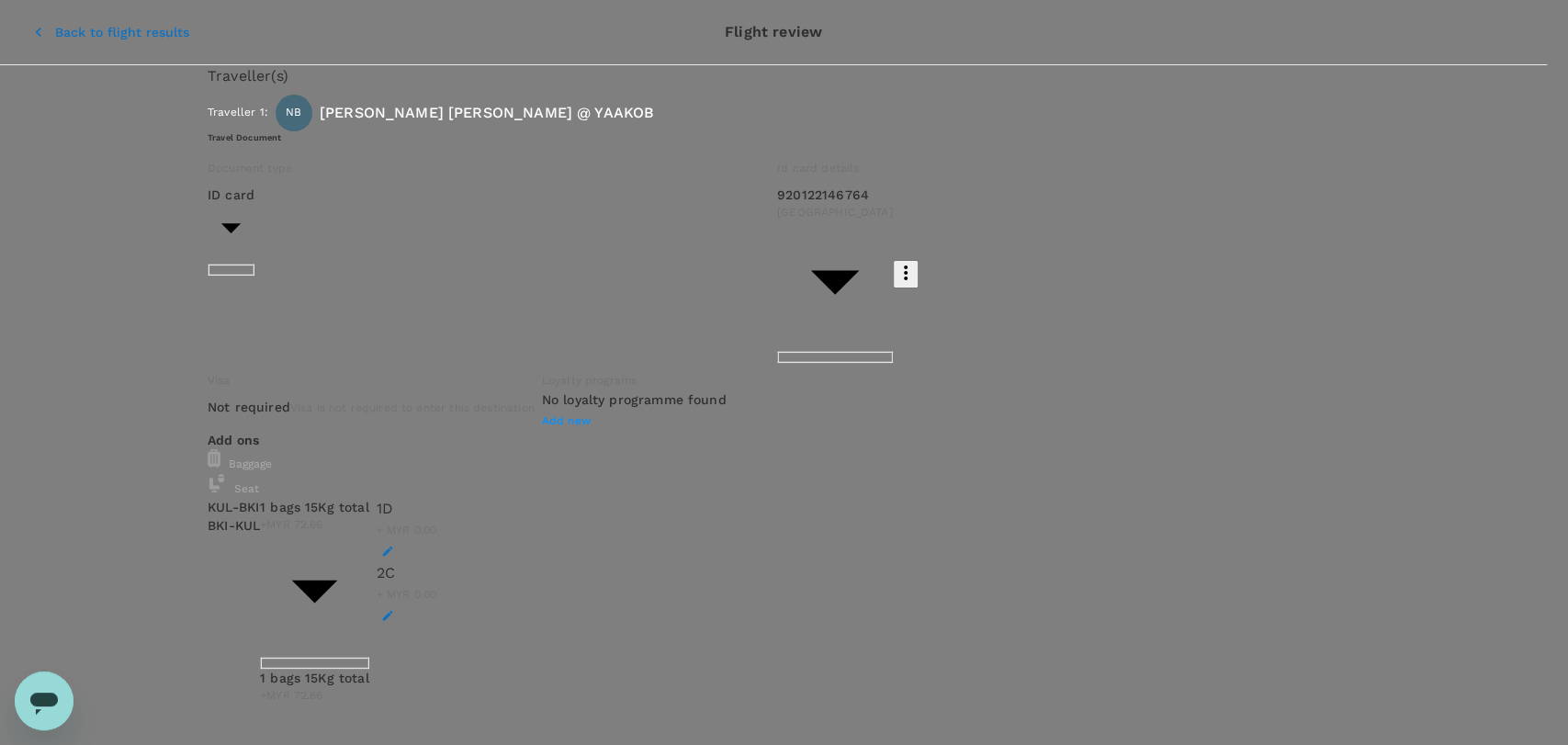 click on "Back to flight review" at bounding box center (95, 2162) 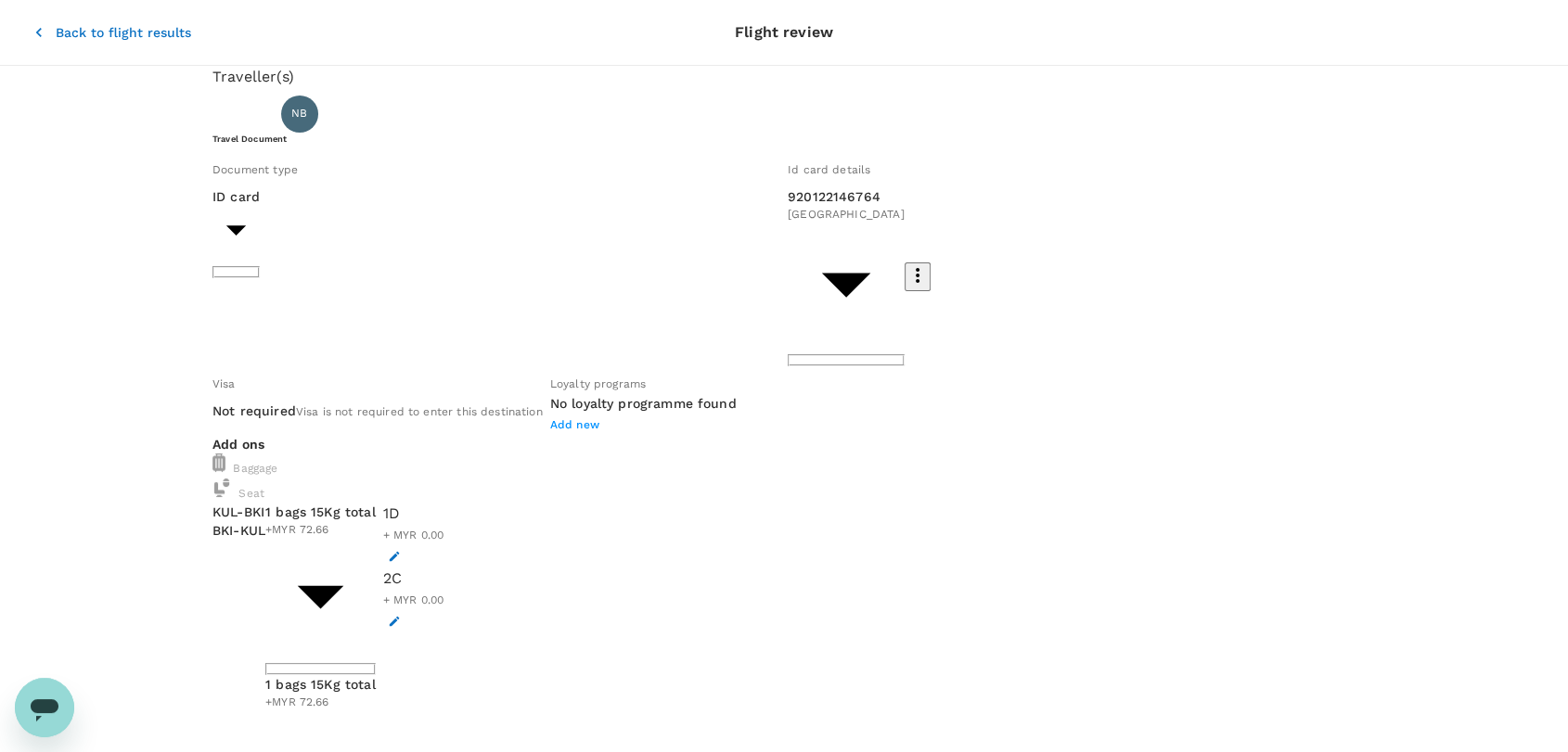 click 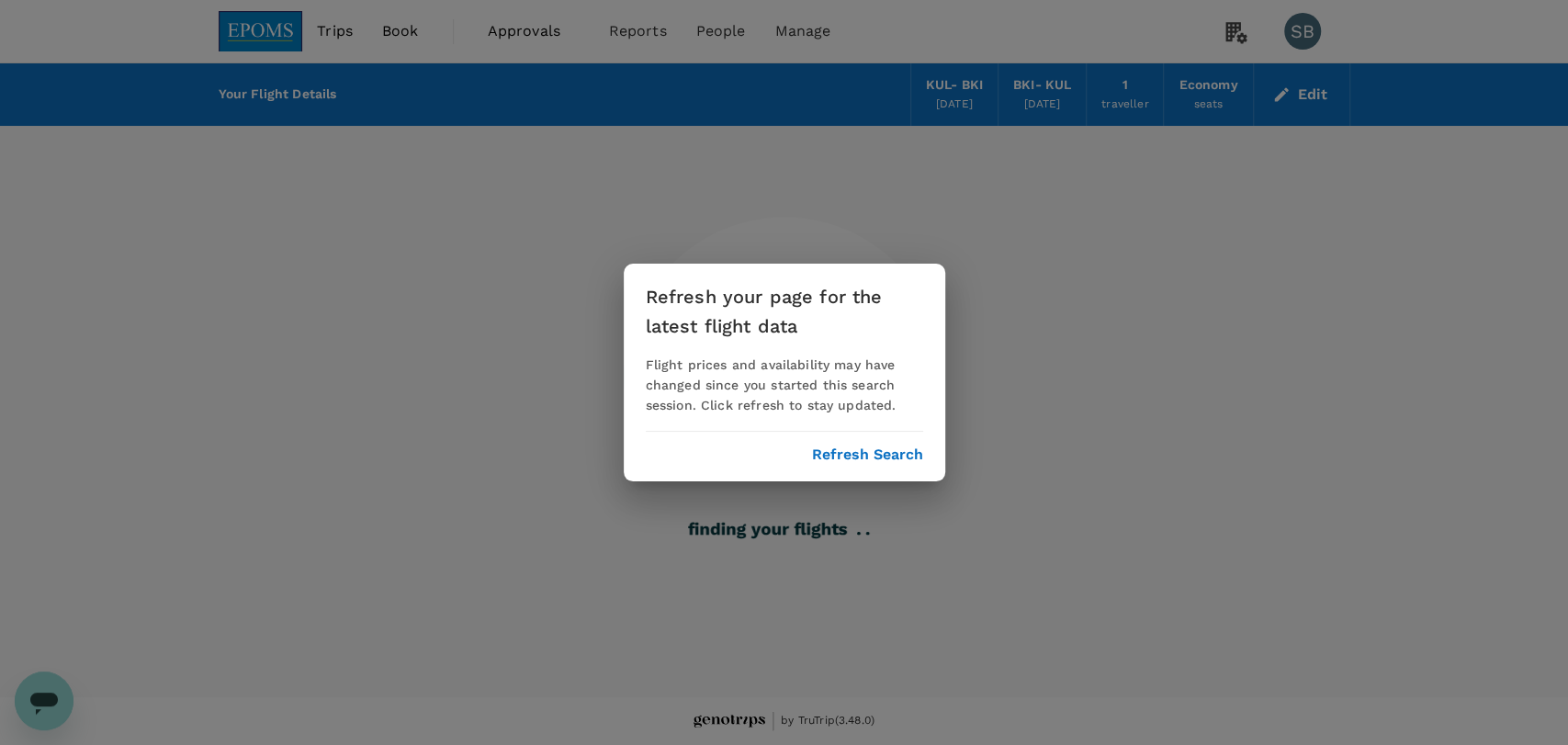 click on "Refresh Search" at bounding box center (867, 455) 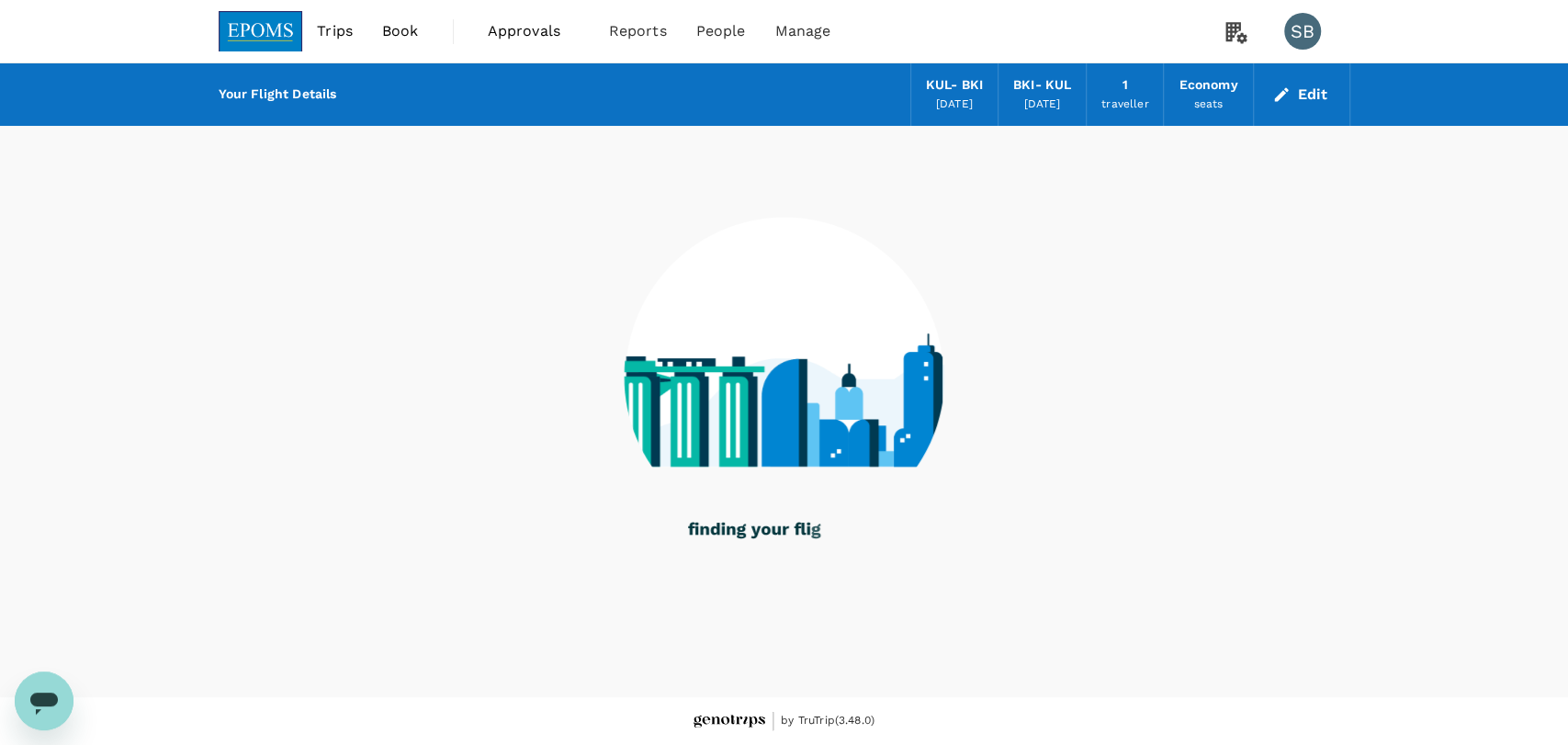 click at bounding box center [261, 31] 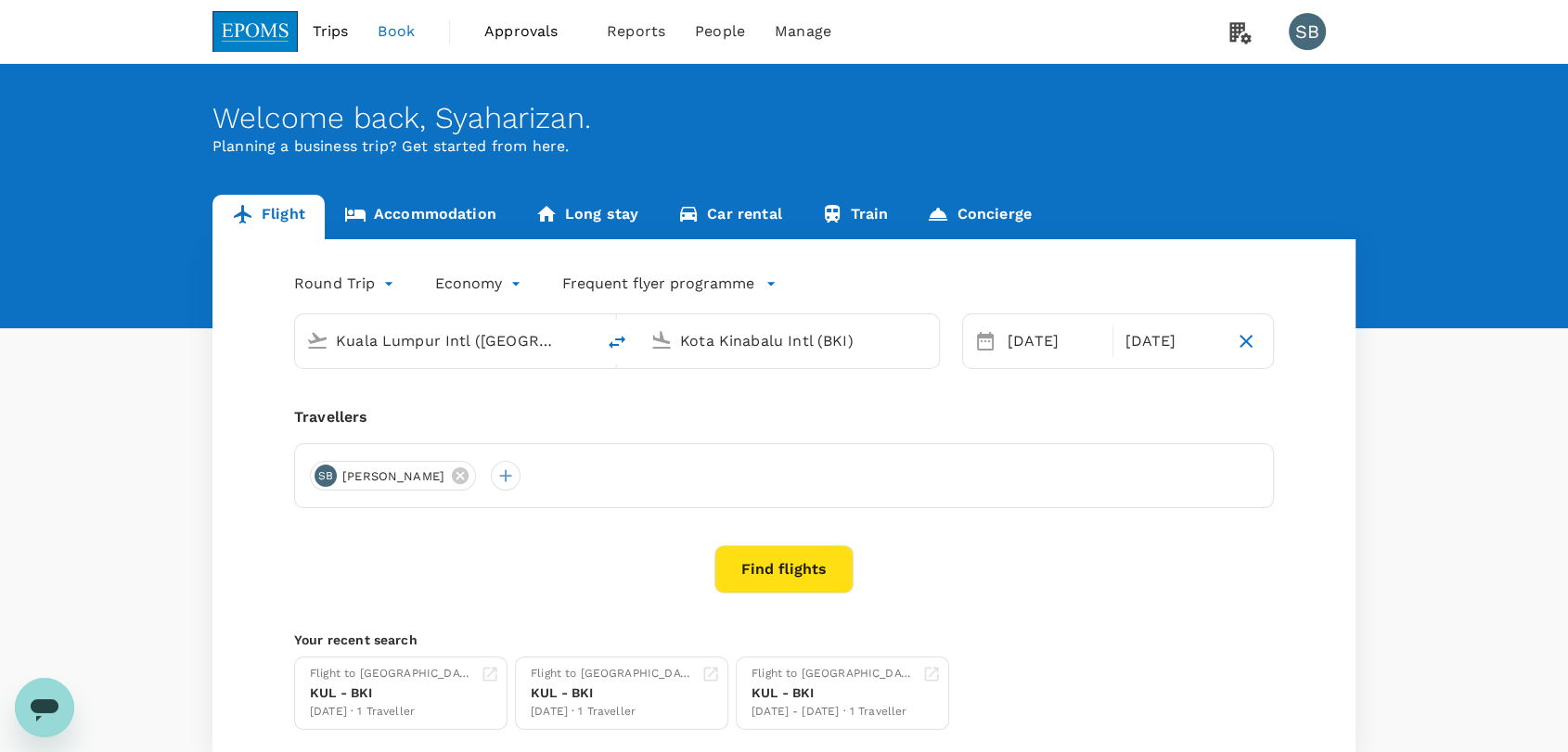 type 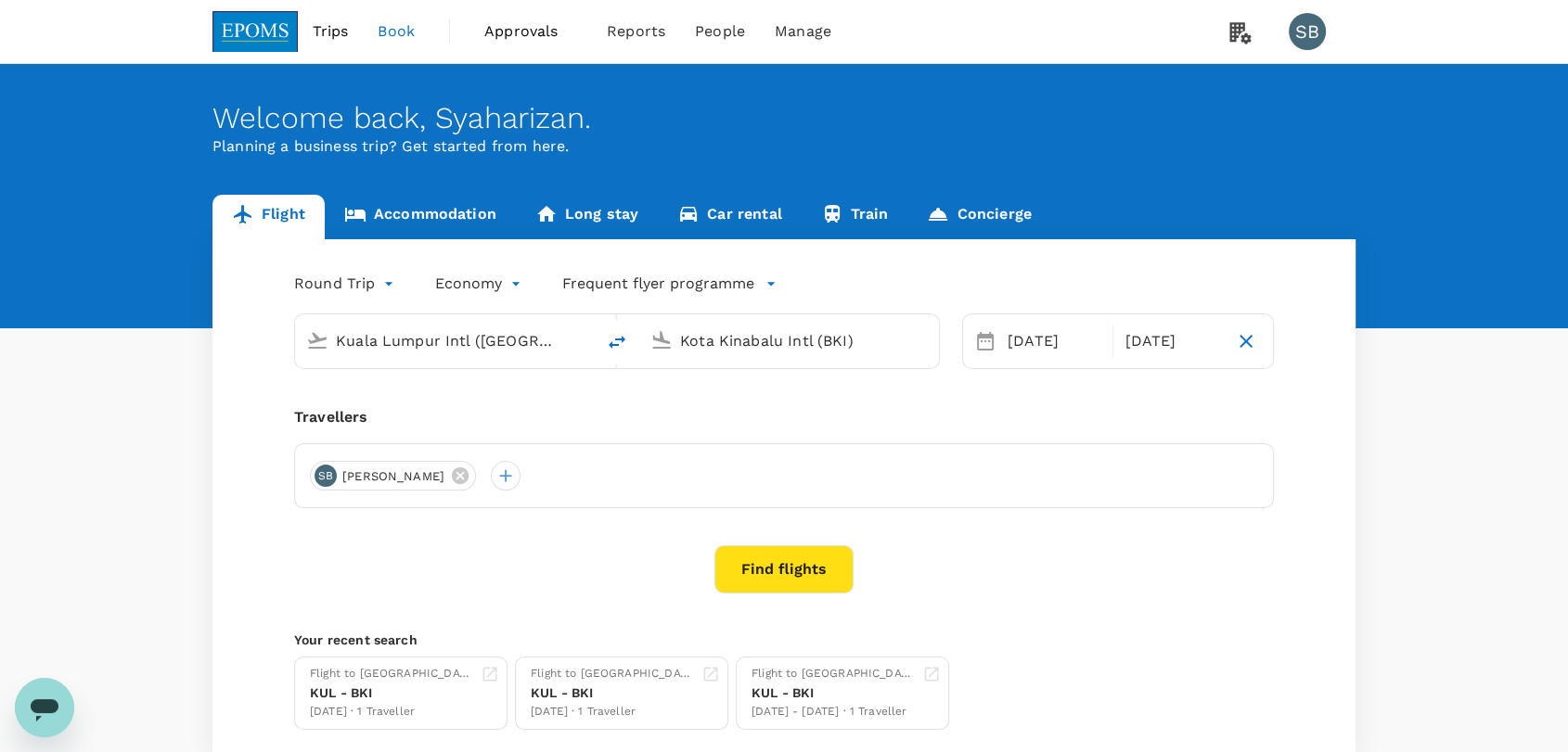 type 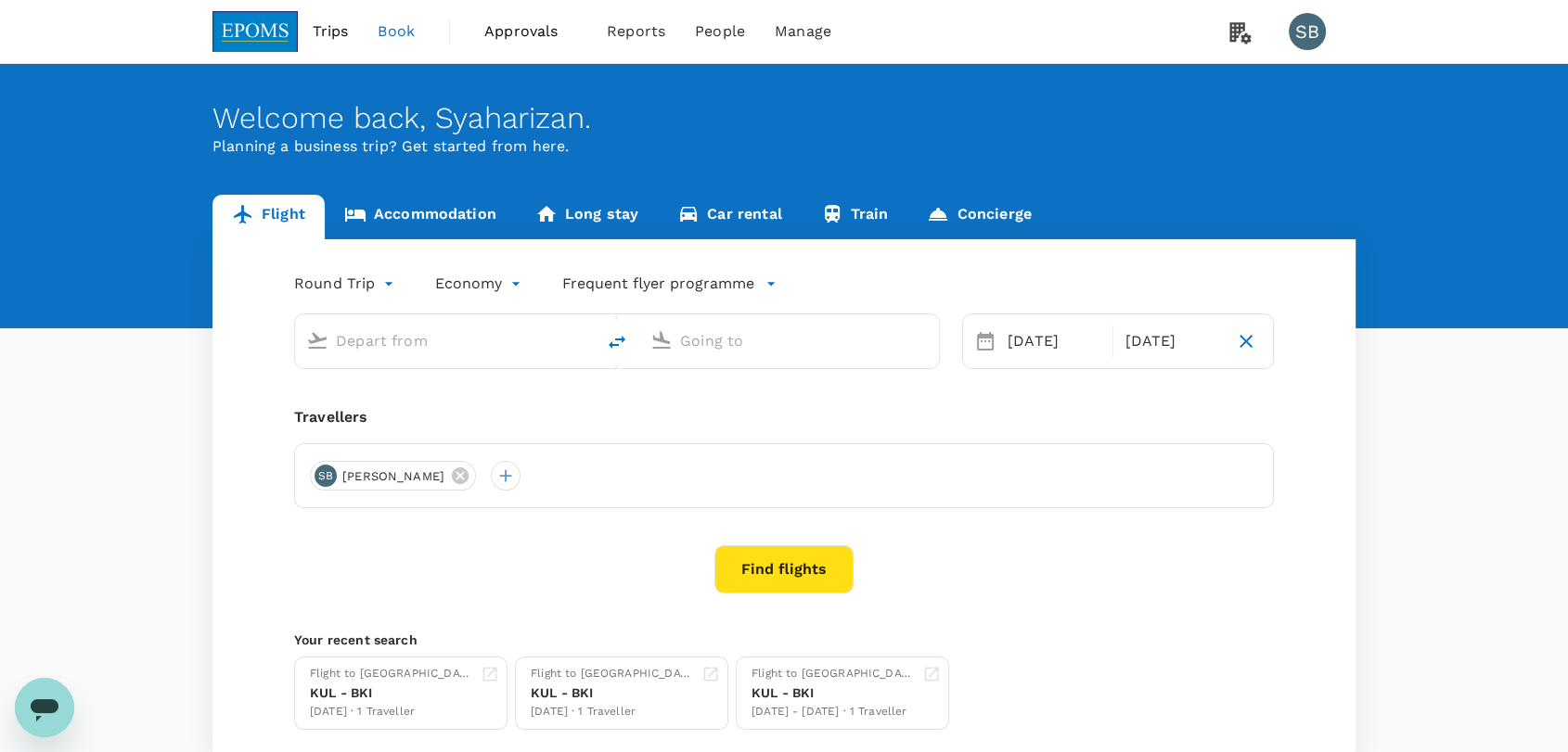 type on "Kuala Lumpur Intl (KUL)" 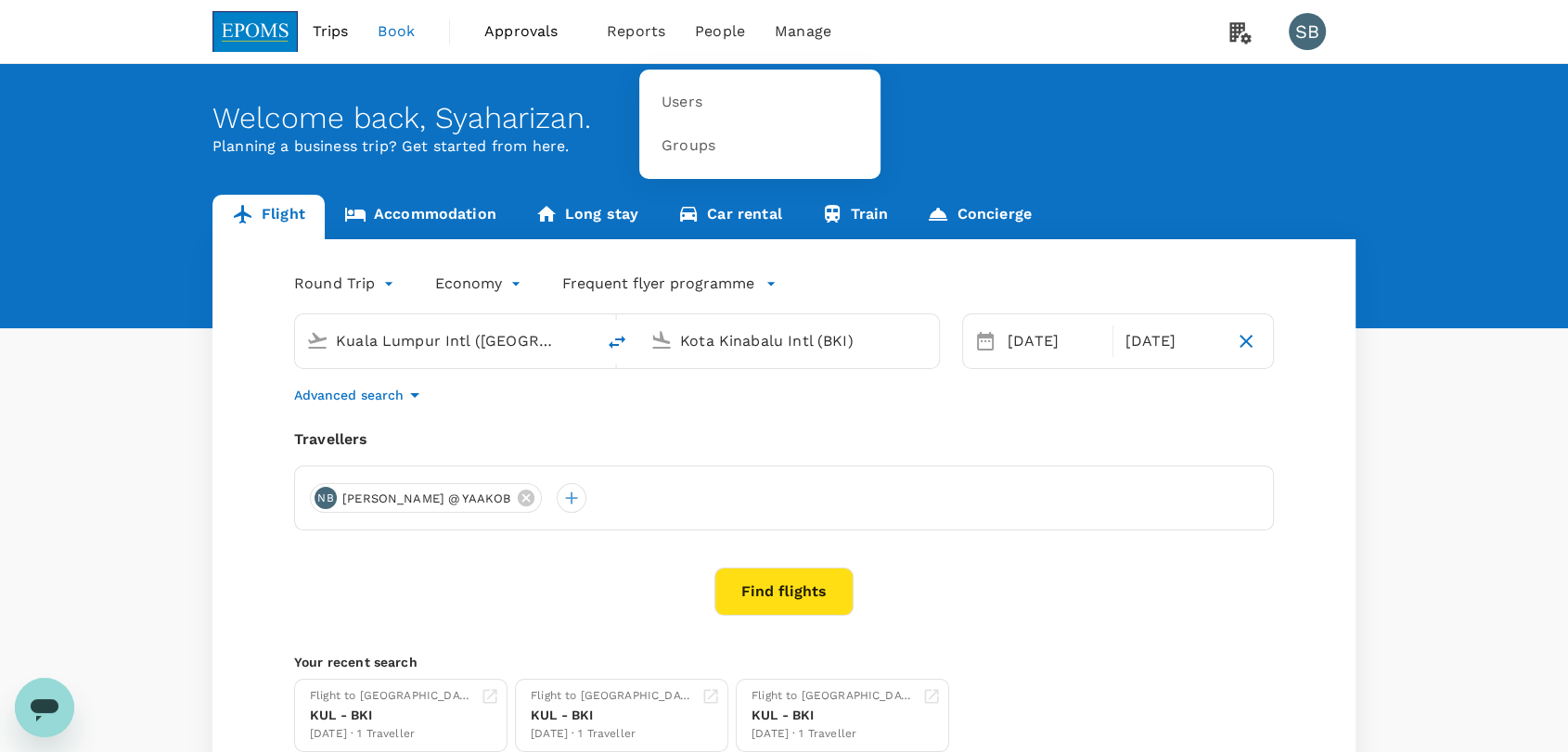 type 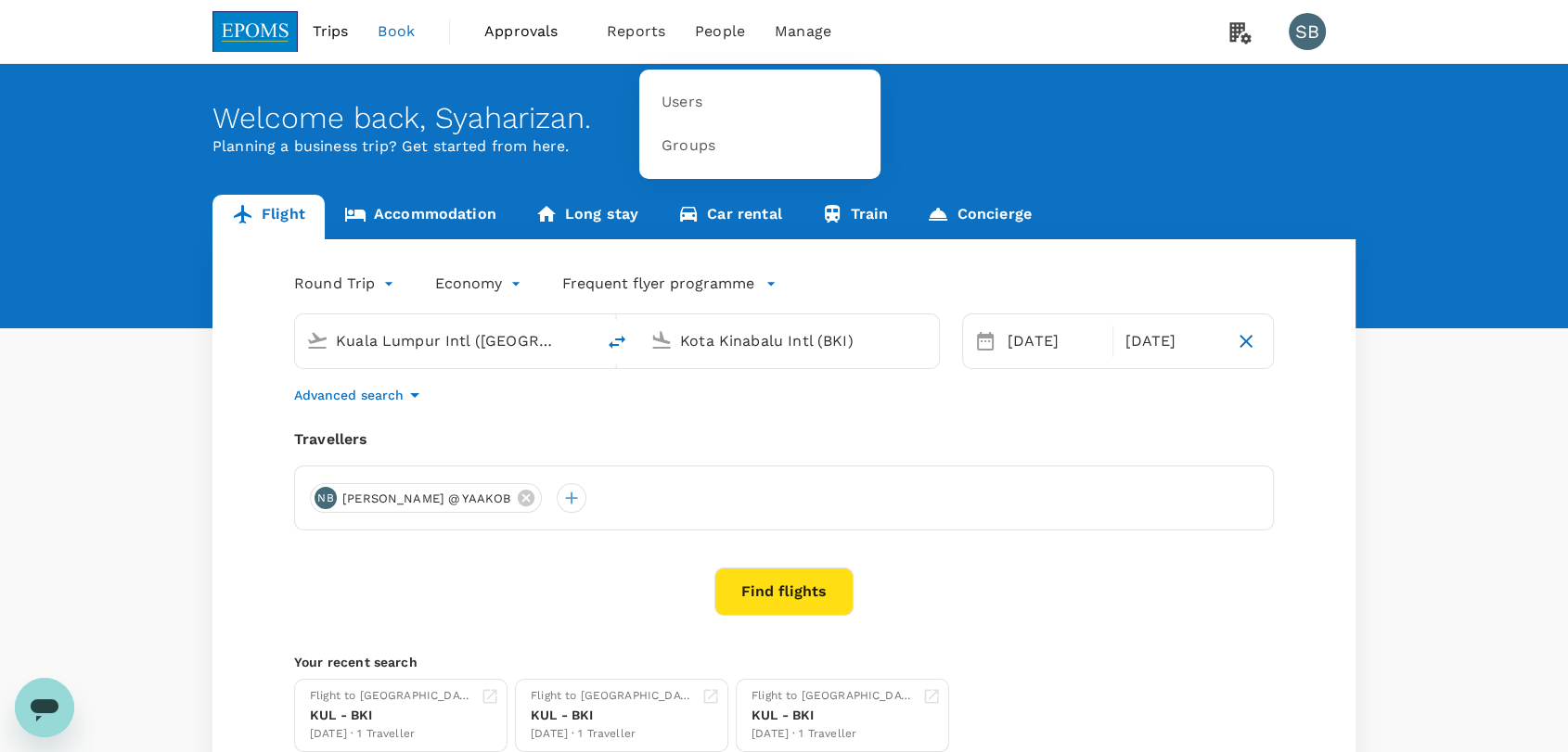type 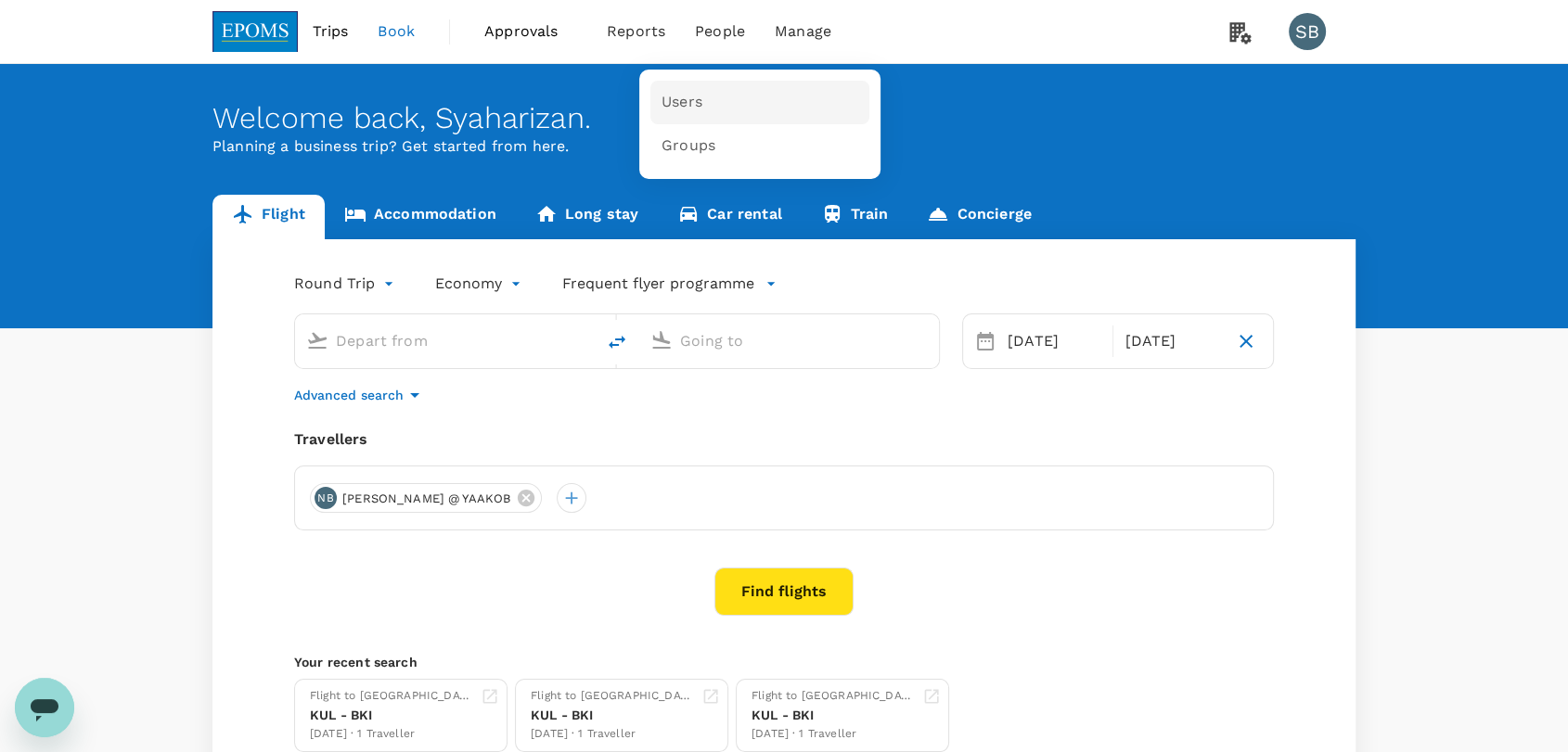 type on "Kuala Lumpur Intl (KUL)" 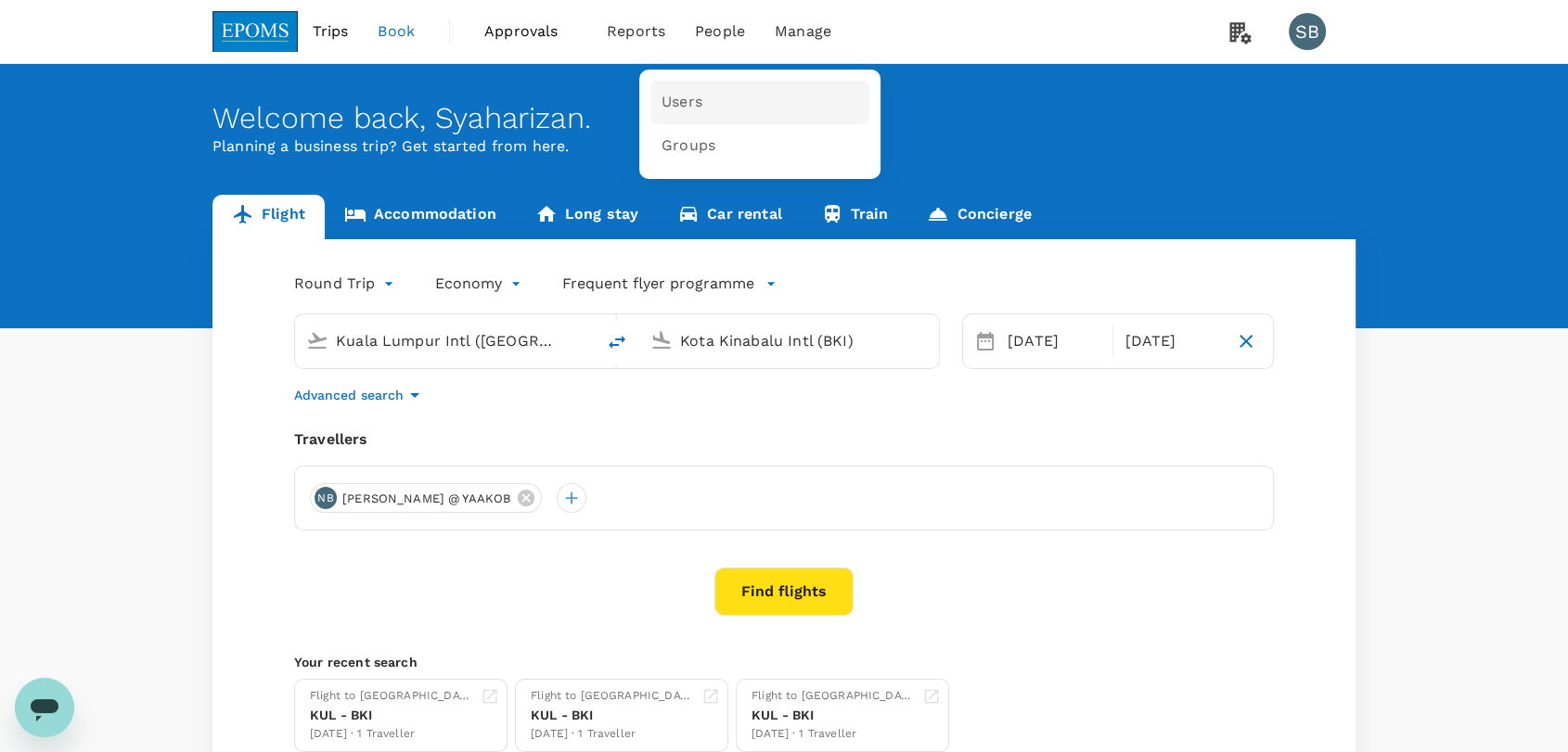 click on "Users" at bounding box center (682, 102) 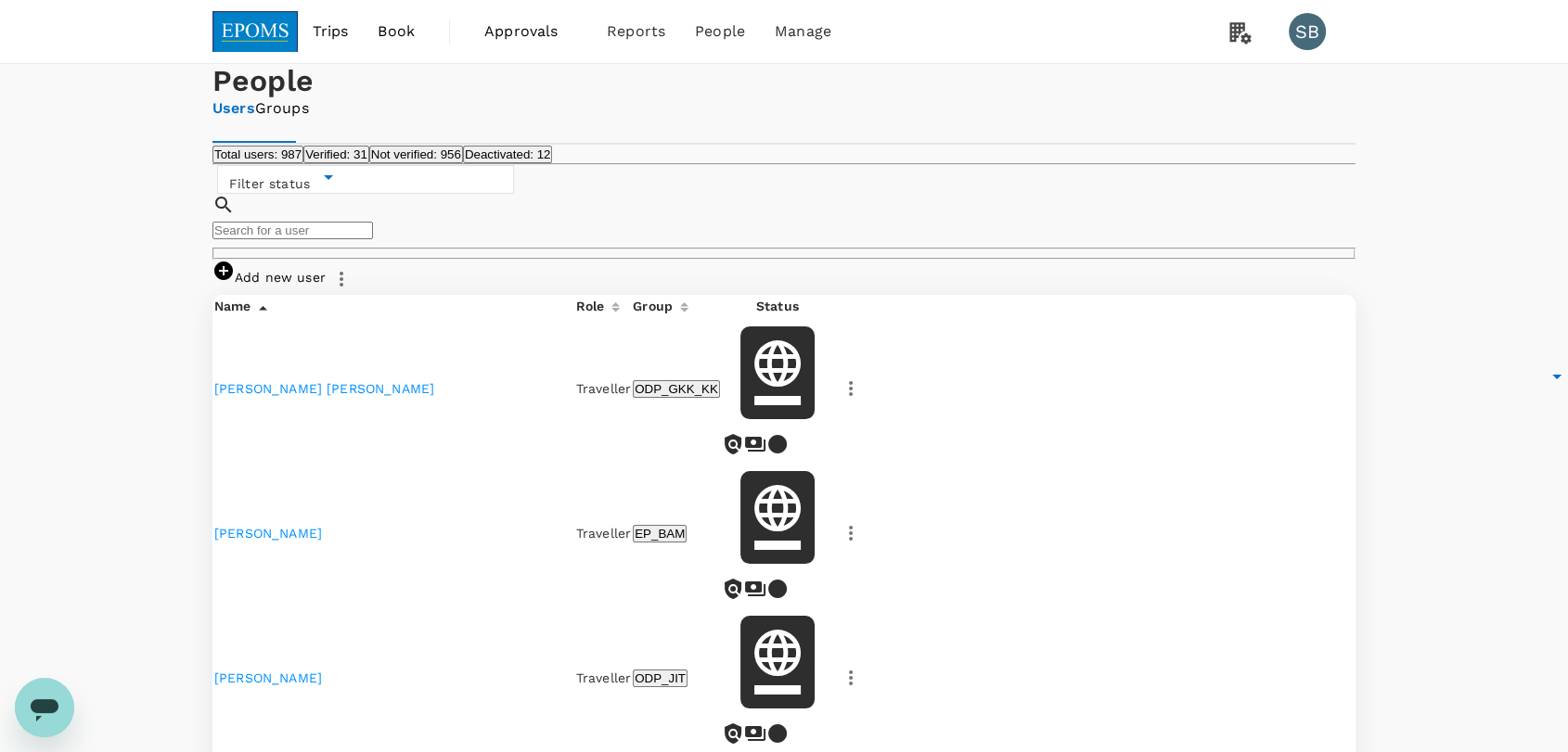 click at bounding box center (292, 230) 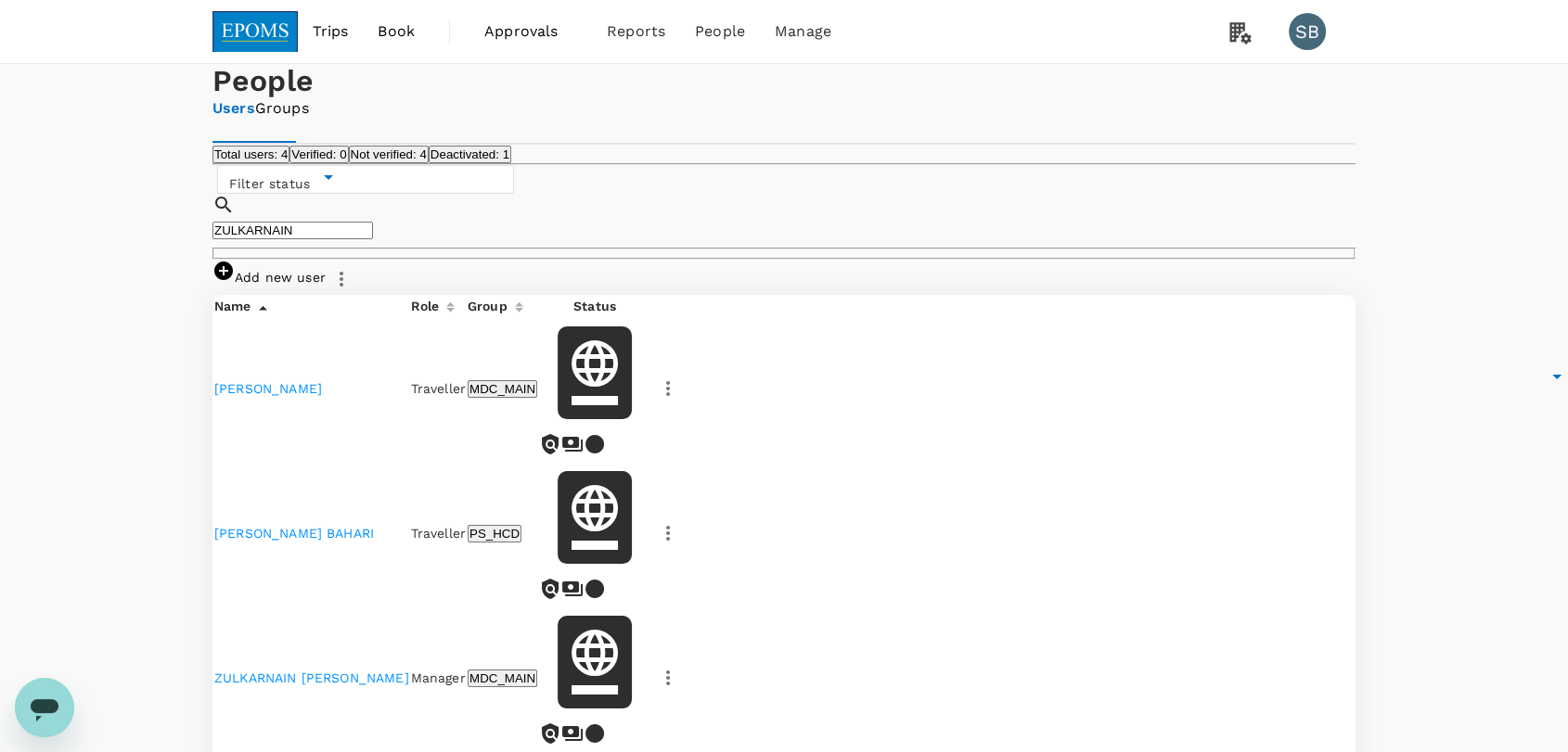 type on "ZULKARNAIN" 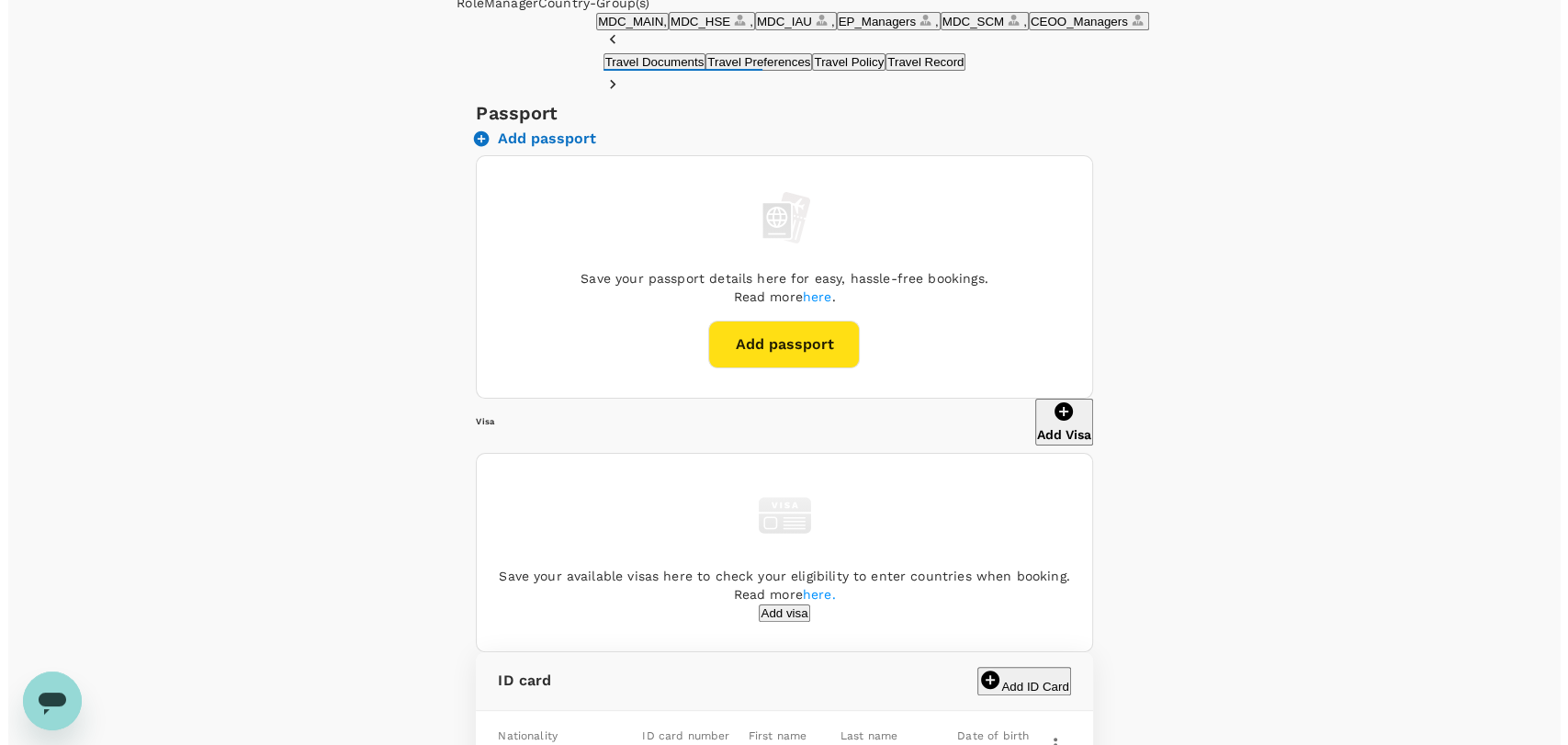 scroll, scrollTop: 0, scrollLeft: 0, axis: both 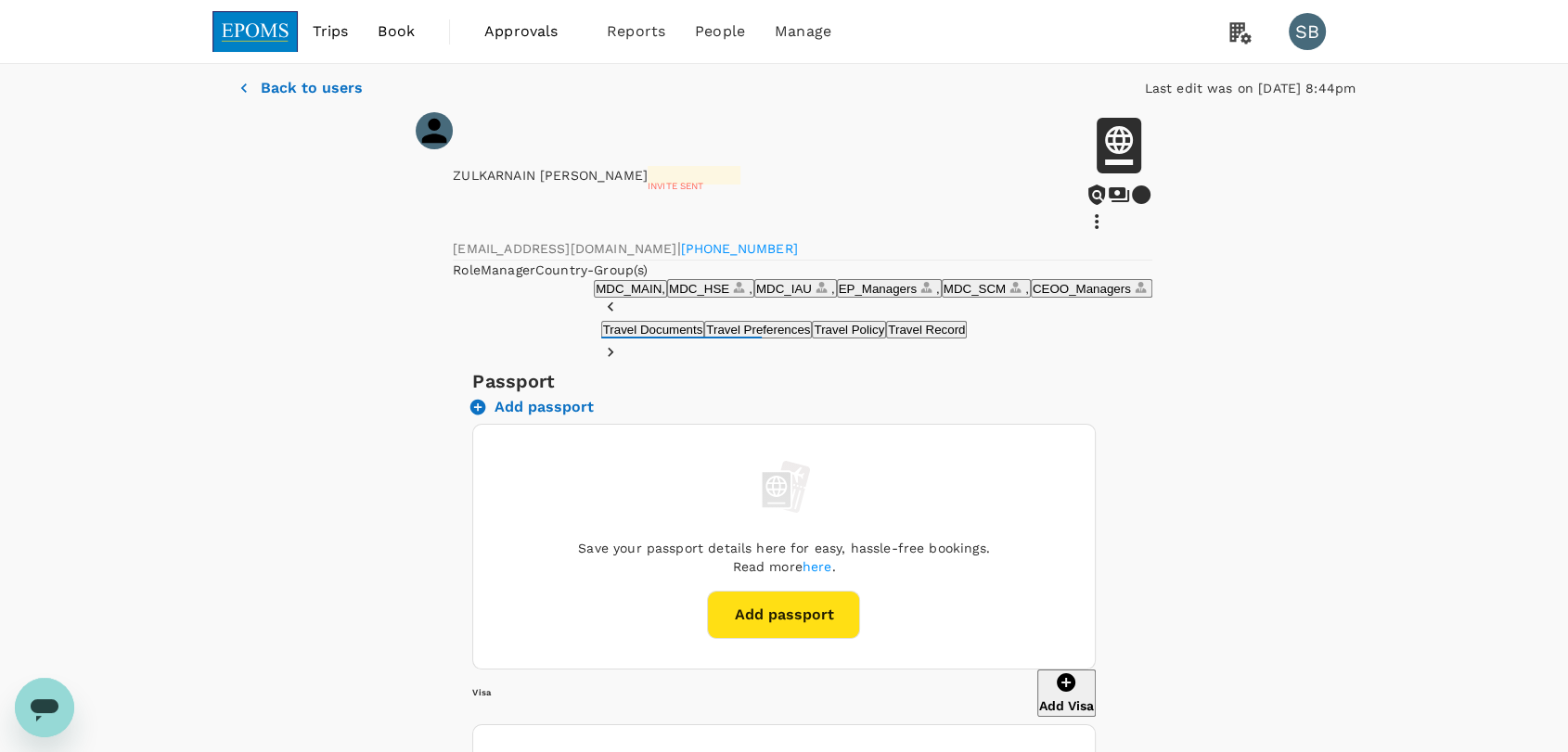 click on "Back to users" at bounding box center [312, 88] 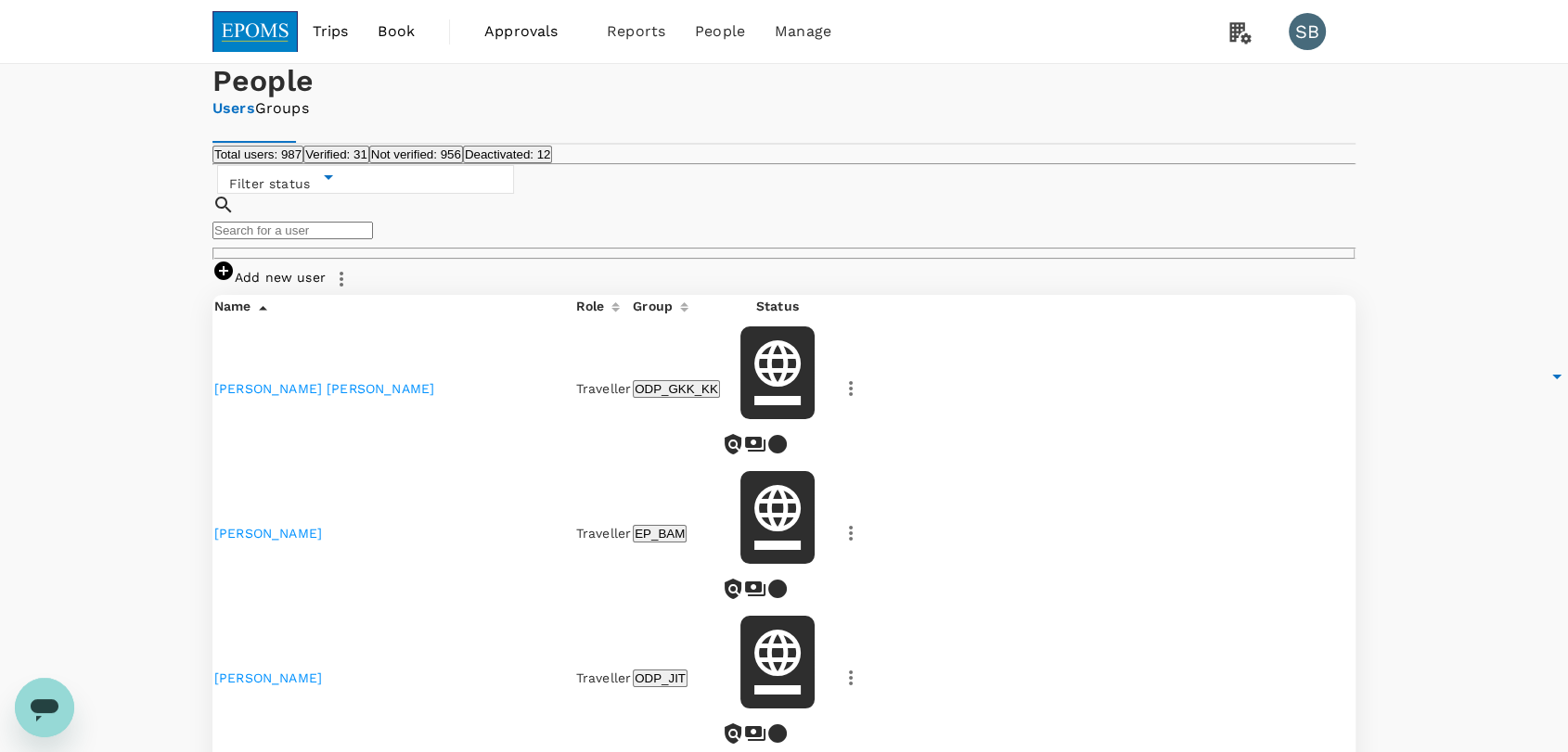 drag, startPoint x: 345, startPoint y: 341, endPoint x: 344, endPoint y: 359, distance: 18.027756 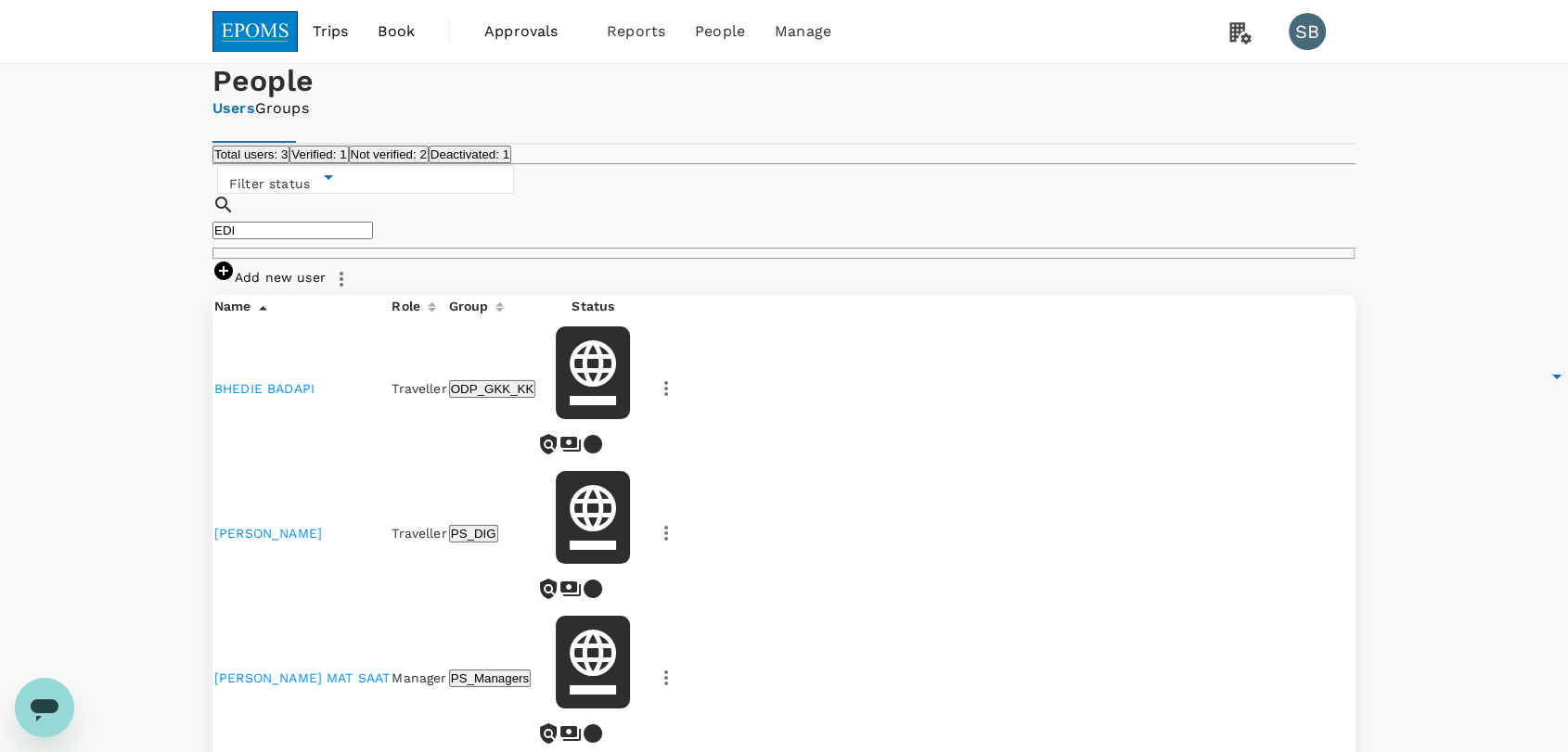 type on "EDI" 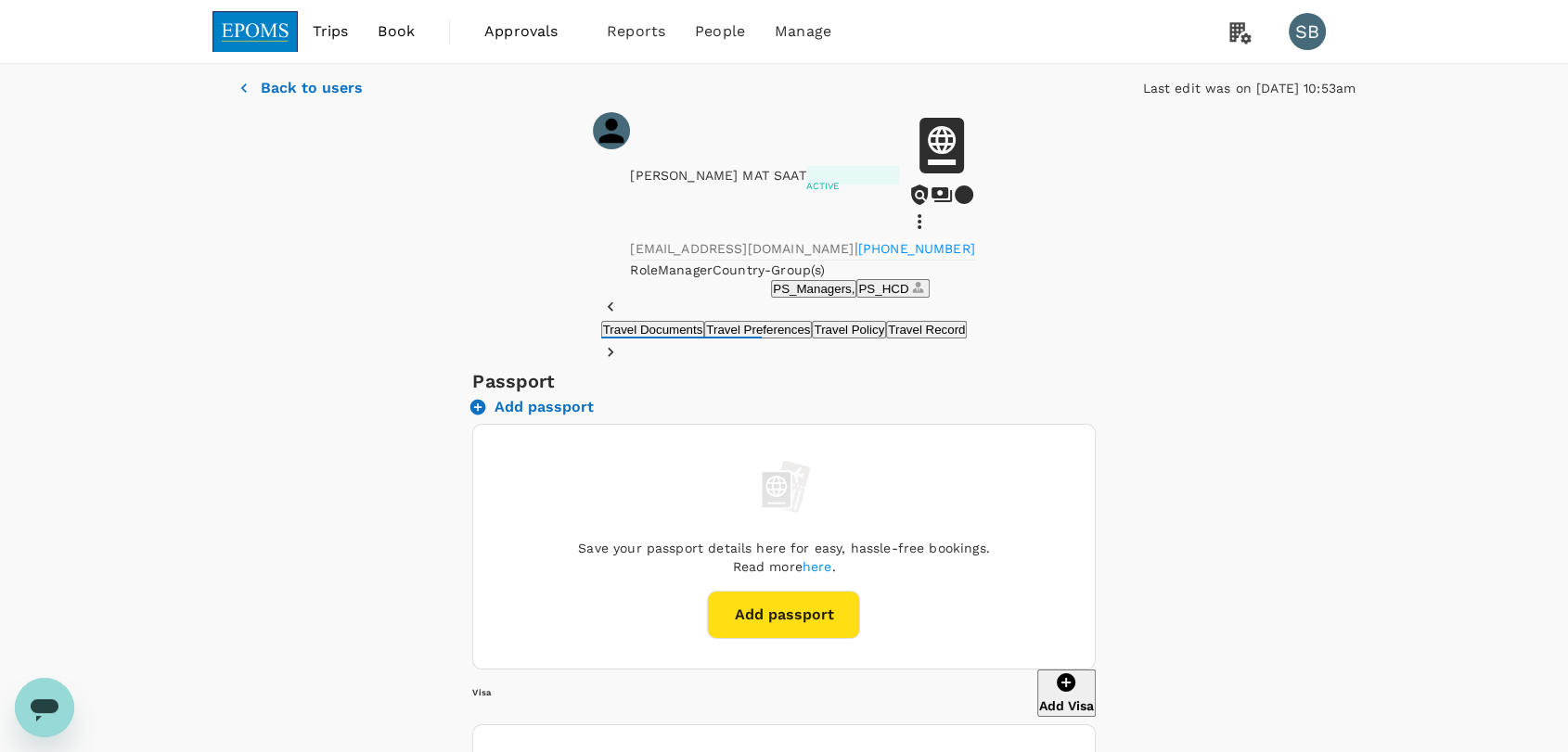 click on "Back to users" at bounding box center (312, 88) 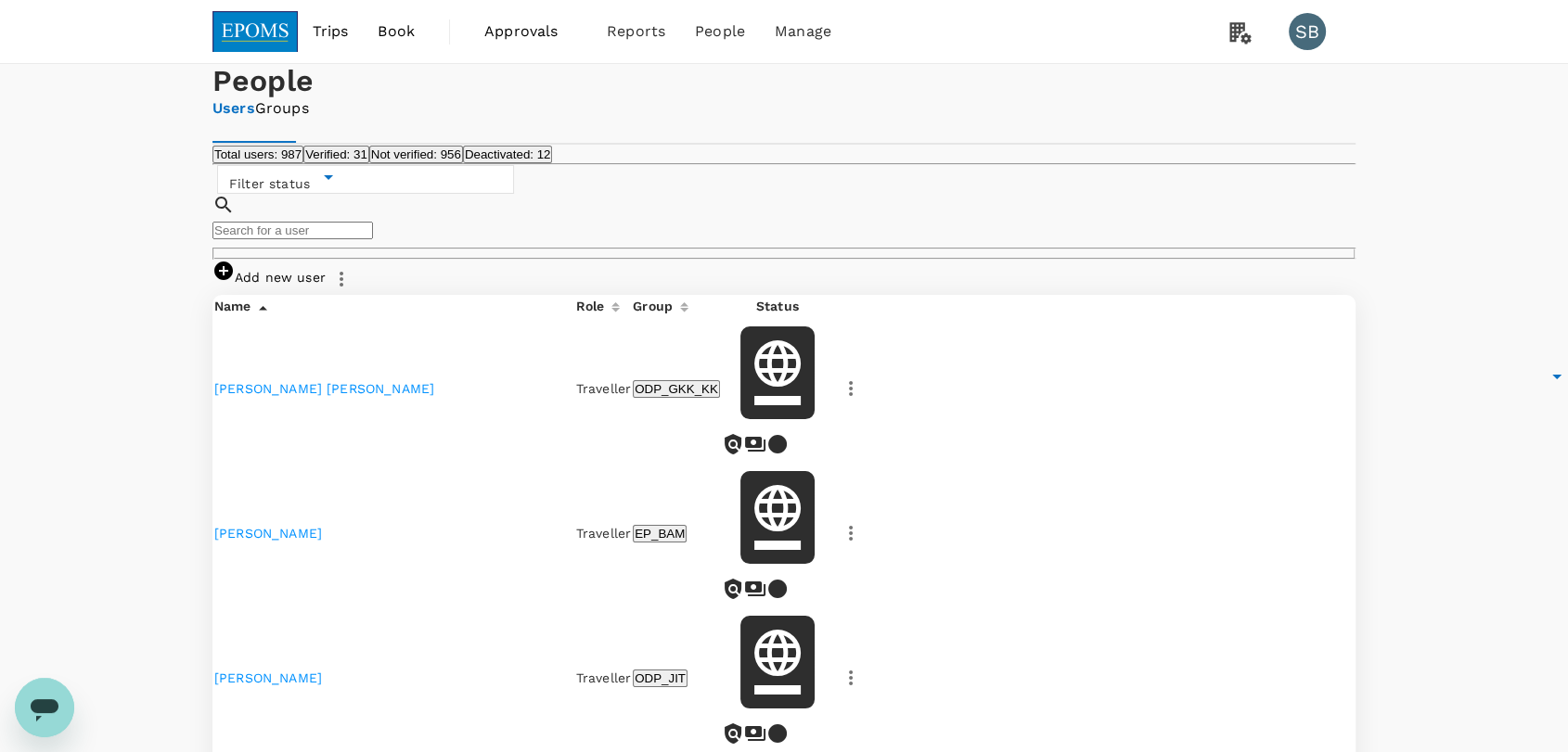 click on "Approvals" at bounding box center [531, 32] 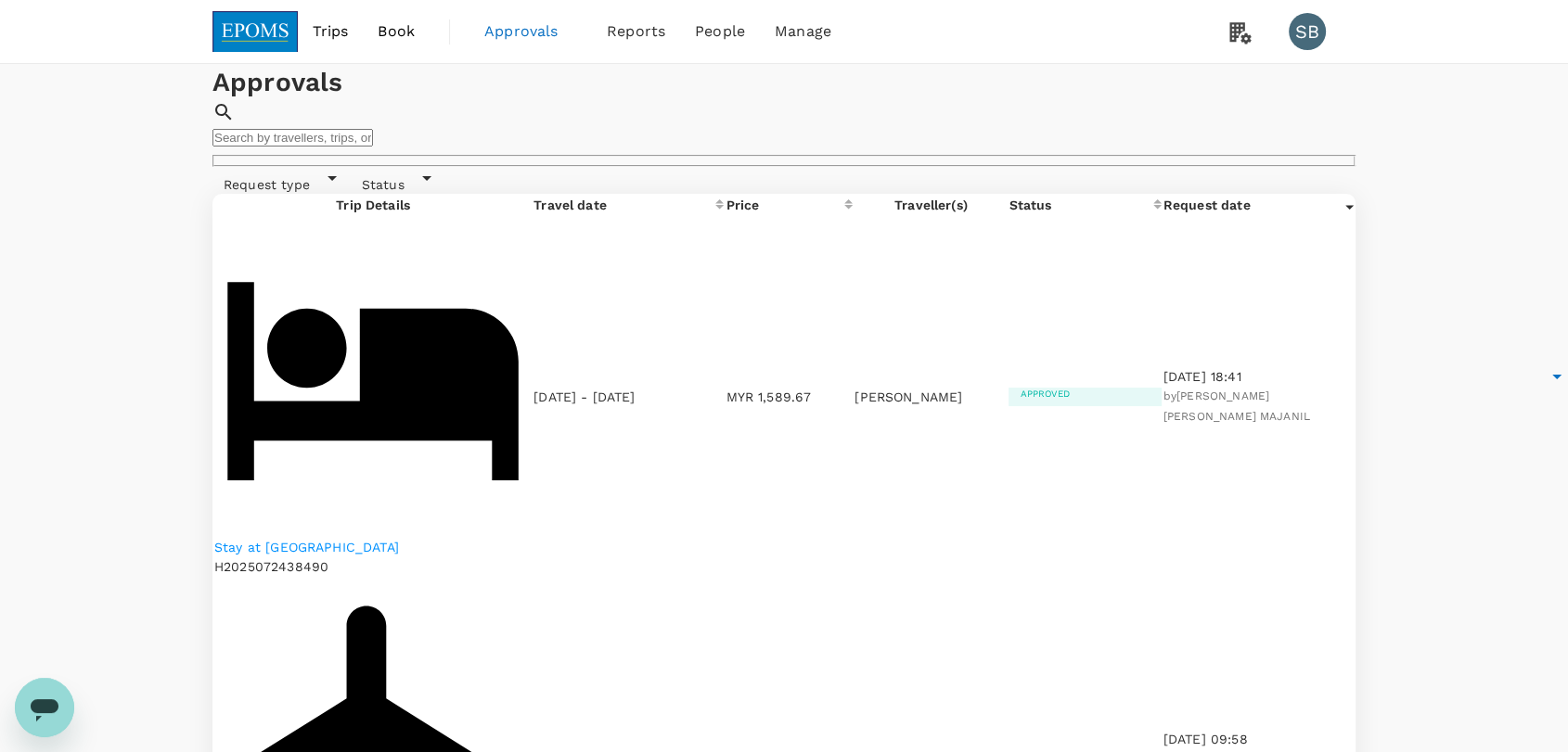 click at bounding box center [255, 32] 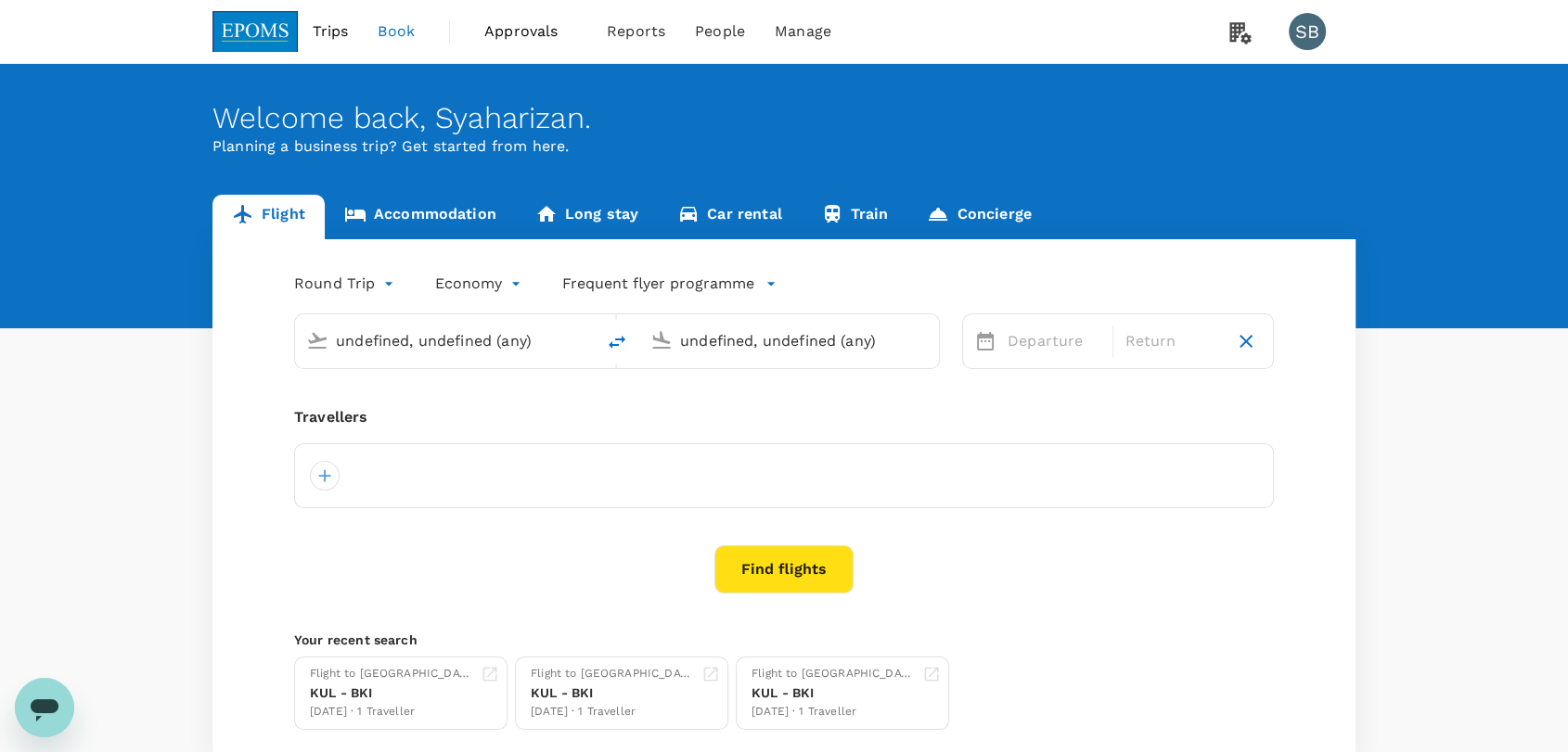 type on "Kuala Lumpur Intl (KUL)" 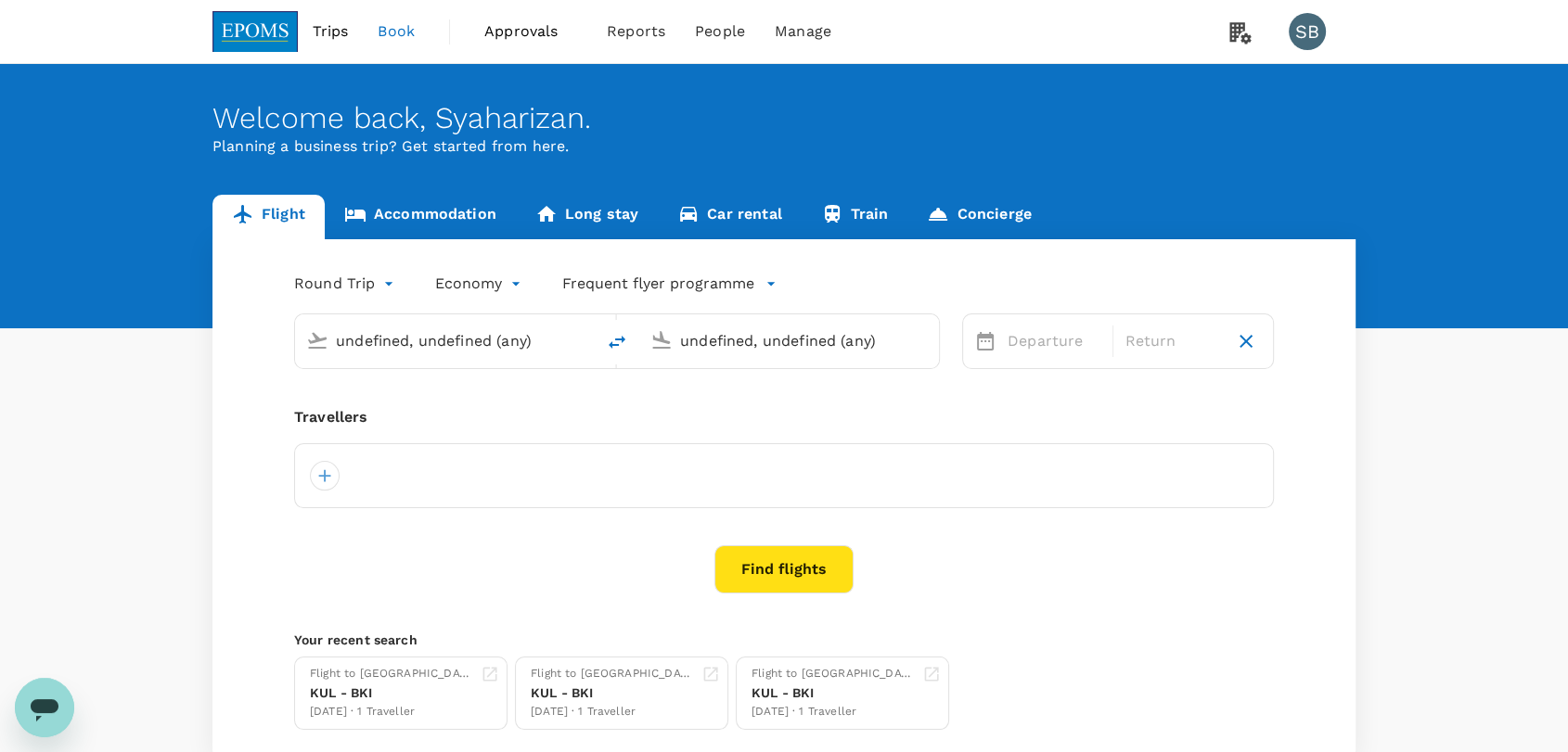 type on "Kota Kinabalu Intl (BKI)" 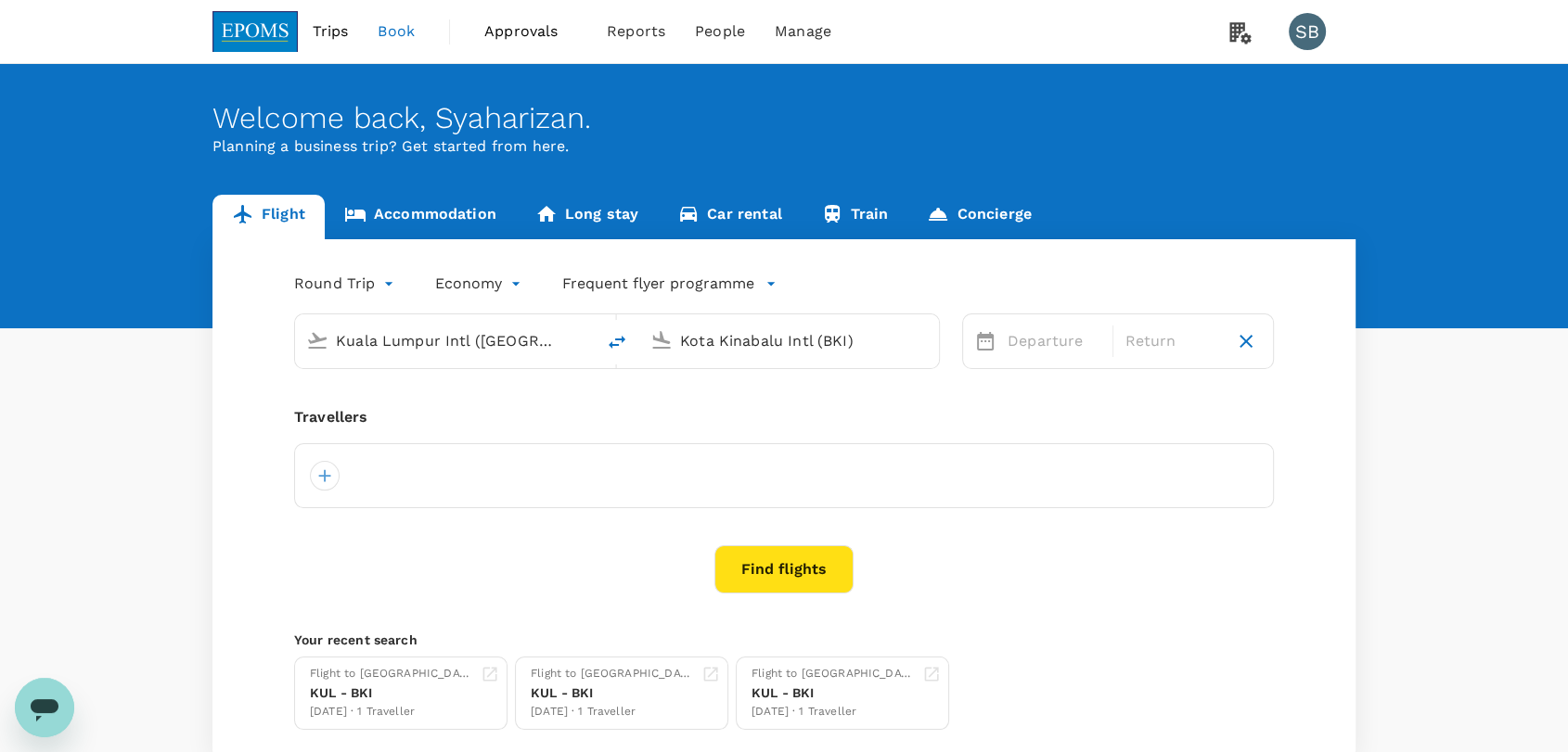 type 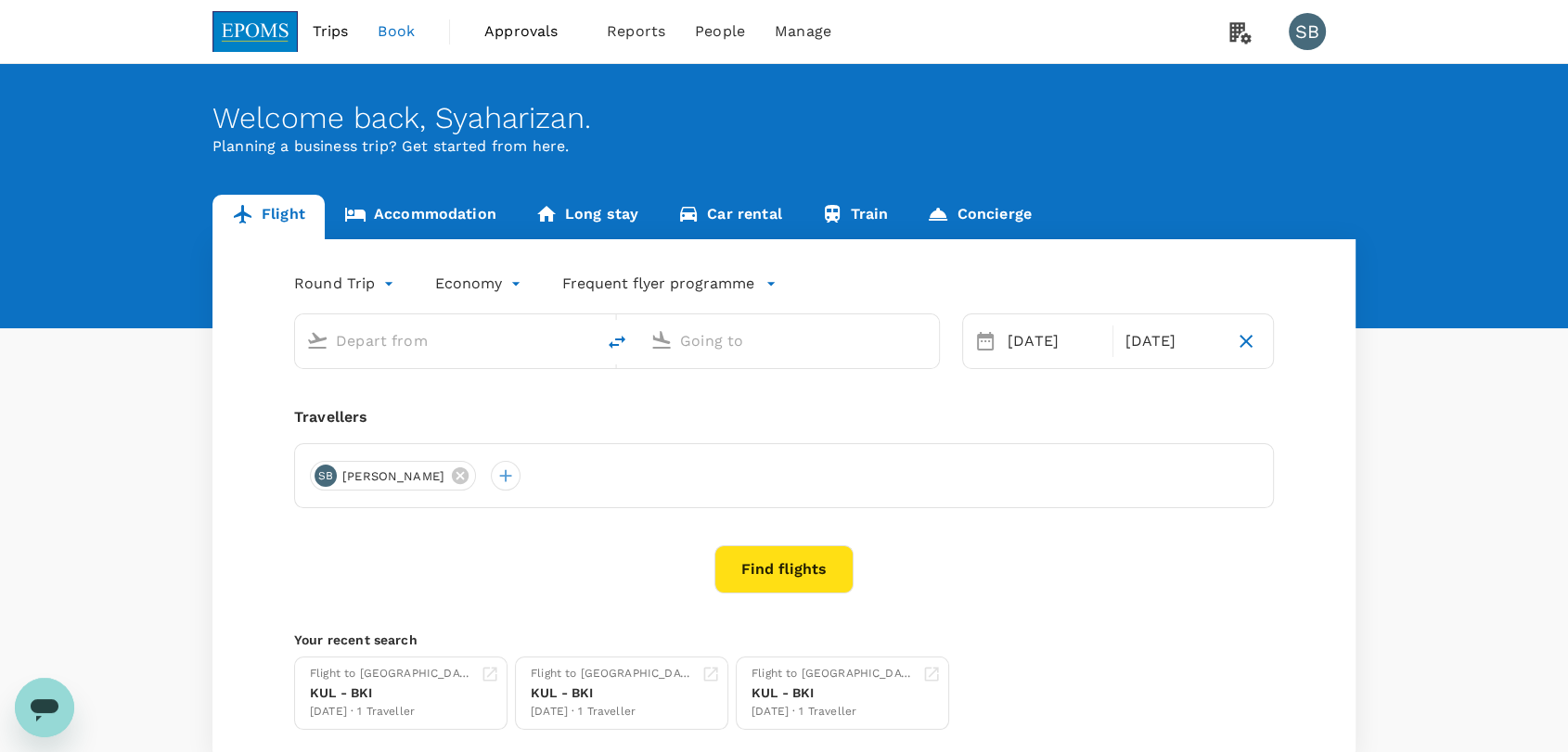 type on "Kuala Lumpur Intl (KUL)" 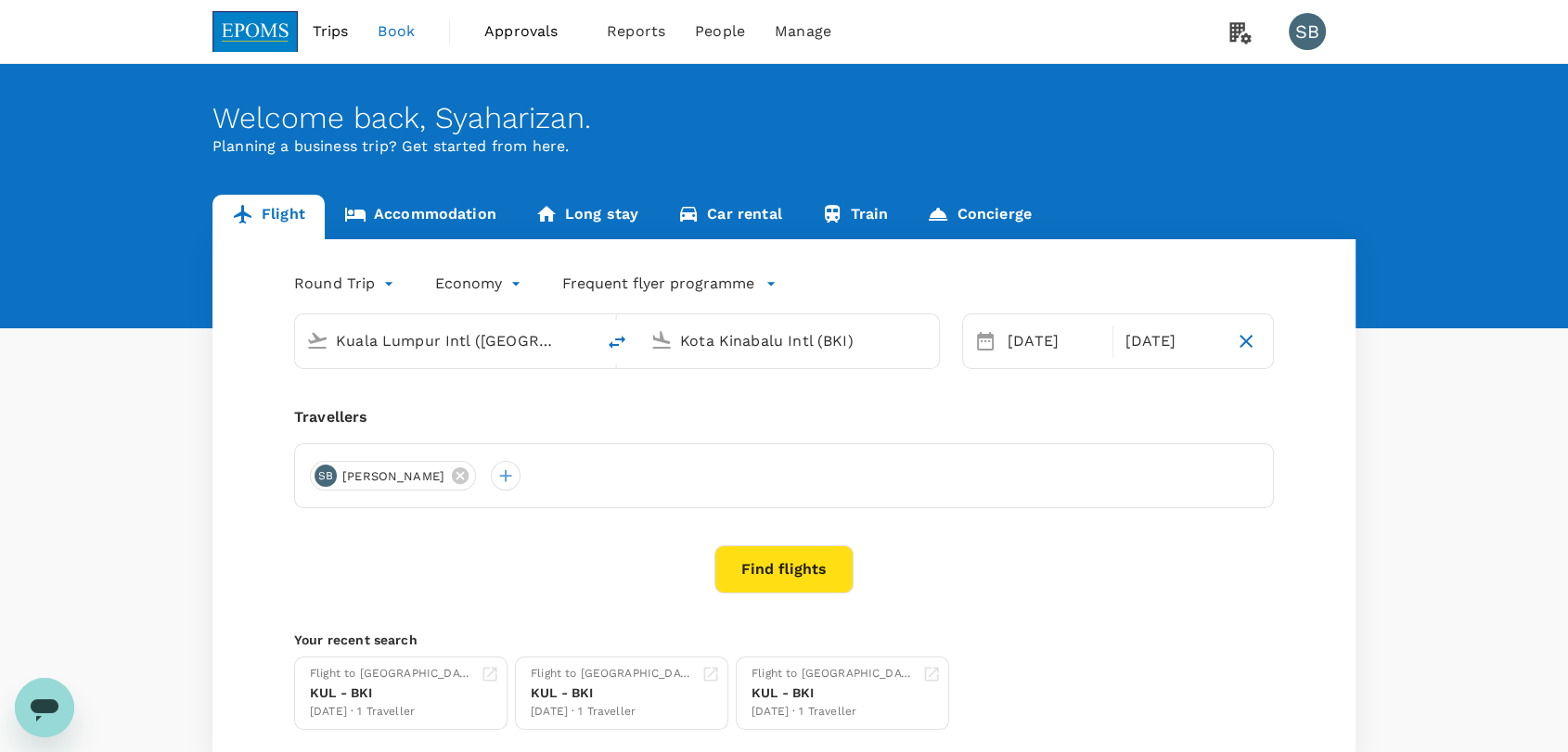 type 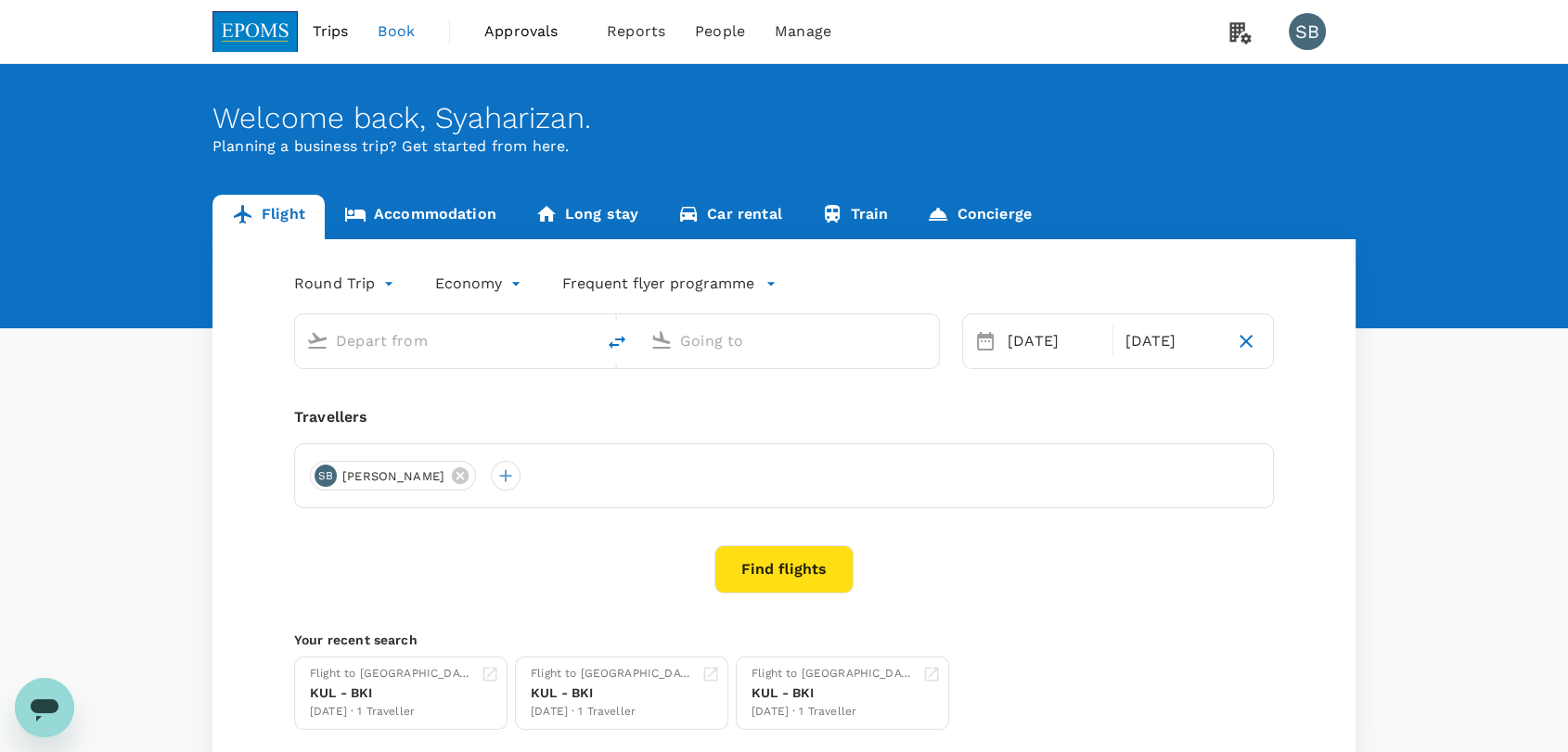 type on "Kuala Lumpur Intl (KUL)" 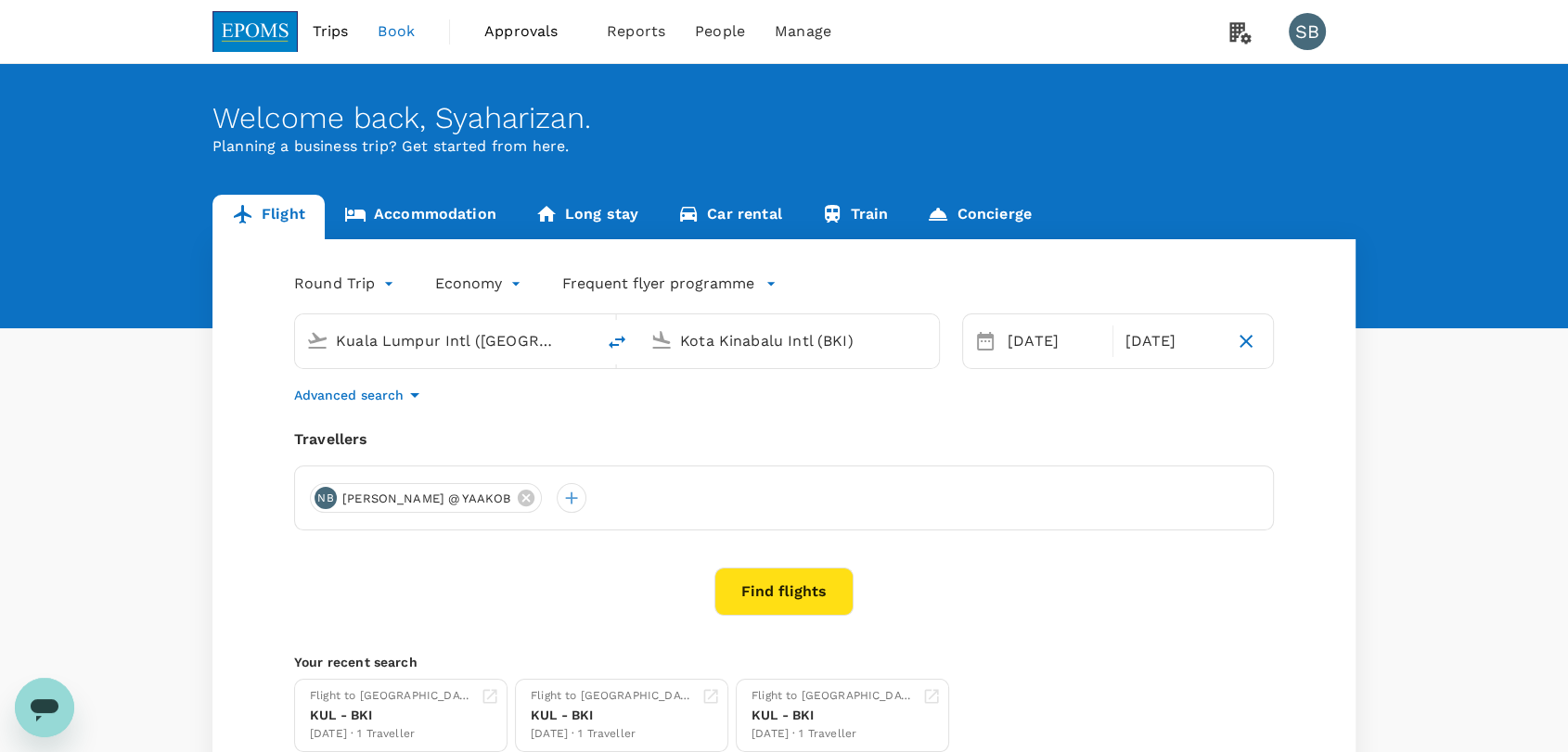 click on "Accommodation" at bounding box center [420, 217] 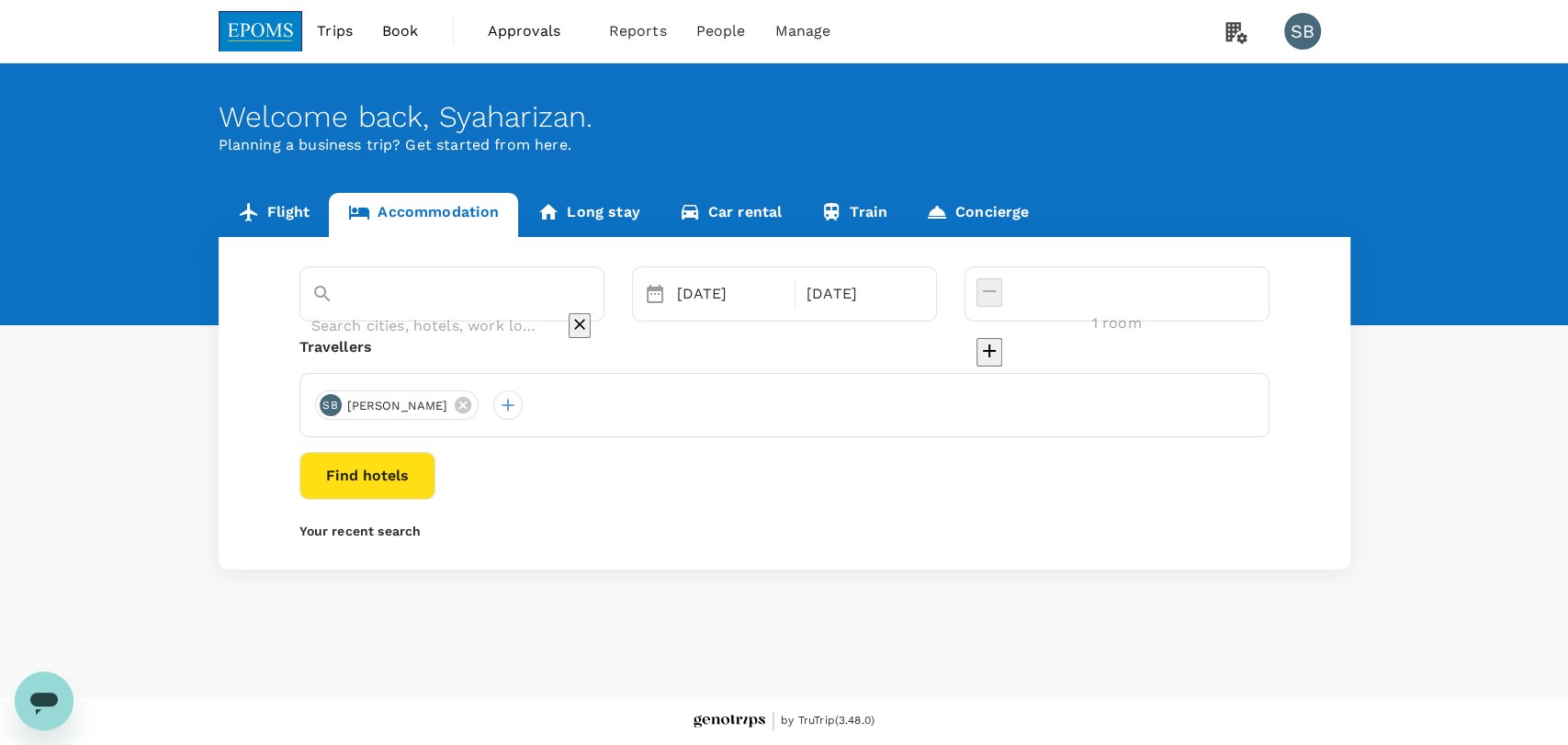 type on "Kuching" 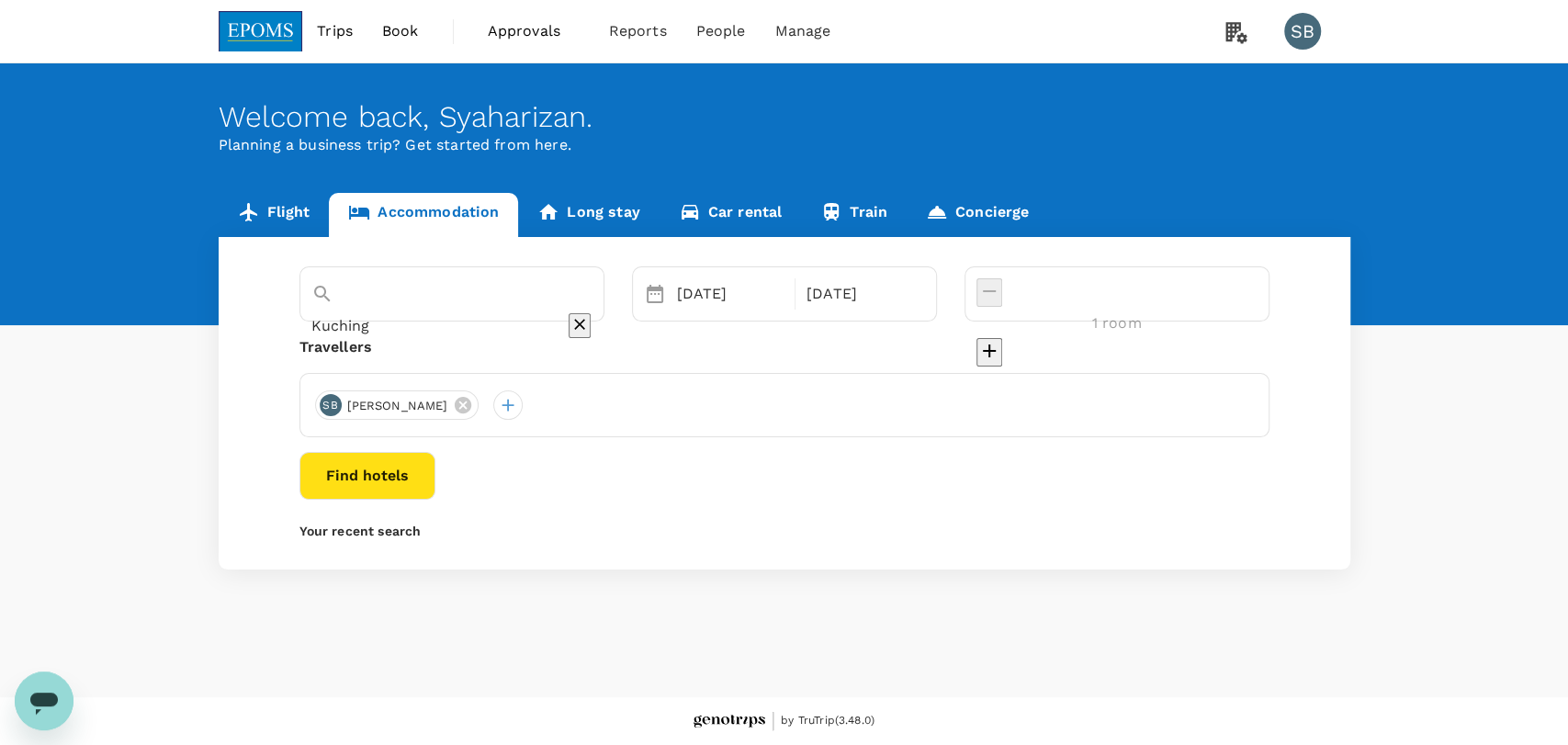 click on "Find hotels" at bounding box center (367, 476) 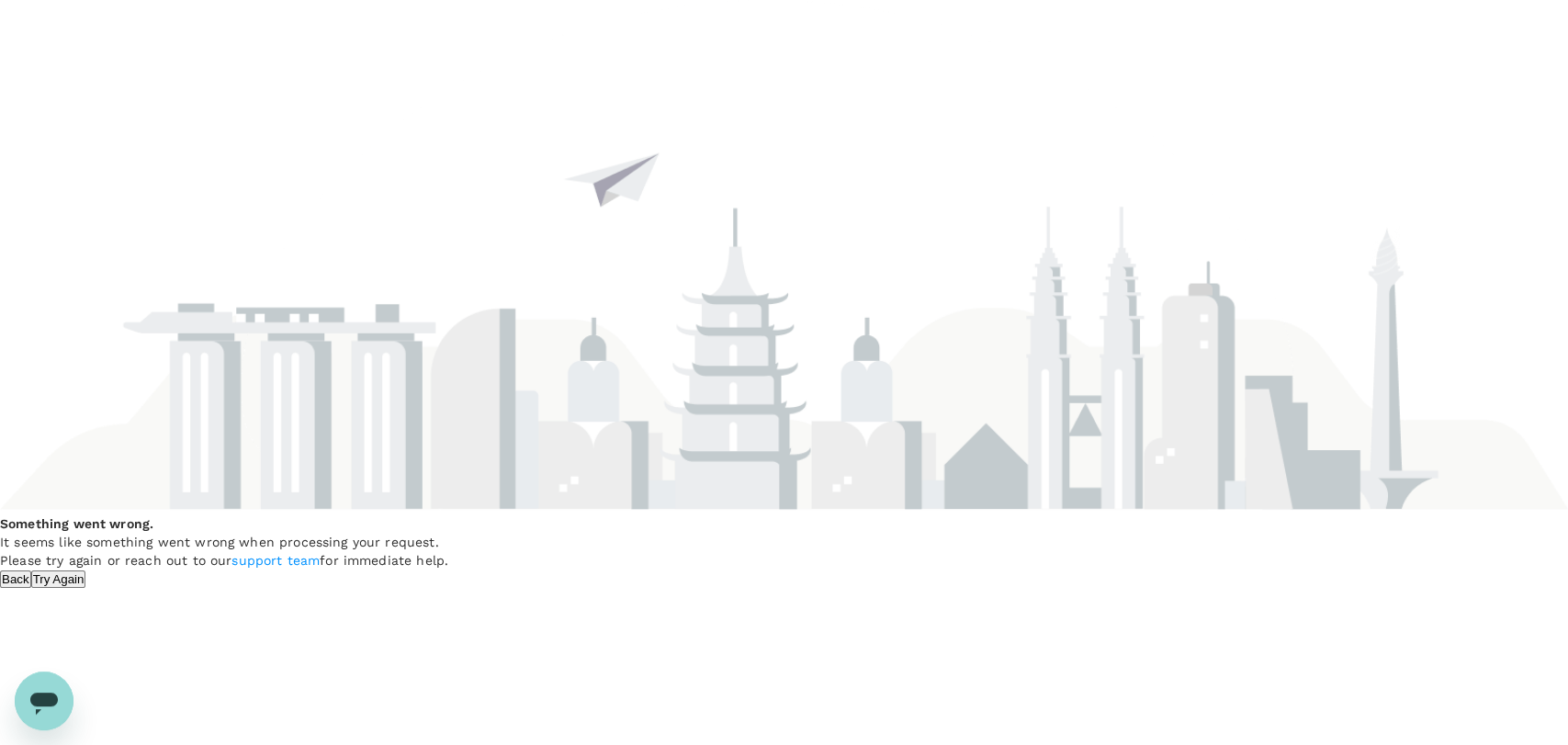 click on "Try Again" at bounding box center [59, 579] 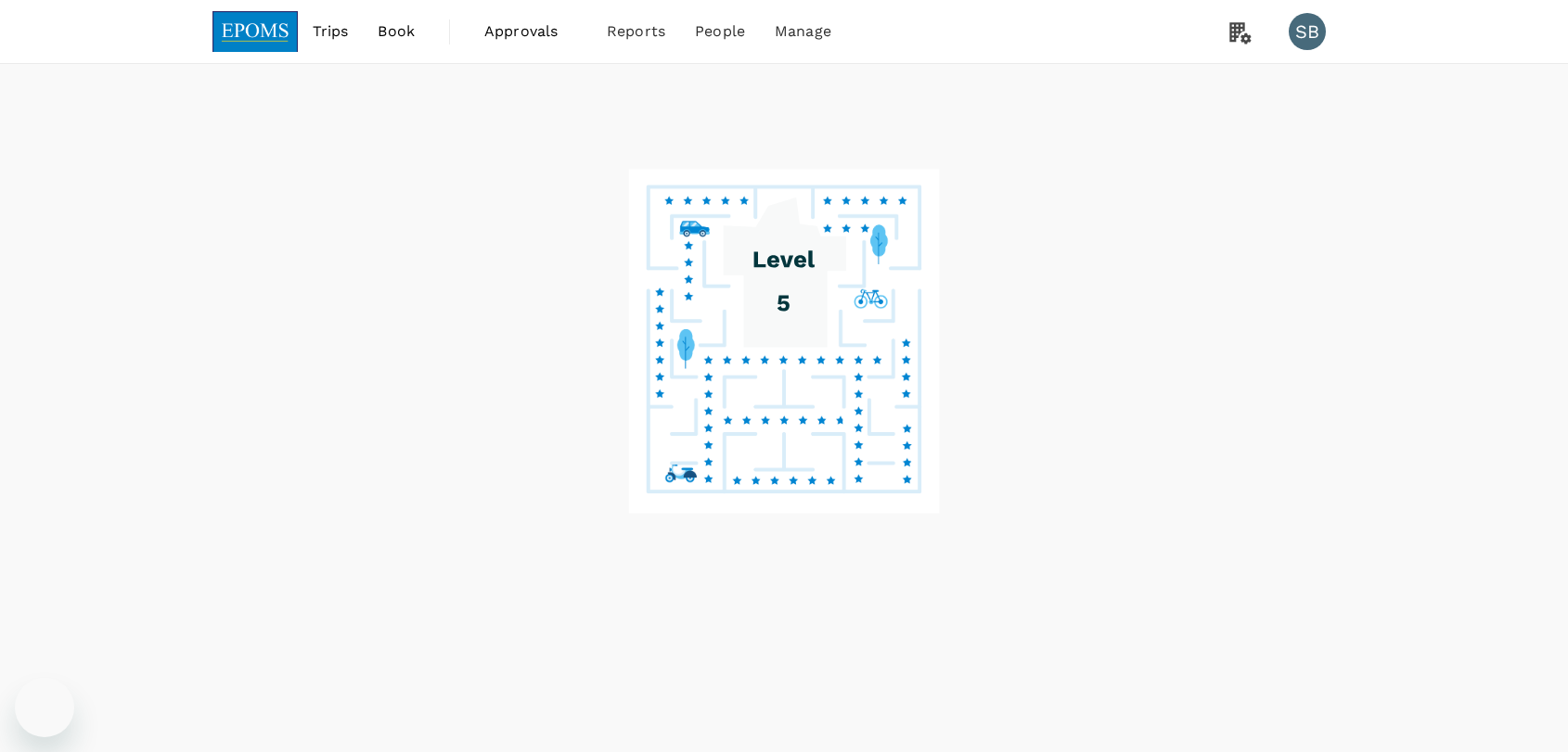 scroll, scrollTop: 0, scrollLeft: 0, axis: both 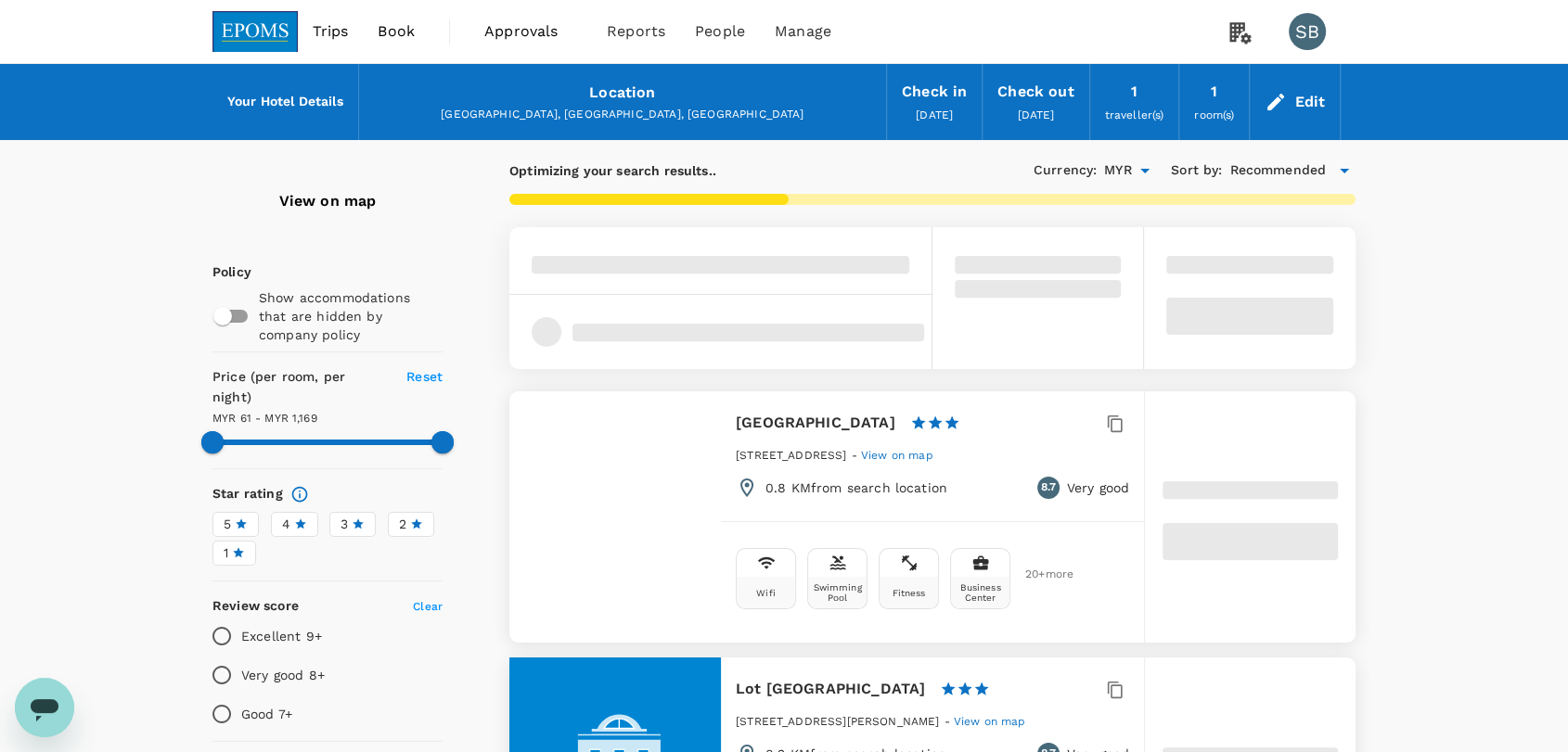 type on "1168.26" 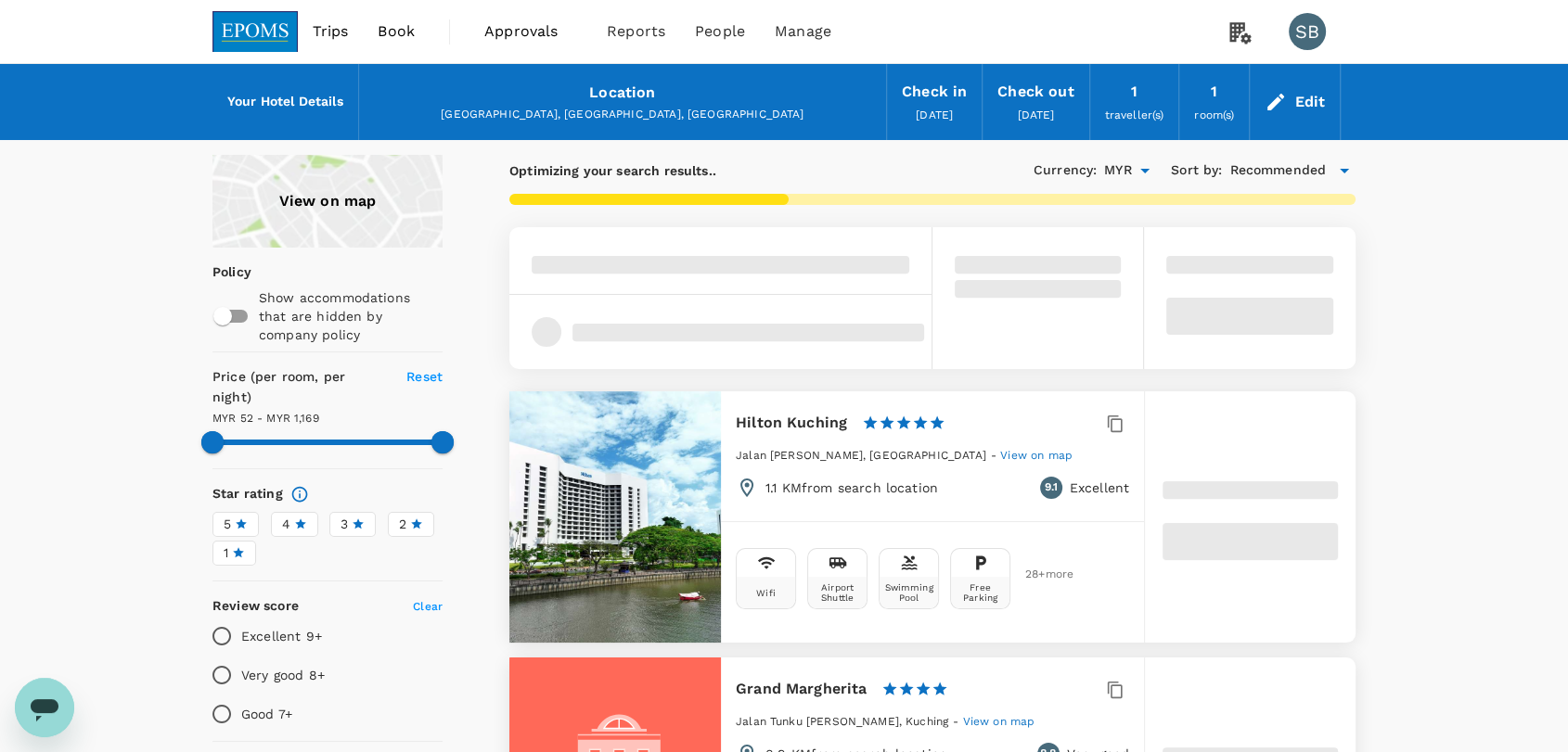 type on "52.26" 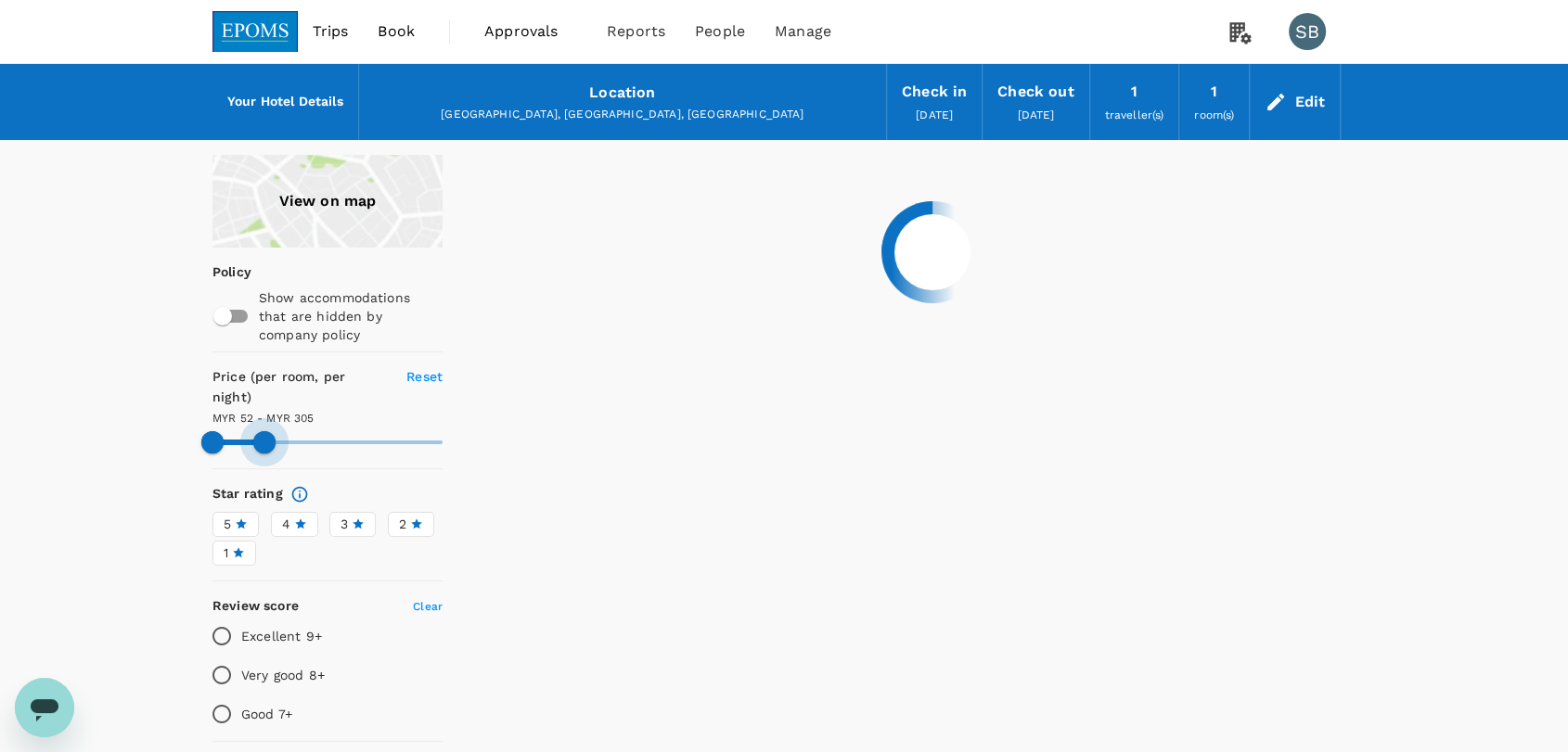 drag, startPoint x: 438, startPoint y: 423, endPoint x: 264, endPoint y: 412, distance: 174.34735 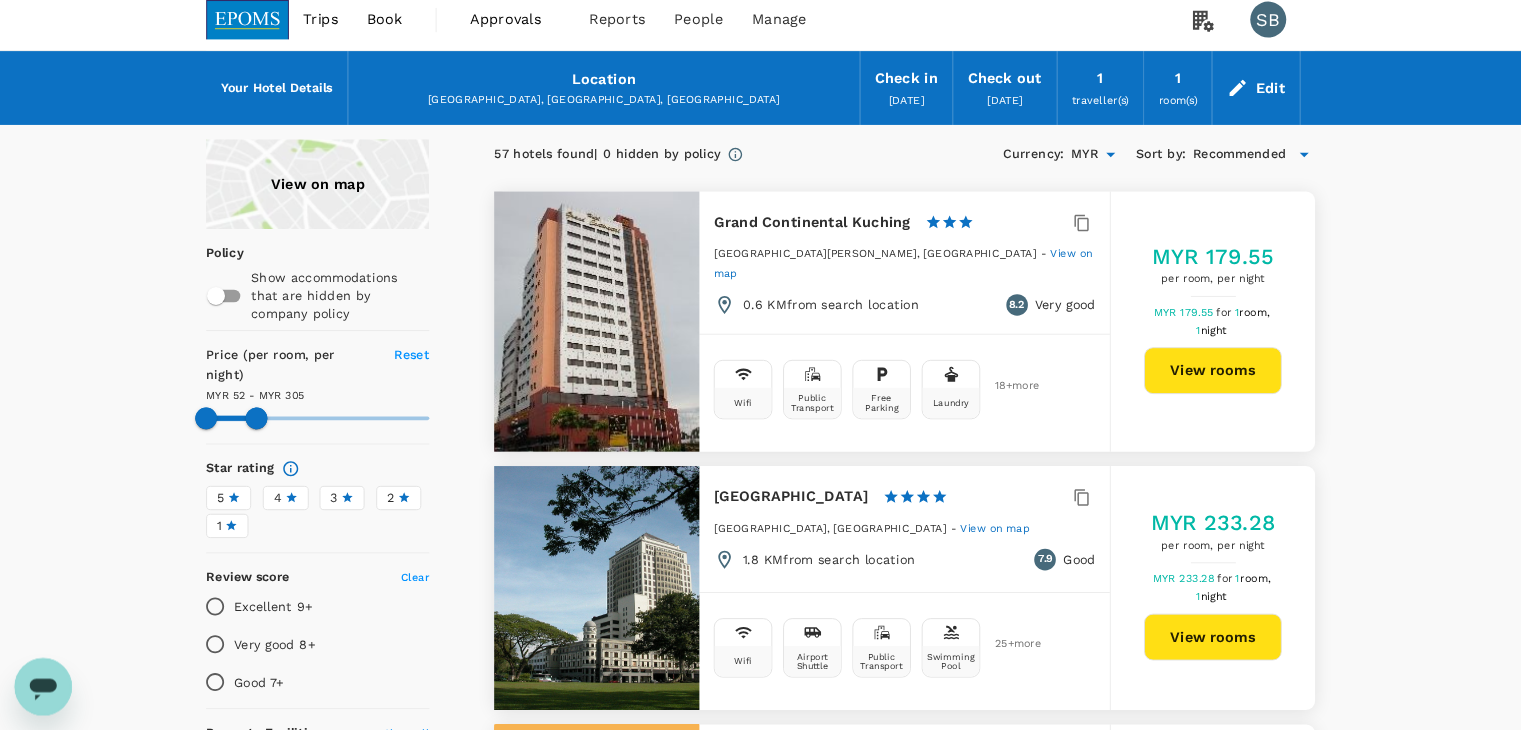 scroll, scrollTop: 0, scrollLeft: 0, axis: both 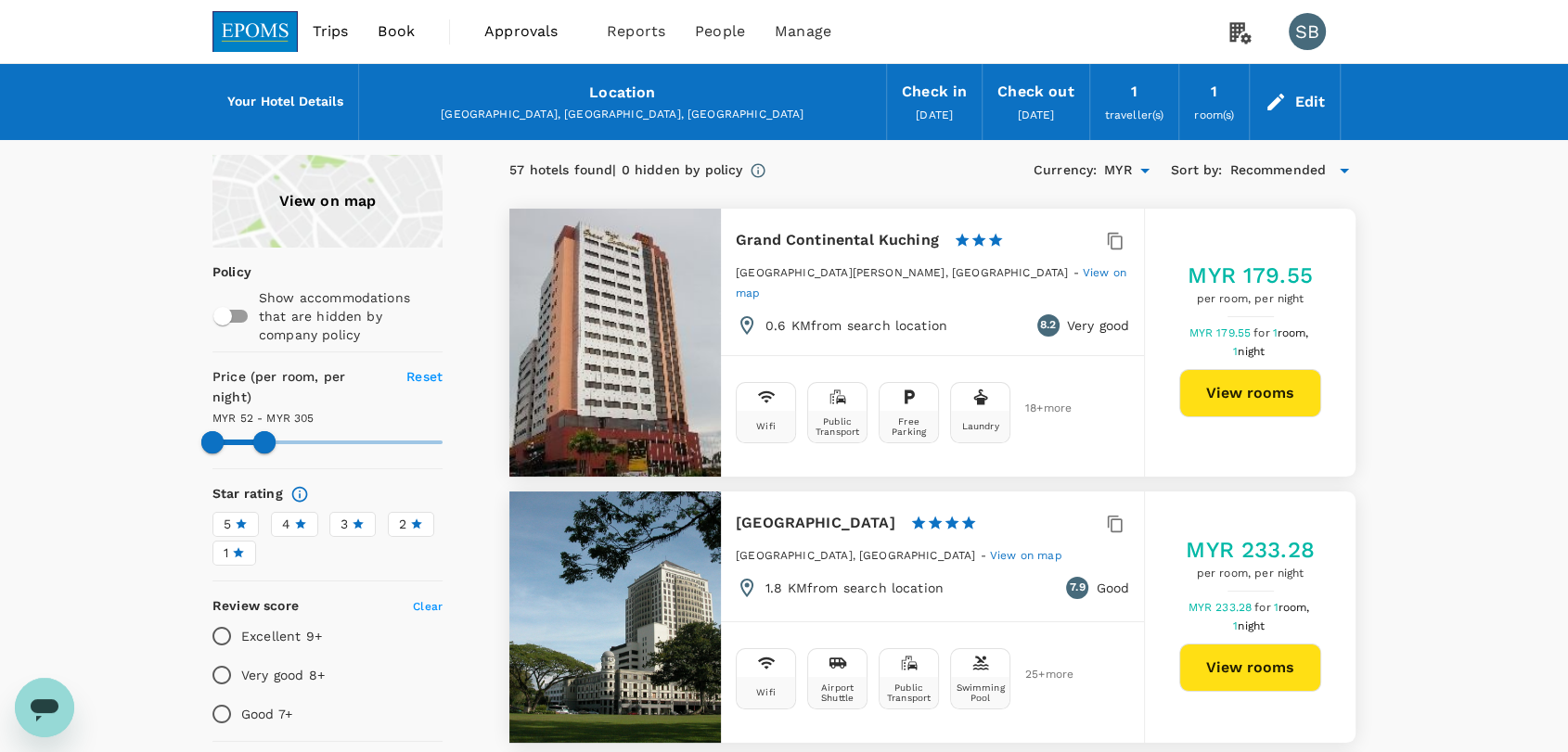 type on "305.26" 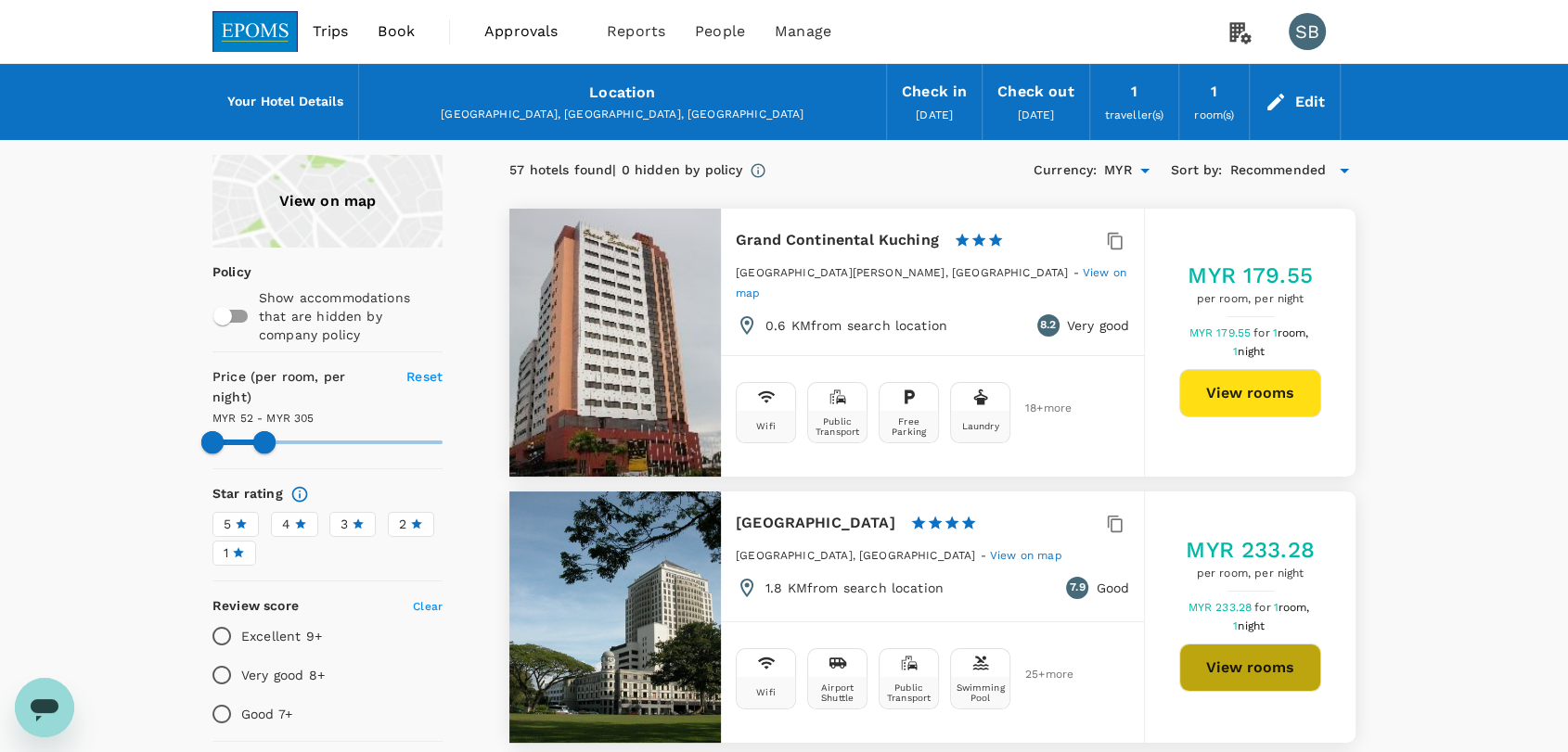 click on "View rooms" at bounding box center (1250, 668) 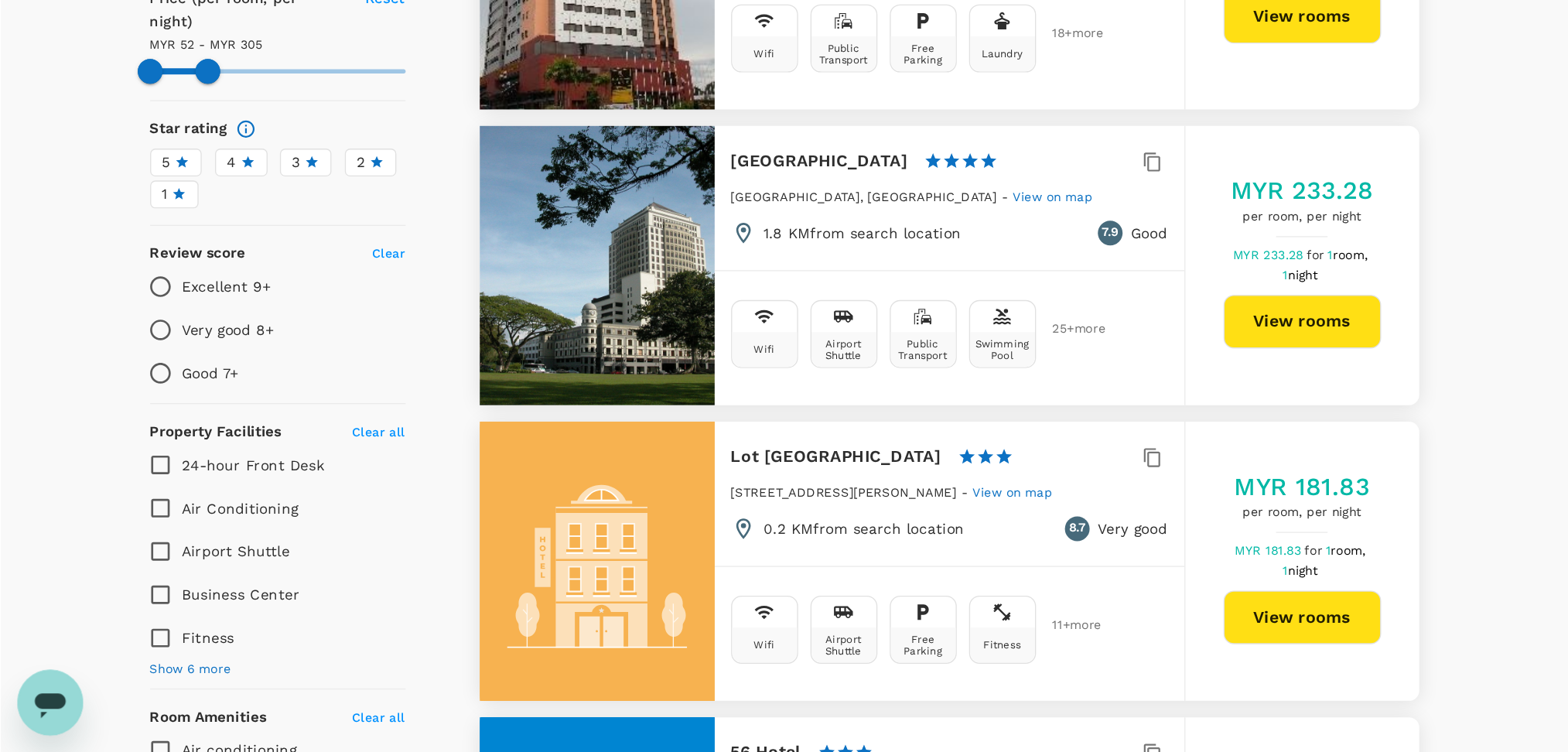 scroll, scrollTop: 309, scrollLeft: 0, axis: vertical 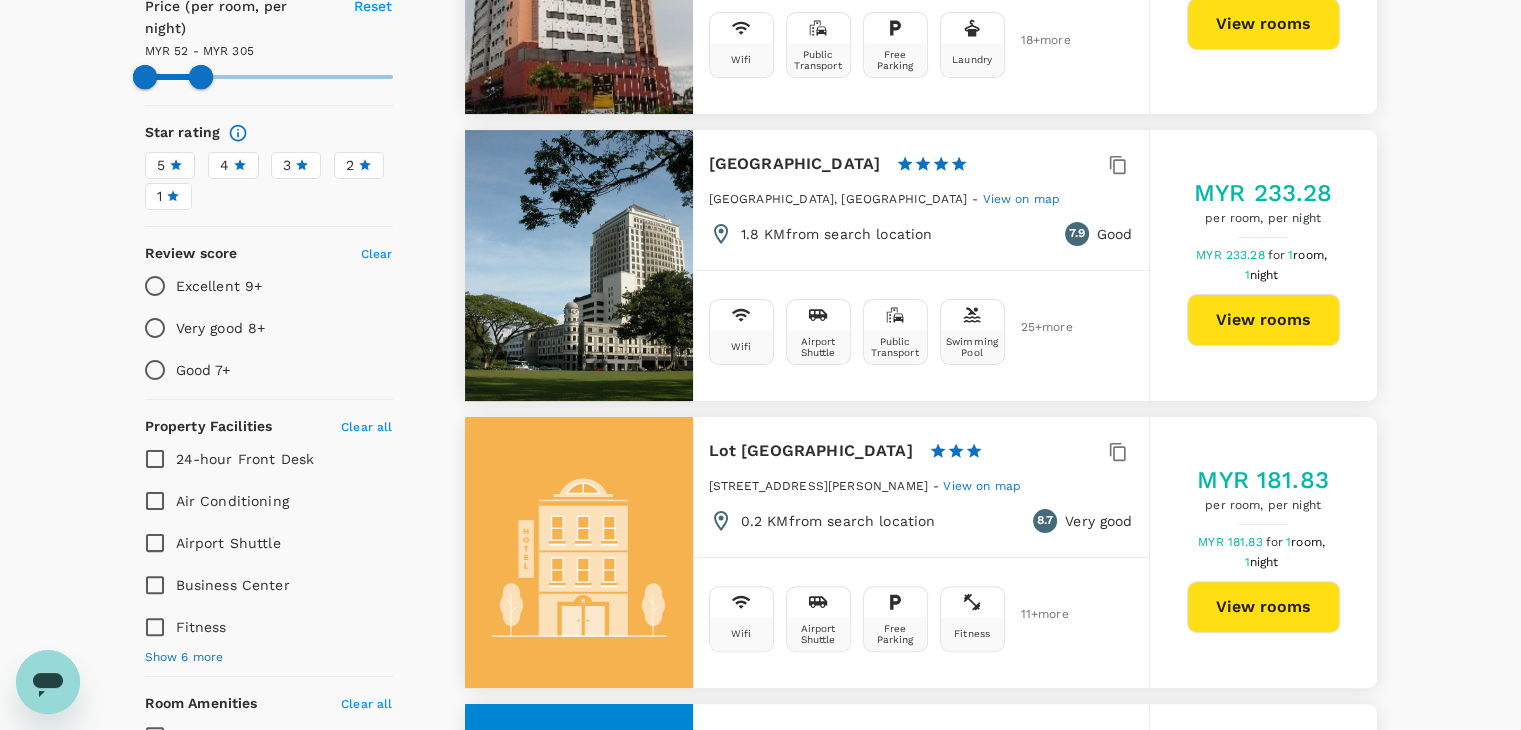 type 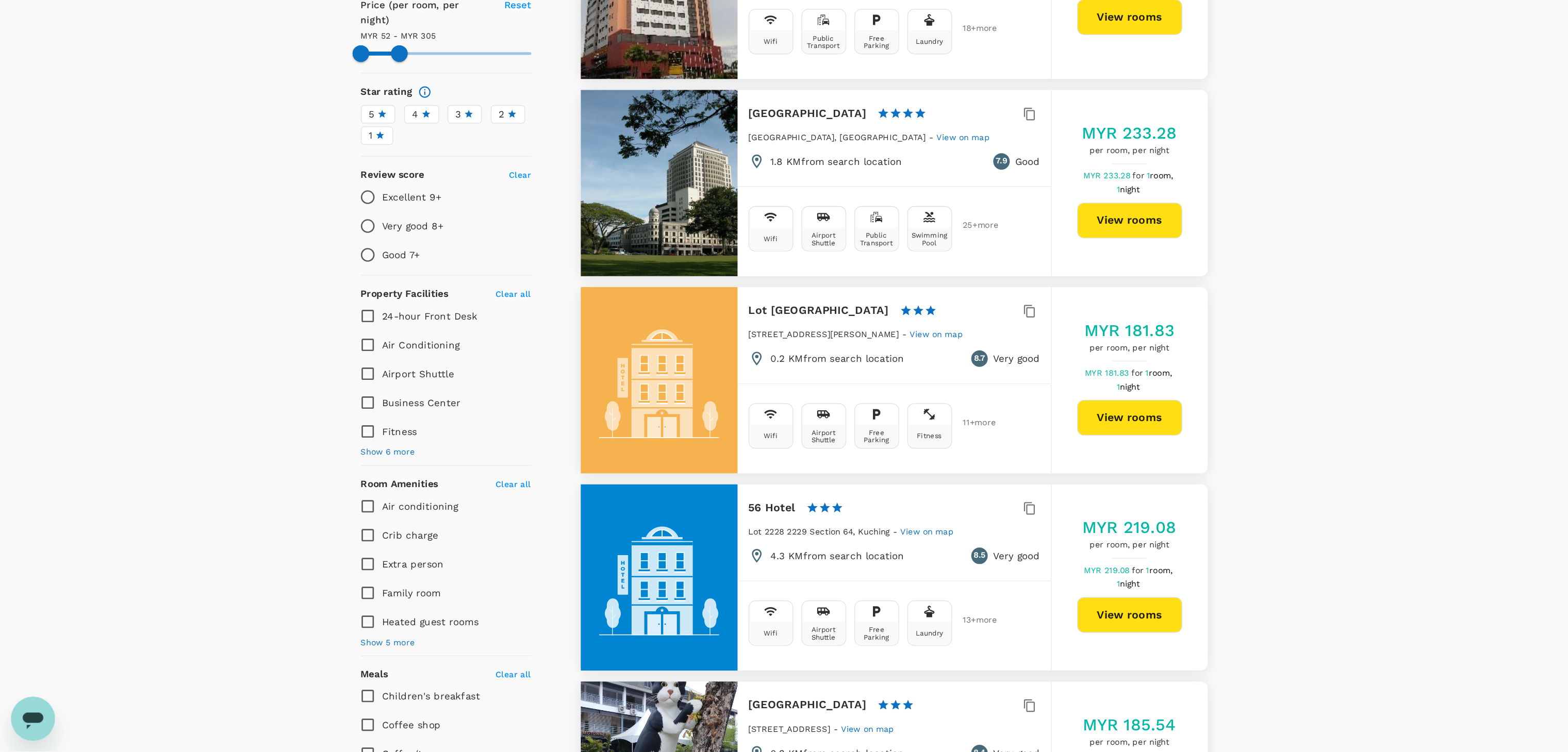 scroll, scrollTop: 206, scrollLeft: 0, axis: vertical 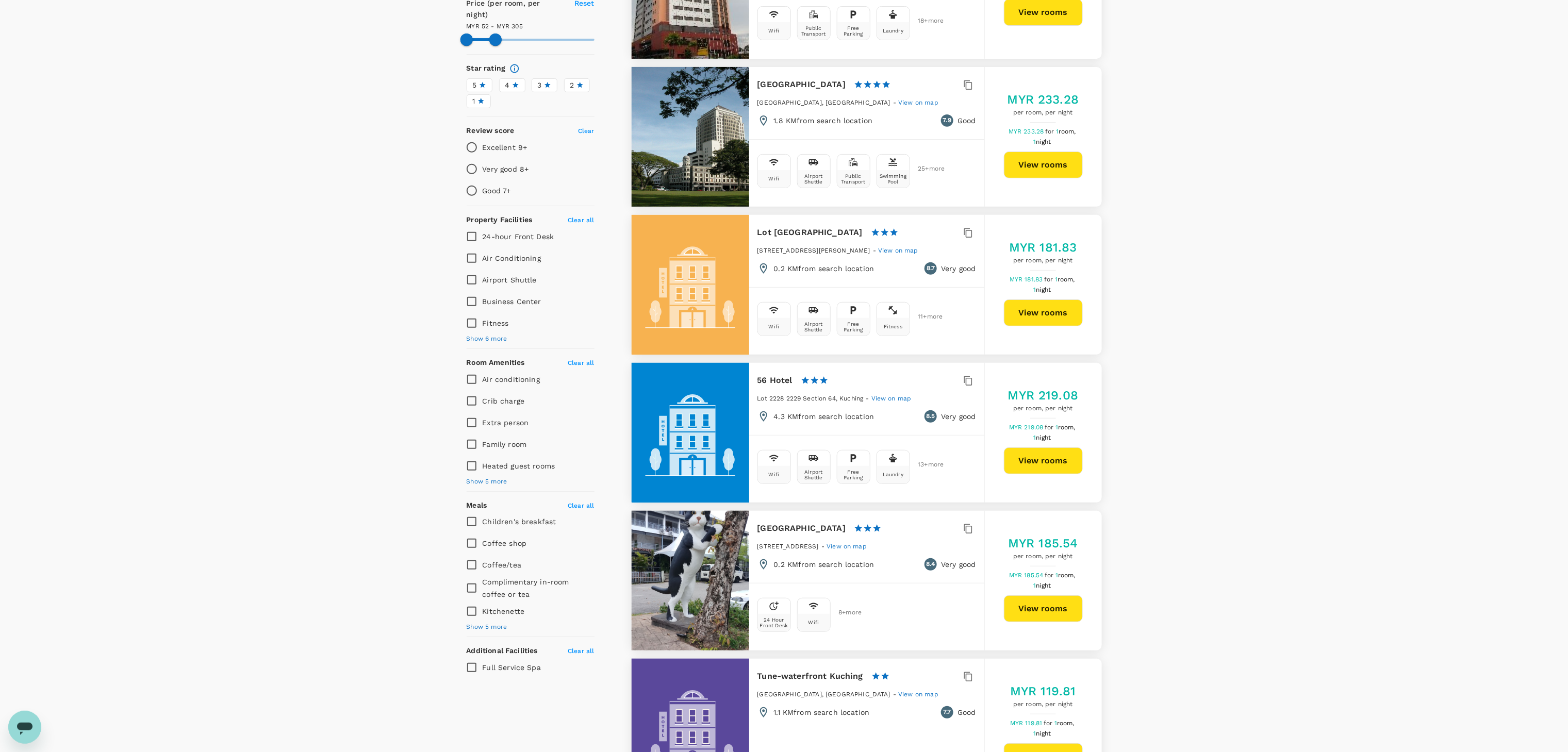 drag, startPoint x: 1426, startPoint y: 510, endPoint x: 1417, endPoint y: 493, distance: 19.23538 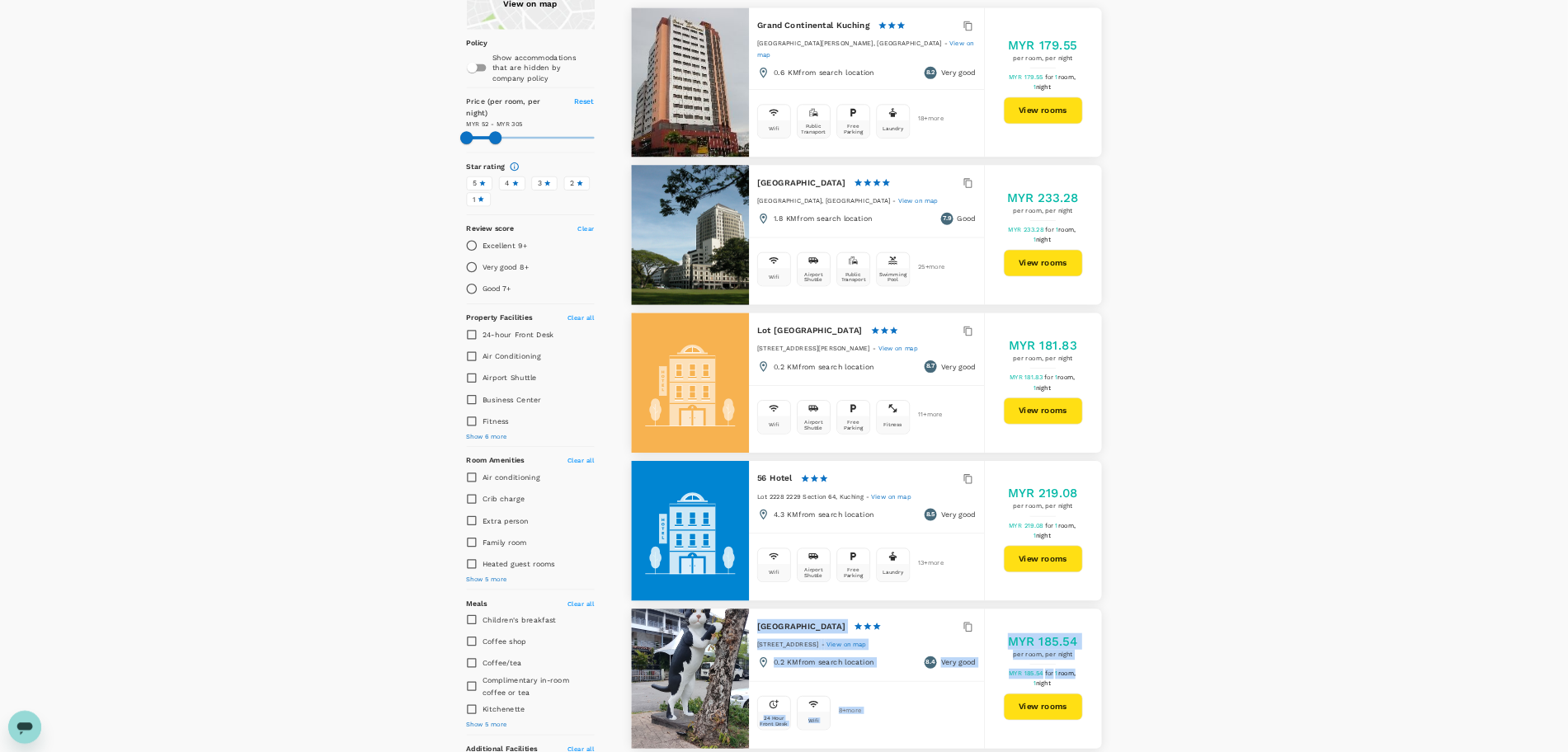 scroll, scrollTop: 0, scrollLeft: 0, axis: both 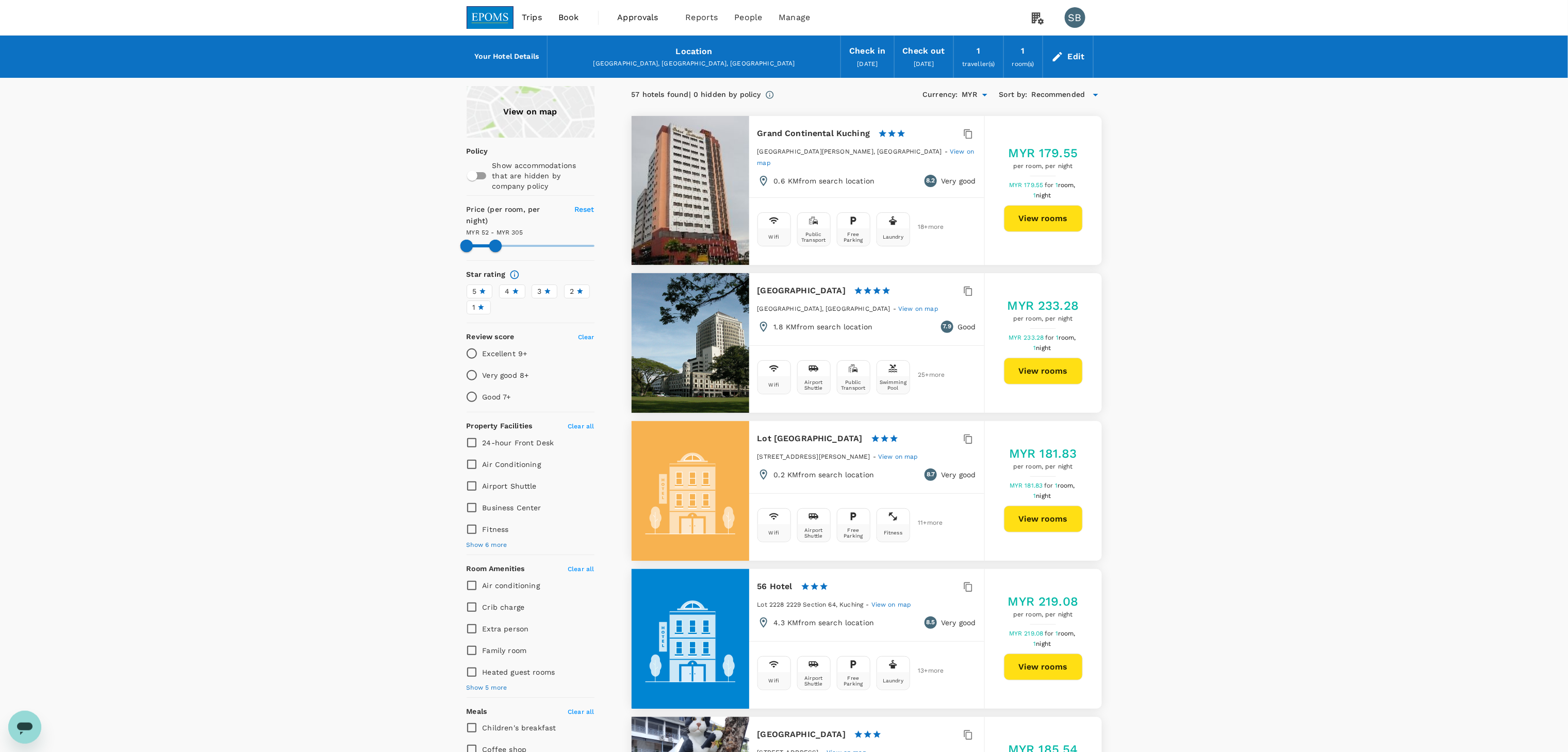 click on "View on map Policy Show accommodations that are hidden by company policy Price (per room, per night) Reset MYR 52 - MYR 305 Star rating 5 4 3 2 1 Review score Clear Excellent 9+ Very good 8+ Good 7+ Property Facilities Clear all 24-hour Front Desk Air Conditioning Airport Shuttle Business Center Fitness Show 6 more Room Amenities Clear all Air conditioning Crib charge Extra person Family room Heated guest rooms Show 5 more Meals Clear all Children's breakfast Coffee shop Coffee/tea Complimentary in-room coffee or tea Kitchenette Show 5 more Additional Facilities Clear all Full Service Spa 57   hotels found  |   0   hidden by policy Currency :  MYR Sort by :  Recommended Grand Continental Kuching 1 Star 2 Stars 3 Stars 4 Stars 5 Stars Jalan Ban Hock, Kuching   -   View on map 0.6 KM  from search location 8.2 Very good Wifi Public Transport Free Parking Laundry 18 +  more MYR 179.55 per room, per night MYR 179.55 for 1  room, 1  night View rooms Merdeka Palace Hotel Suites 1 Star 2 Stars 3 Stars 4 Stars 5 Stars" at bounding box center [784, 1691] 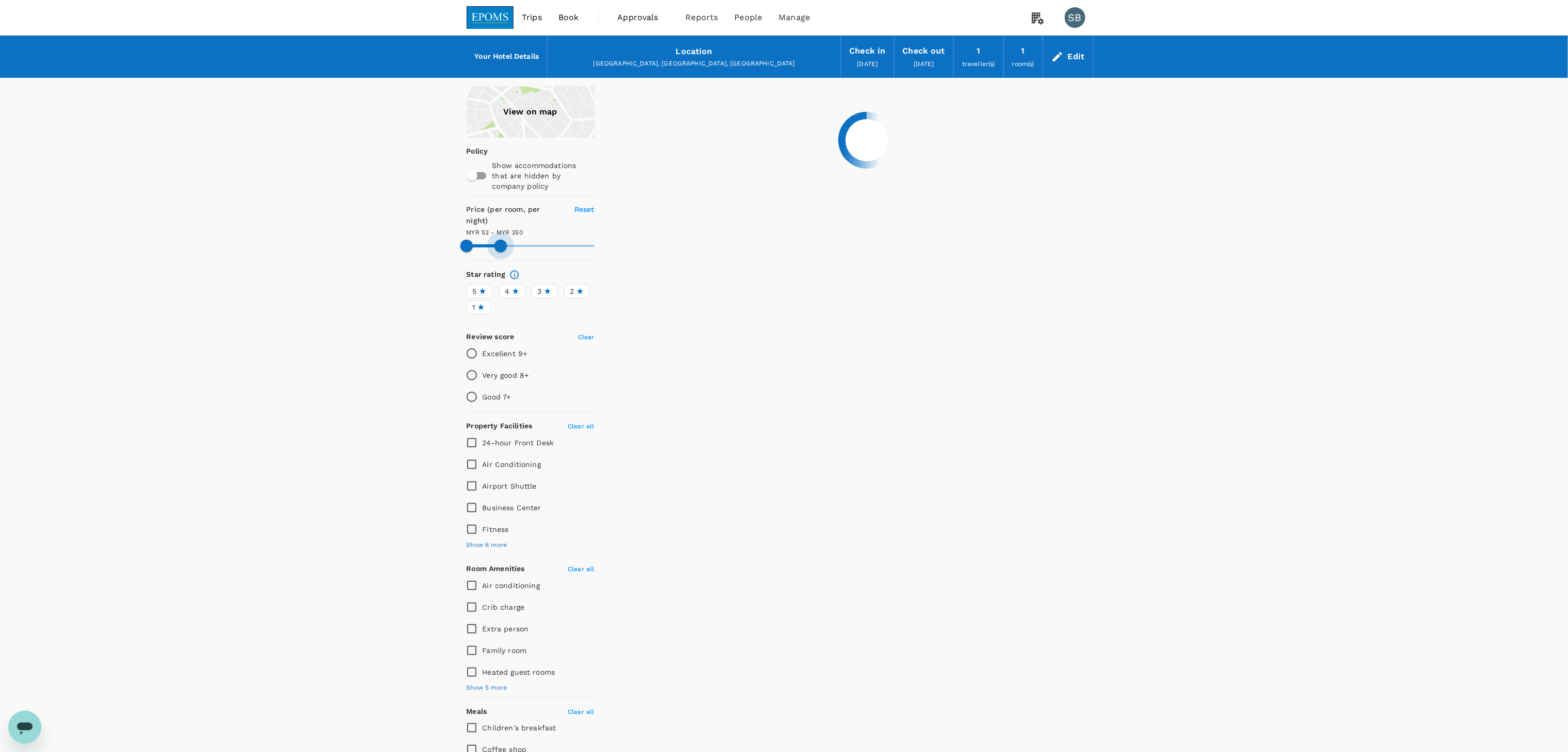 drag, startPoint x: 495, startPoint y: 242, endPoint x: 501, endPoint y: 238, distance: 7.211103 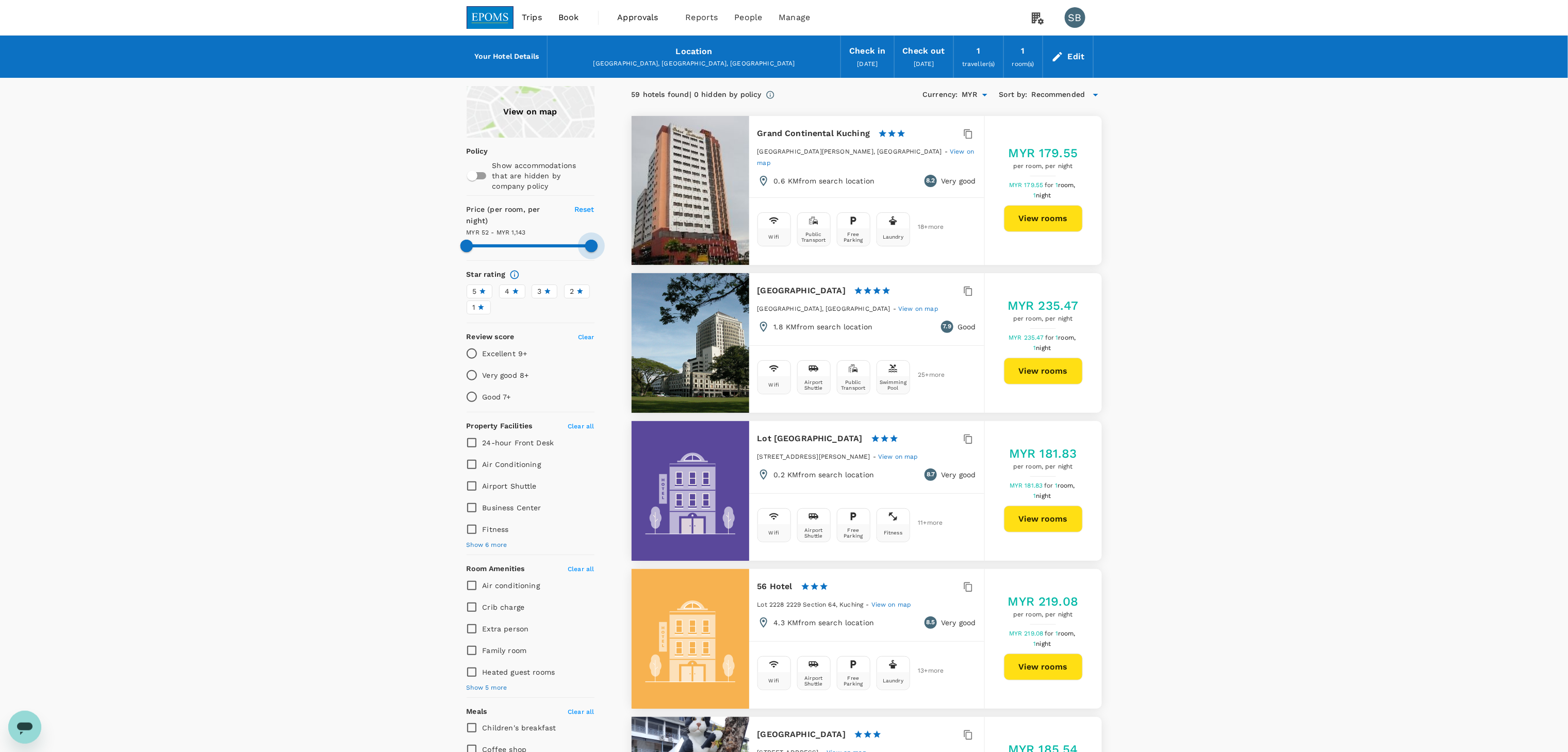 drag, startPoint x: 505, startPoint y: 238, endPoint x: 600, endPoint y: 245, distance: 95.25755 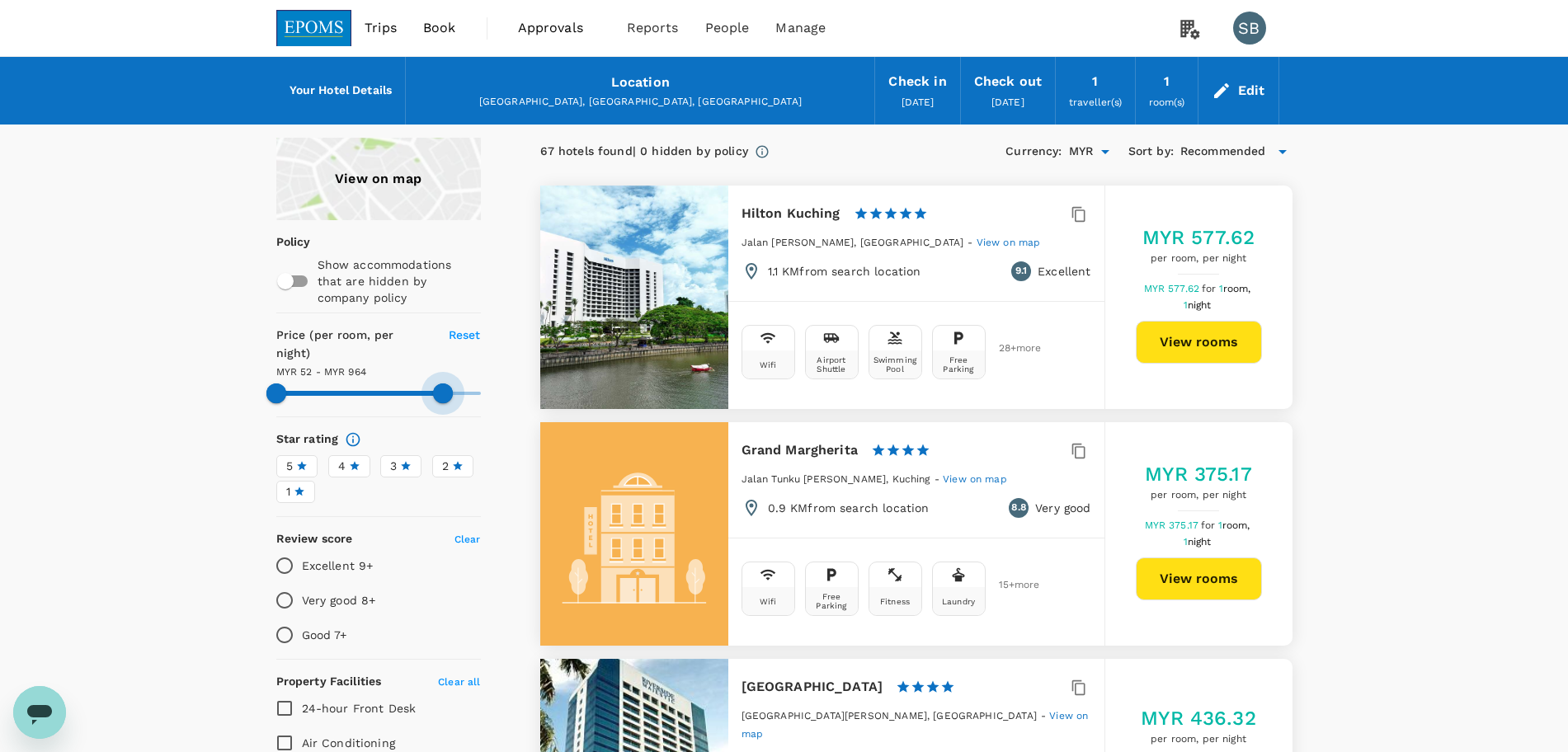 drag, startPoint x: 486, startPoint y: 378, endPoint x: 416, endPoint y: 382, distance: 70.11419 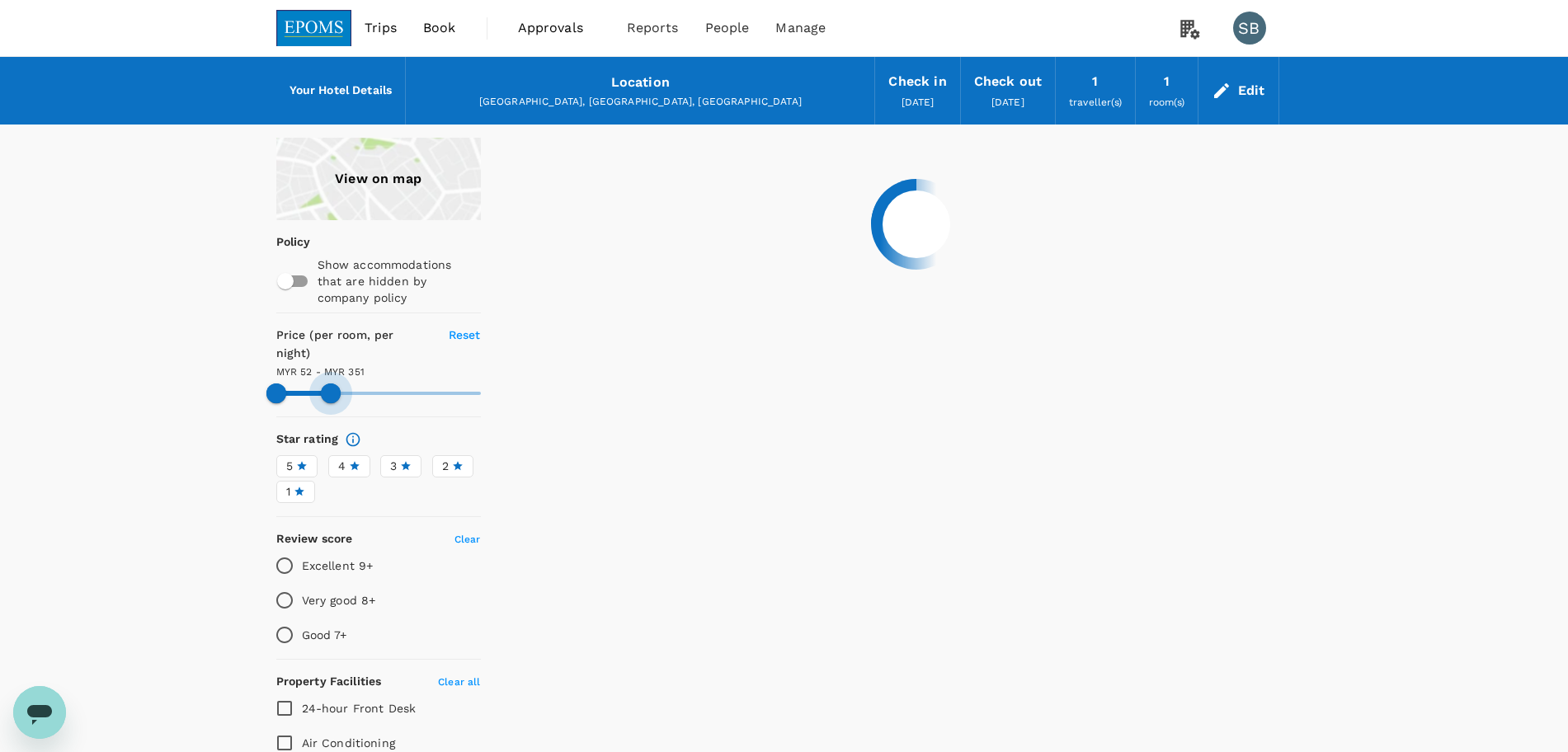 drag, startPoint x: 416, startPoint y: 380, endPoint x: 331, endPoint y: 369, distance: 85.708809 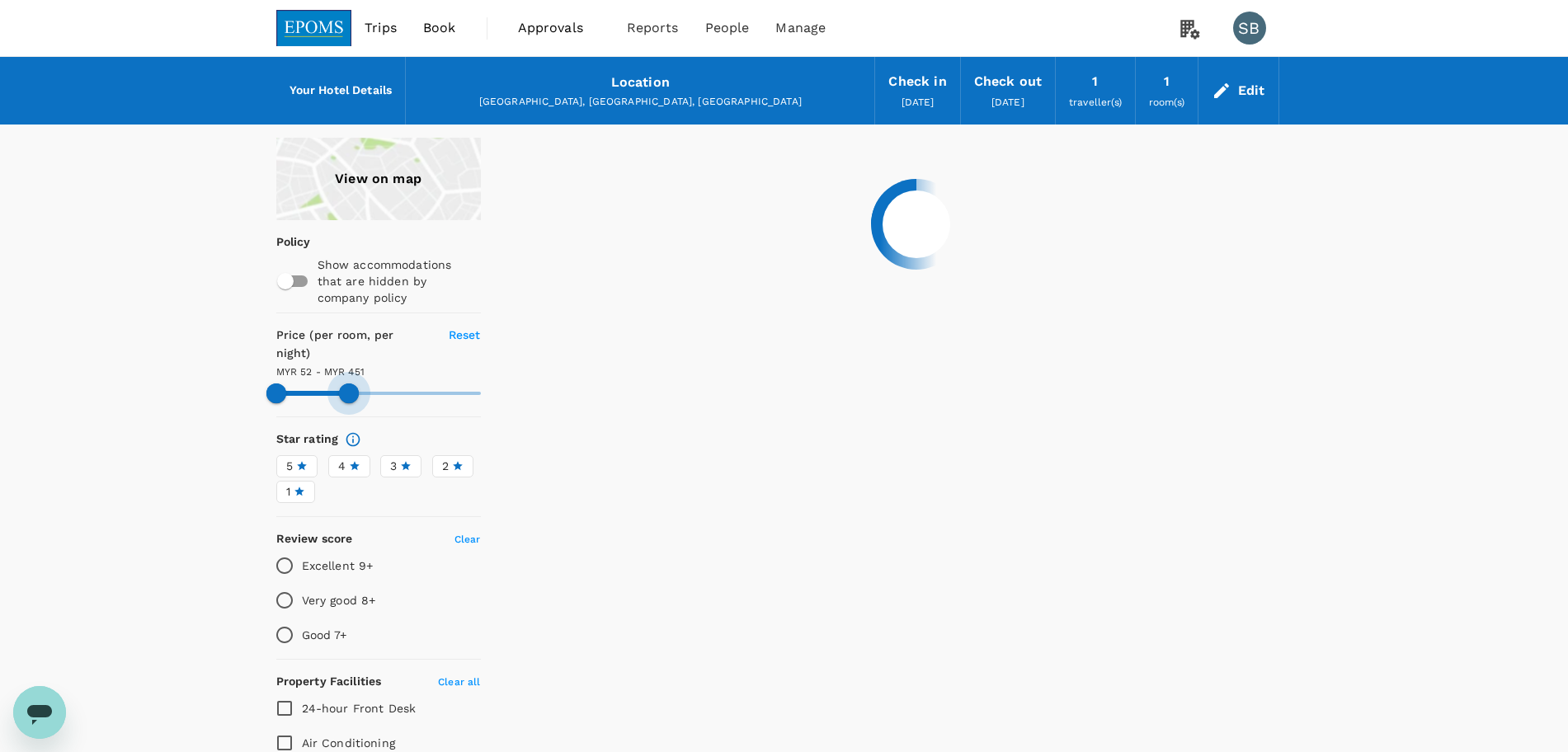 drag, startPoint x: 334, startPoint y: 374, endPoint x: 349, endPoint y: 370, distance: 15.524175 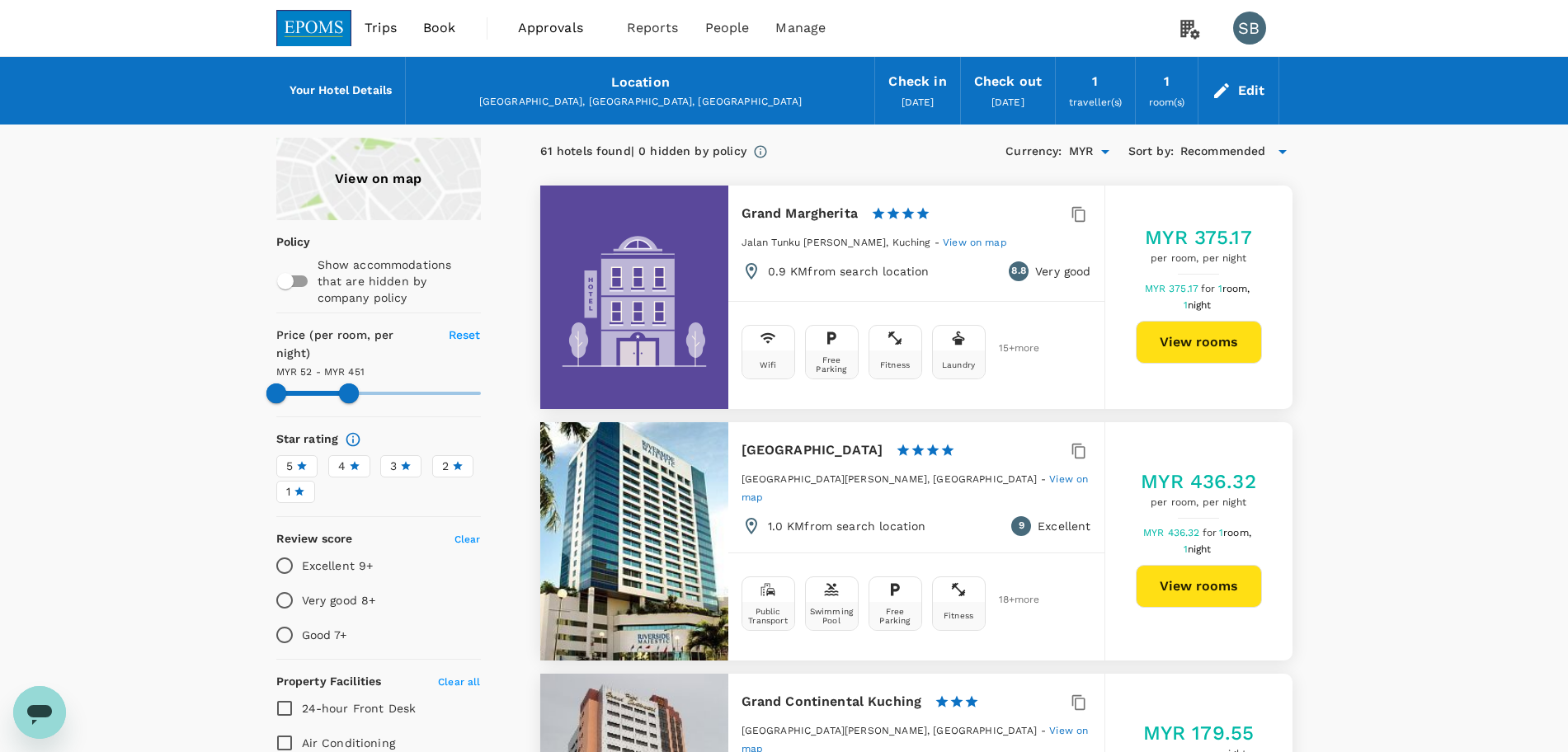 type on "451.26" 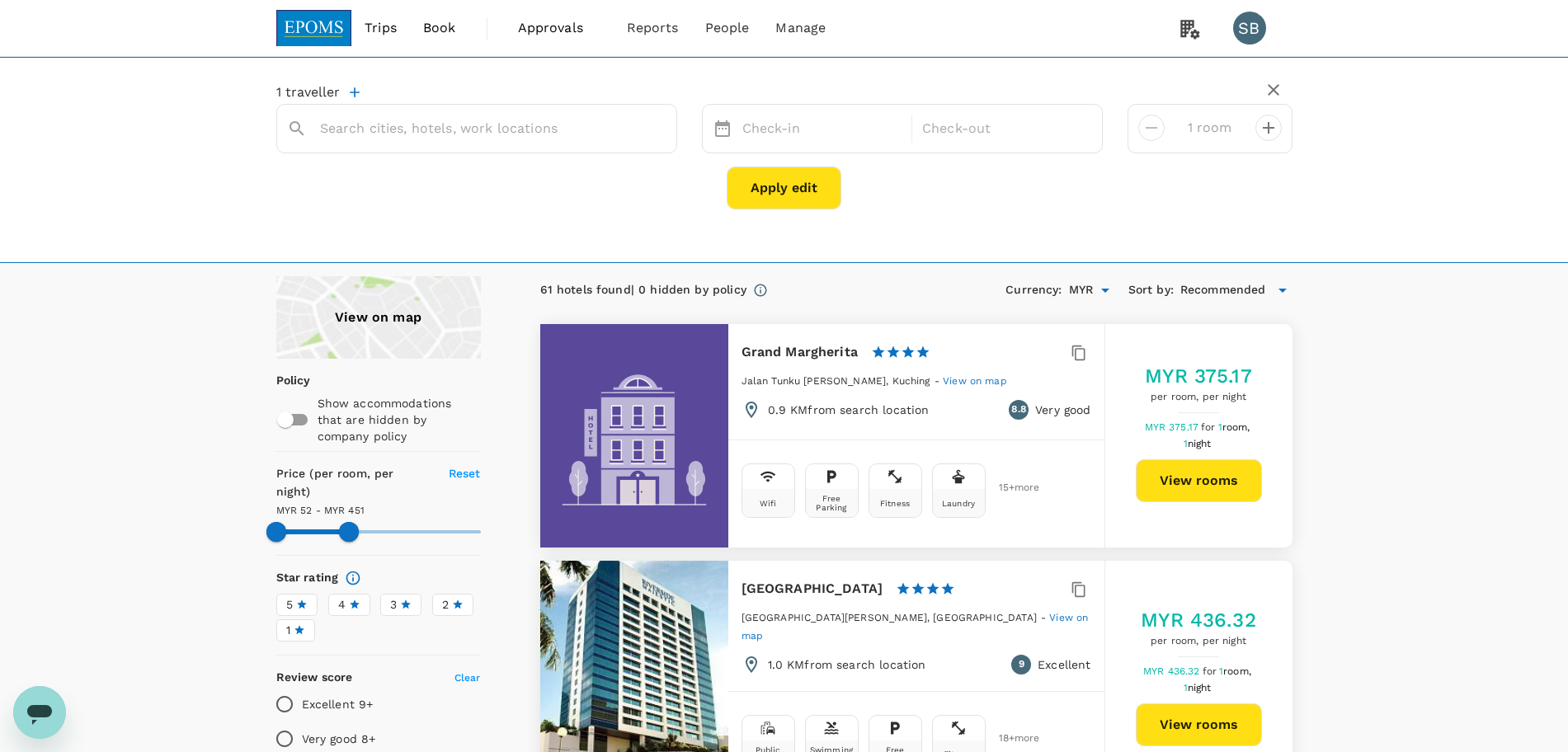 type on "Kuching" 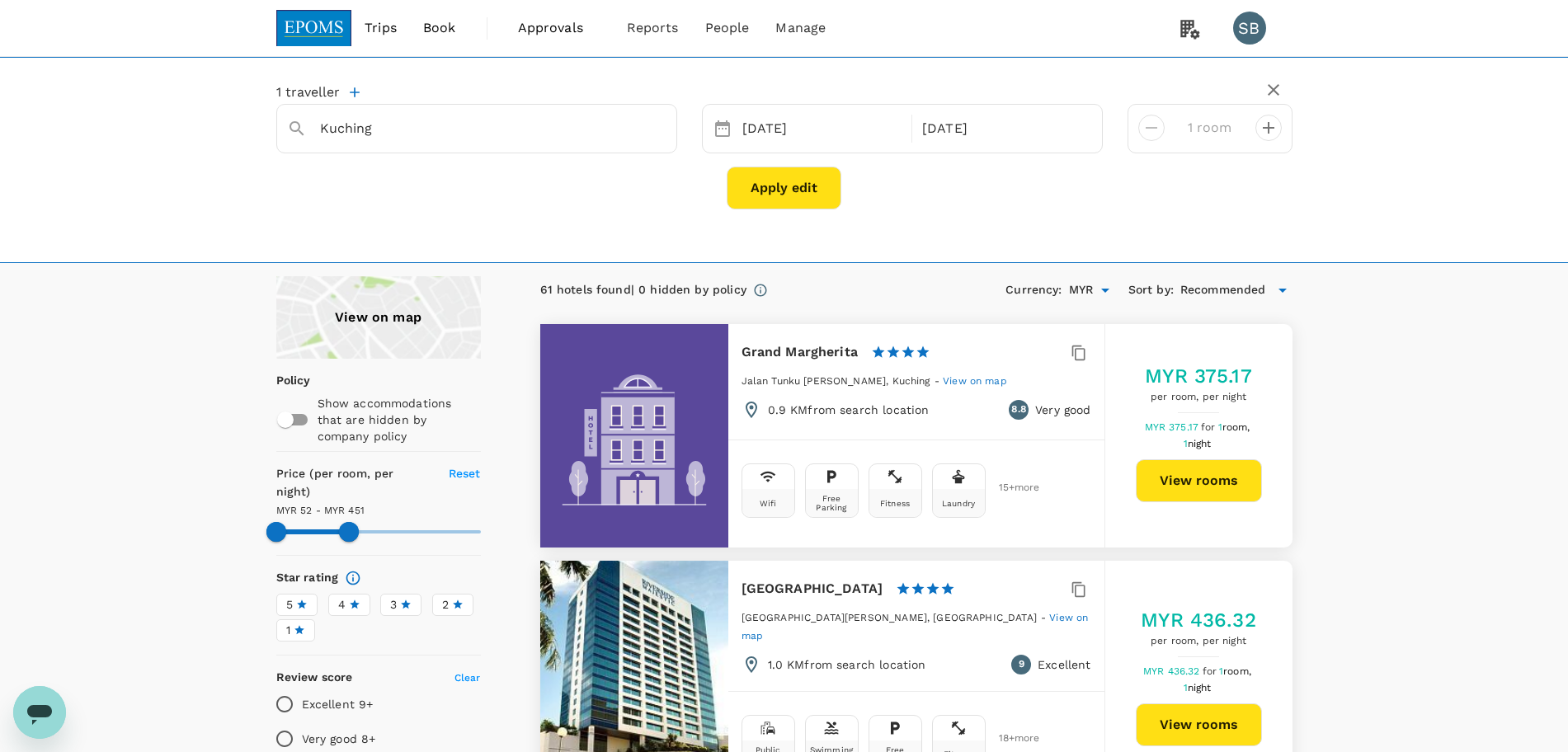 click at bounding box center (314, 28) 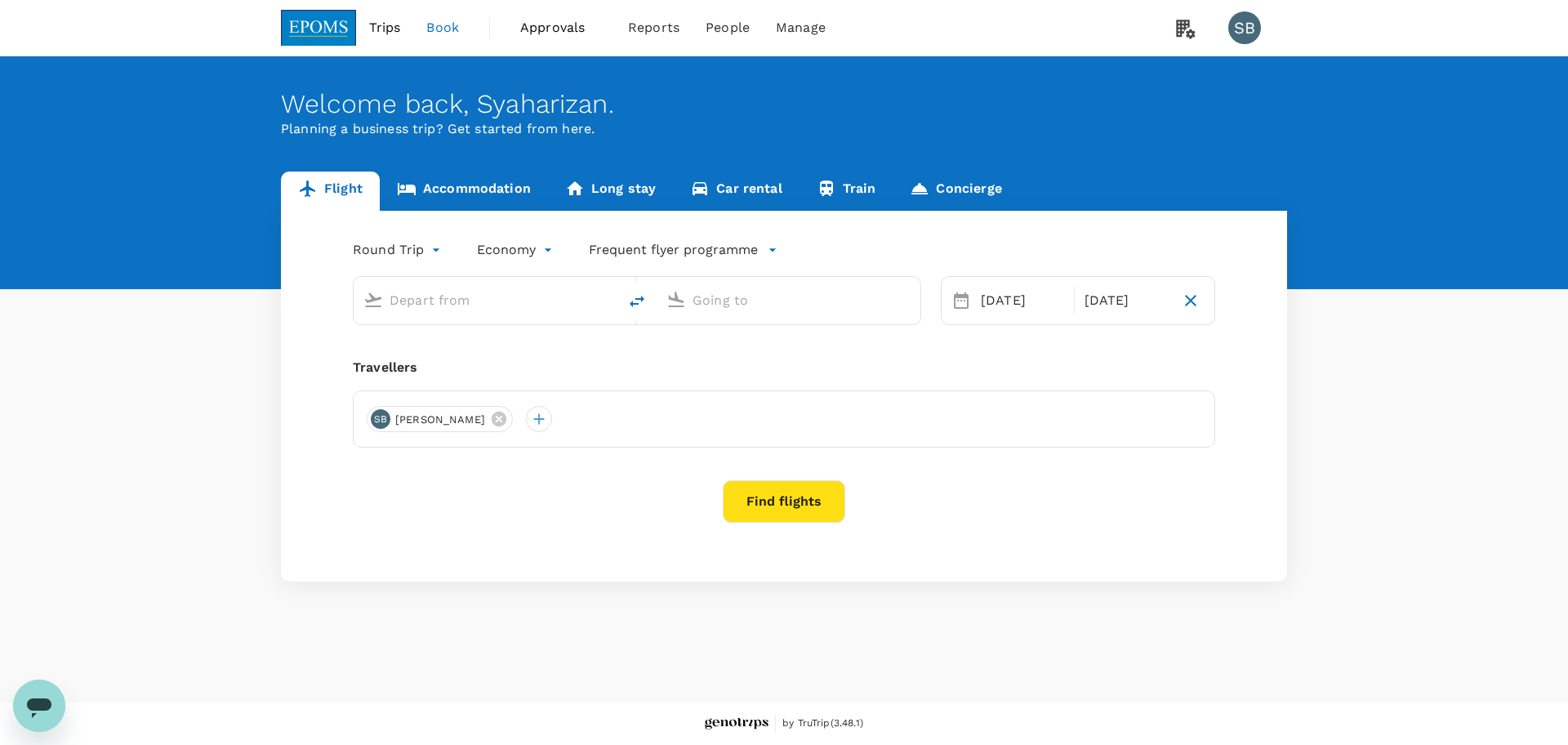 type on "Kuala Lumpur Intl (KUL)" 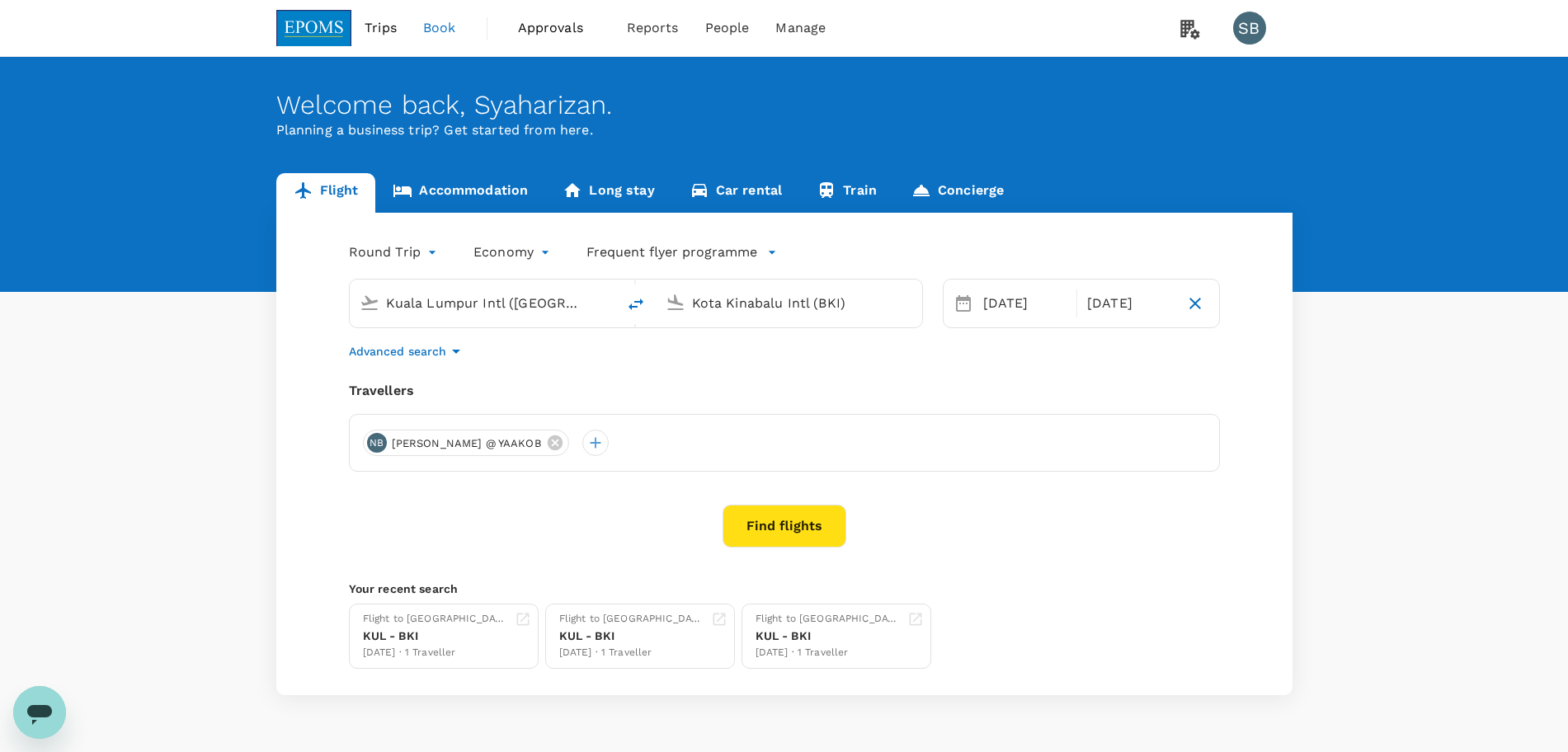 type 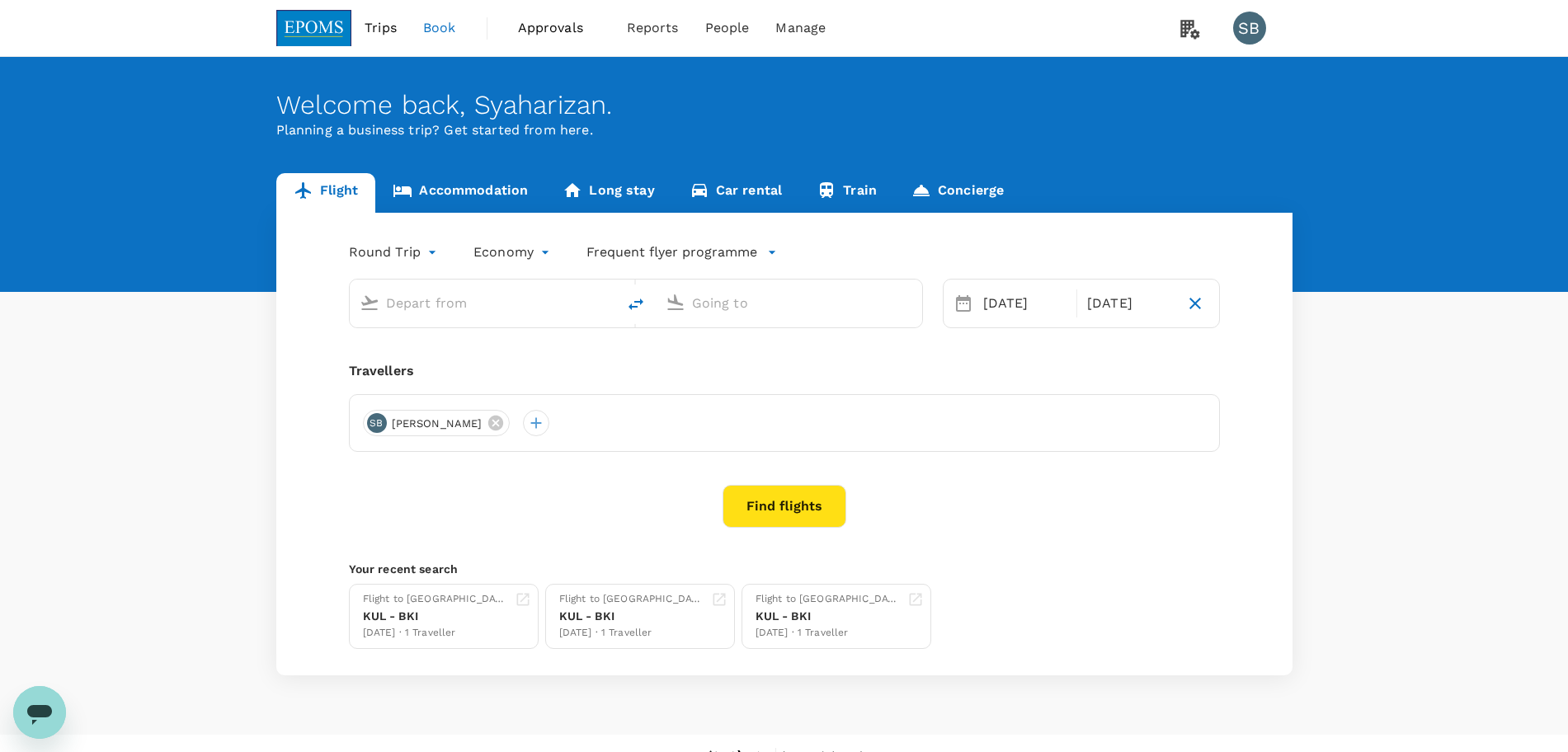 type on "Kuala Lumpur Intl (KUL)" 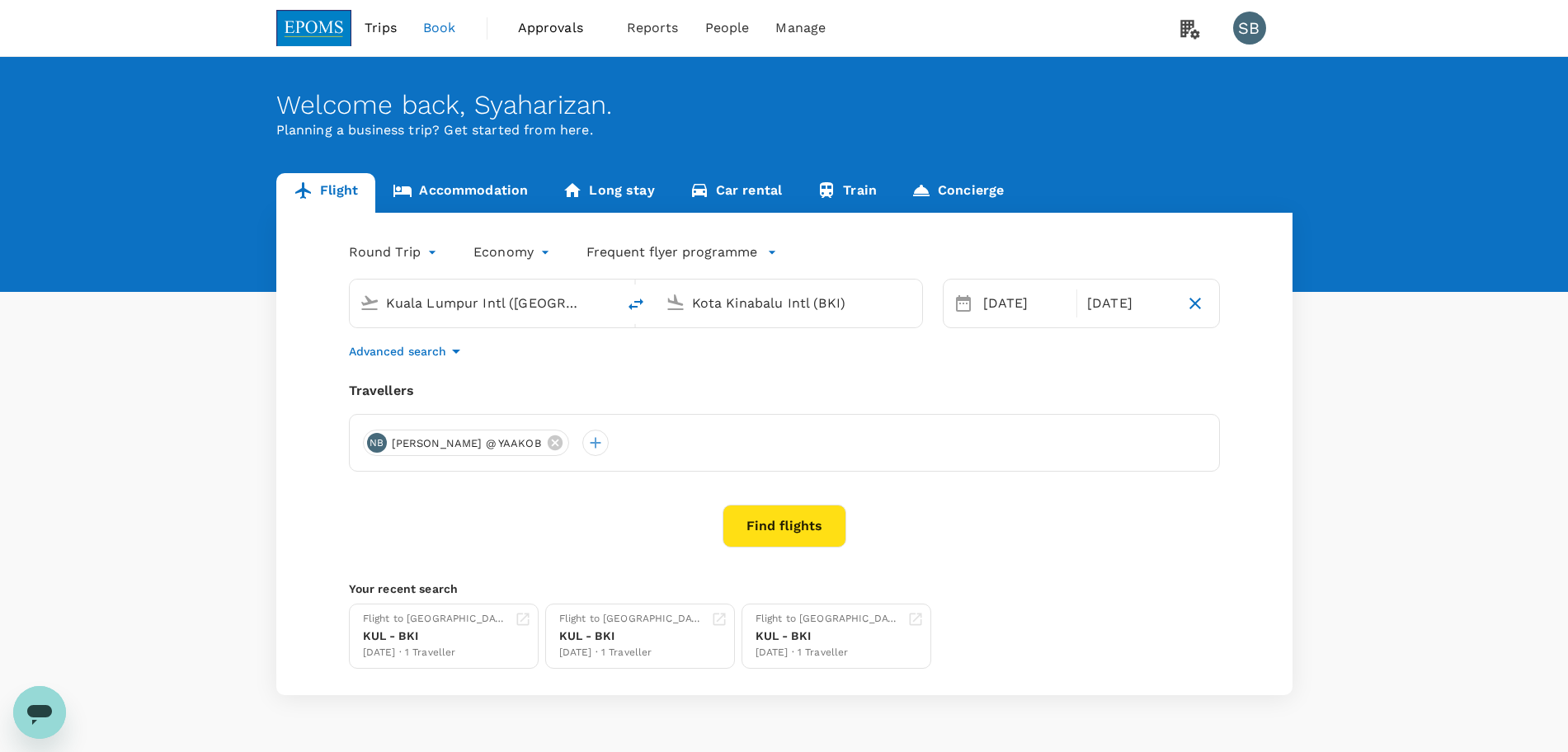 click on "Accommodation" at bounding box center [460, 193] 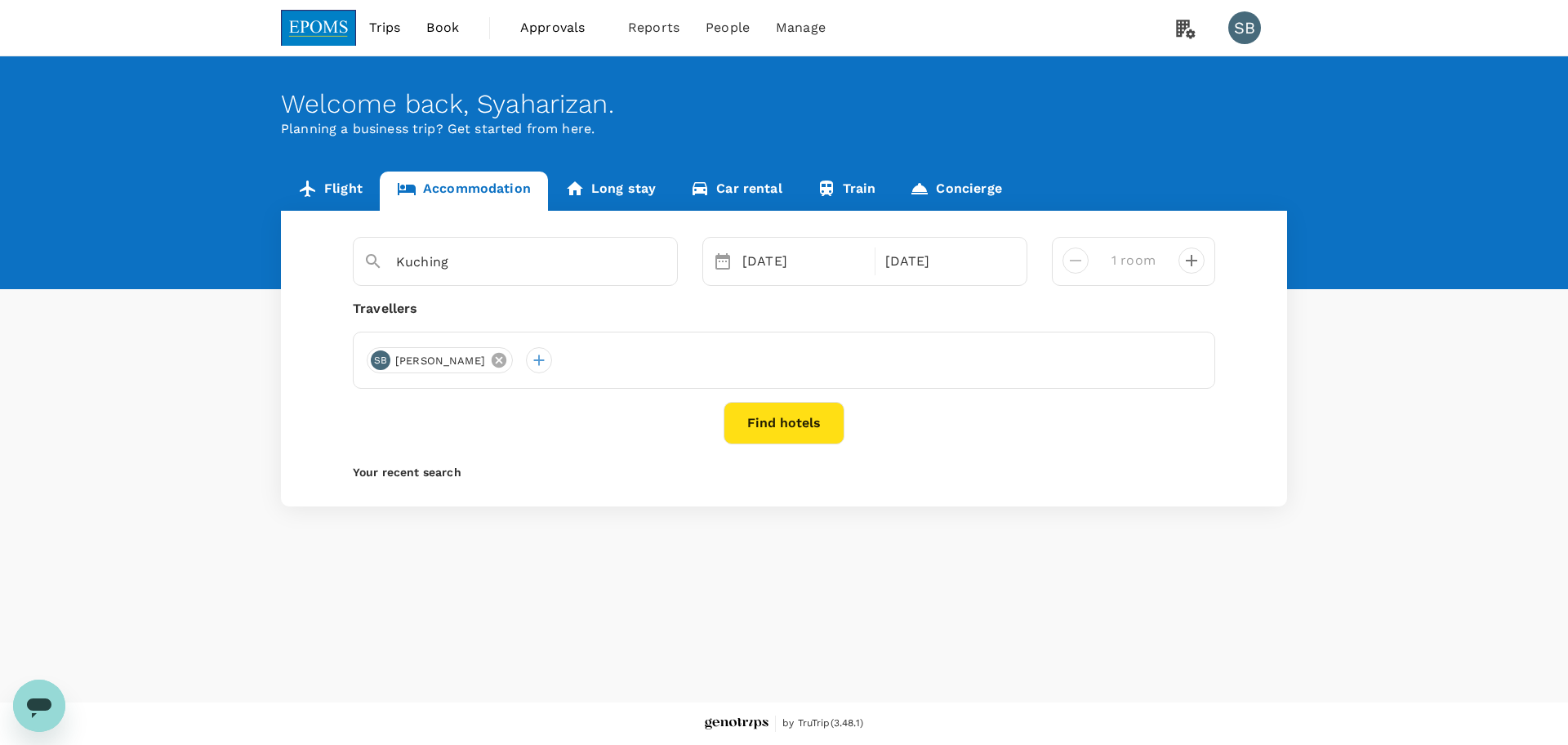 click 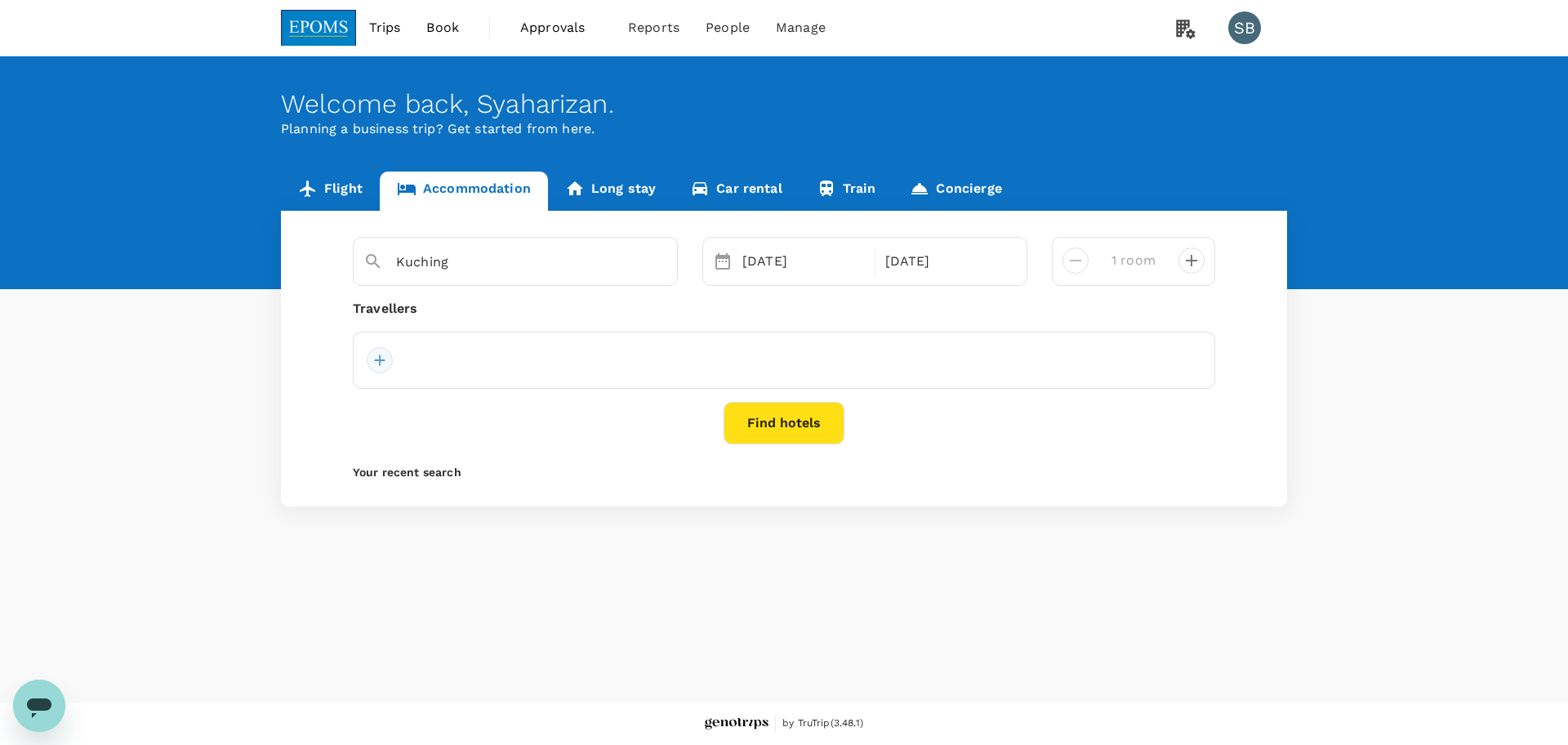 click at bounding box center [380, 360] 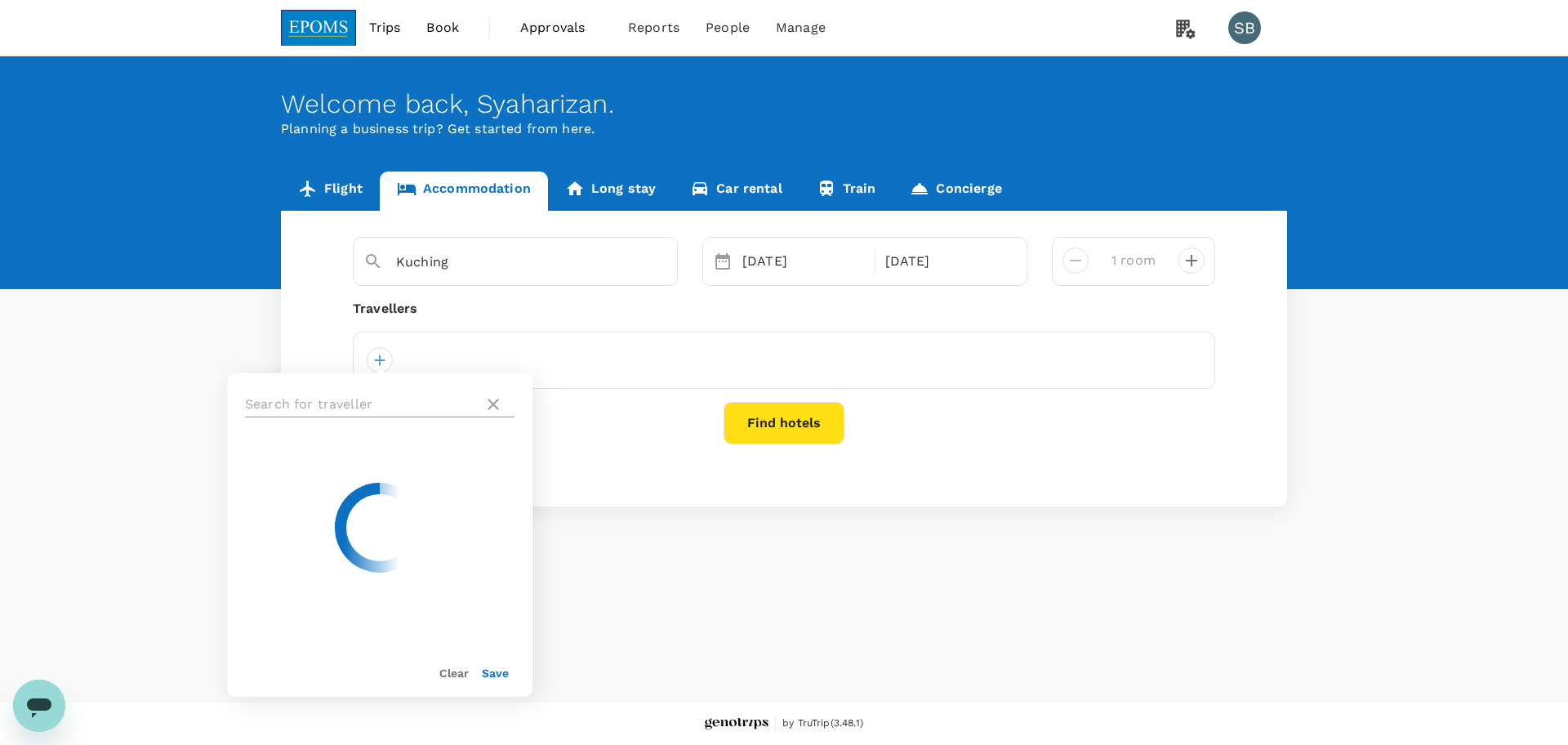 click at bounding box center [361, 404] 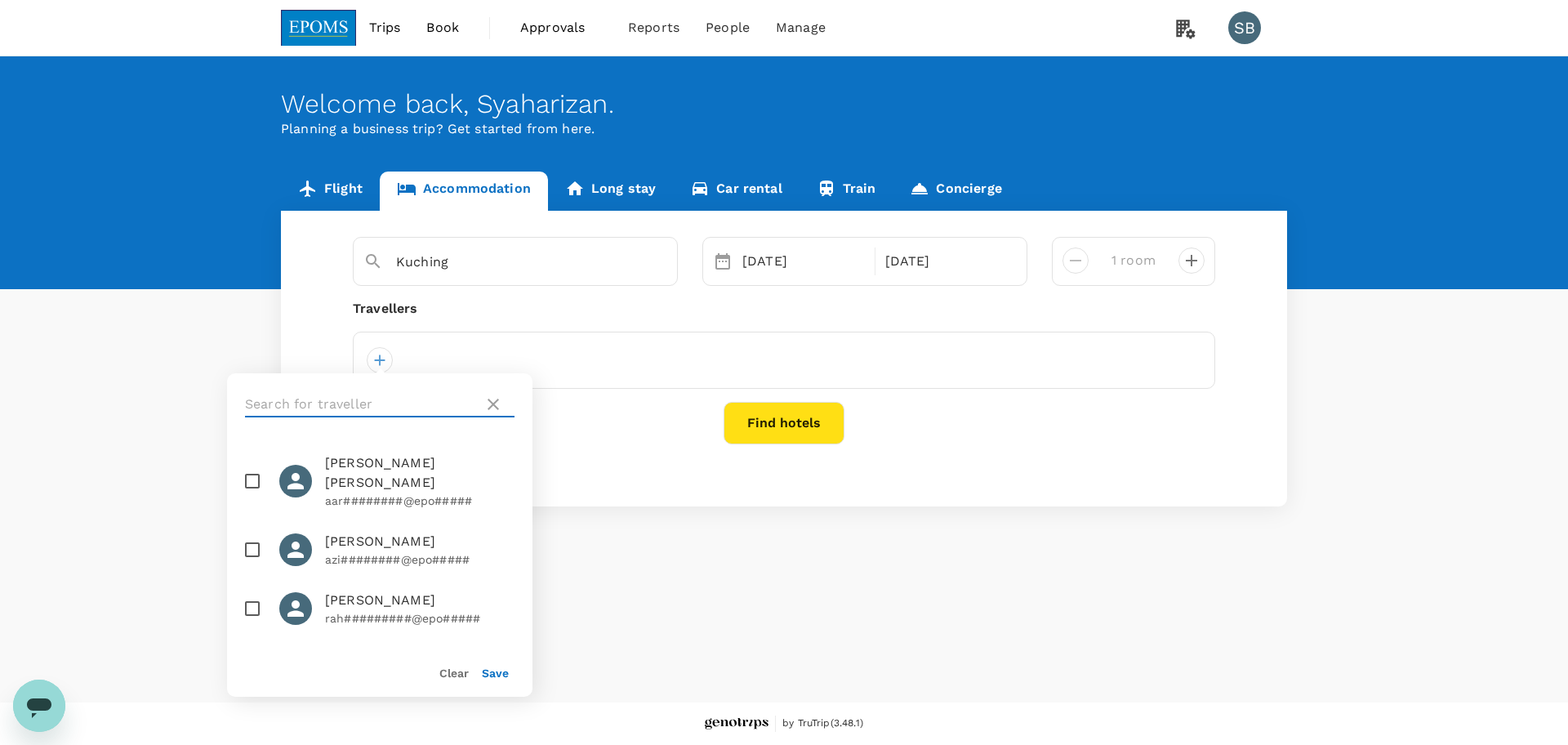 click at bounding box center [252, 481] 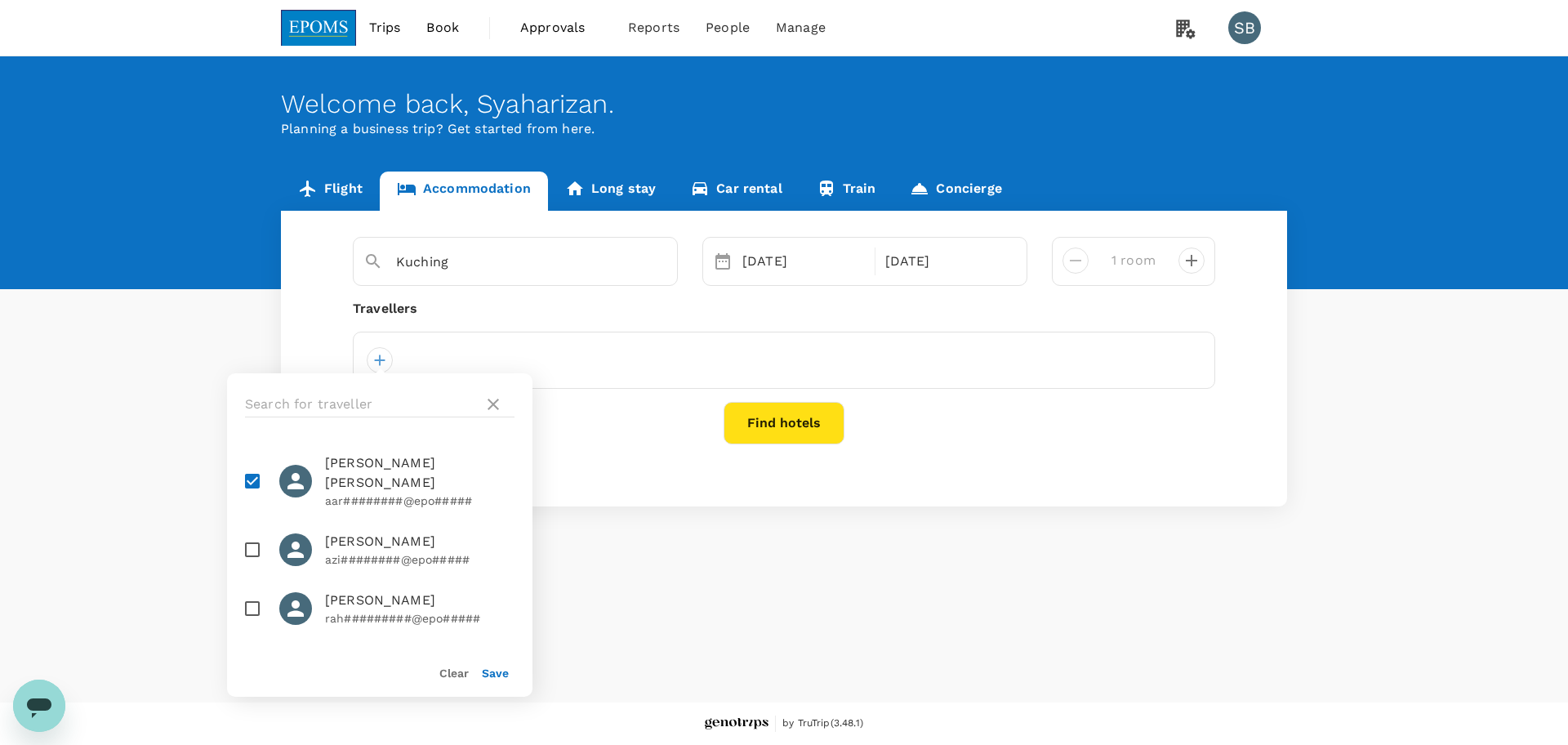 click on "Save" at bounding box center (495, 673) 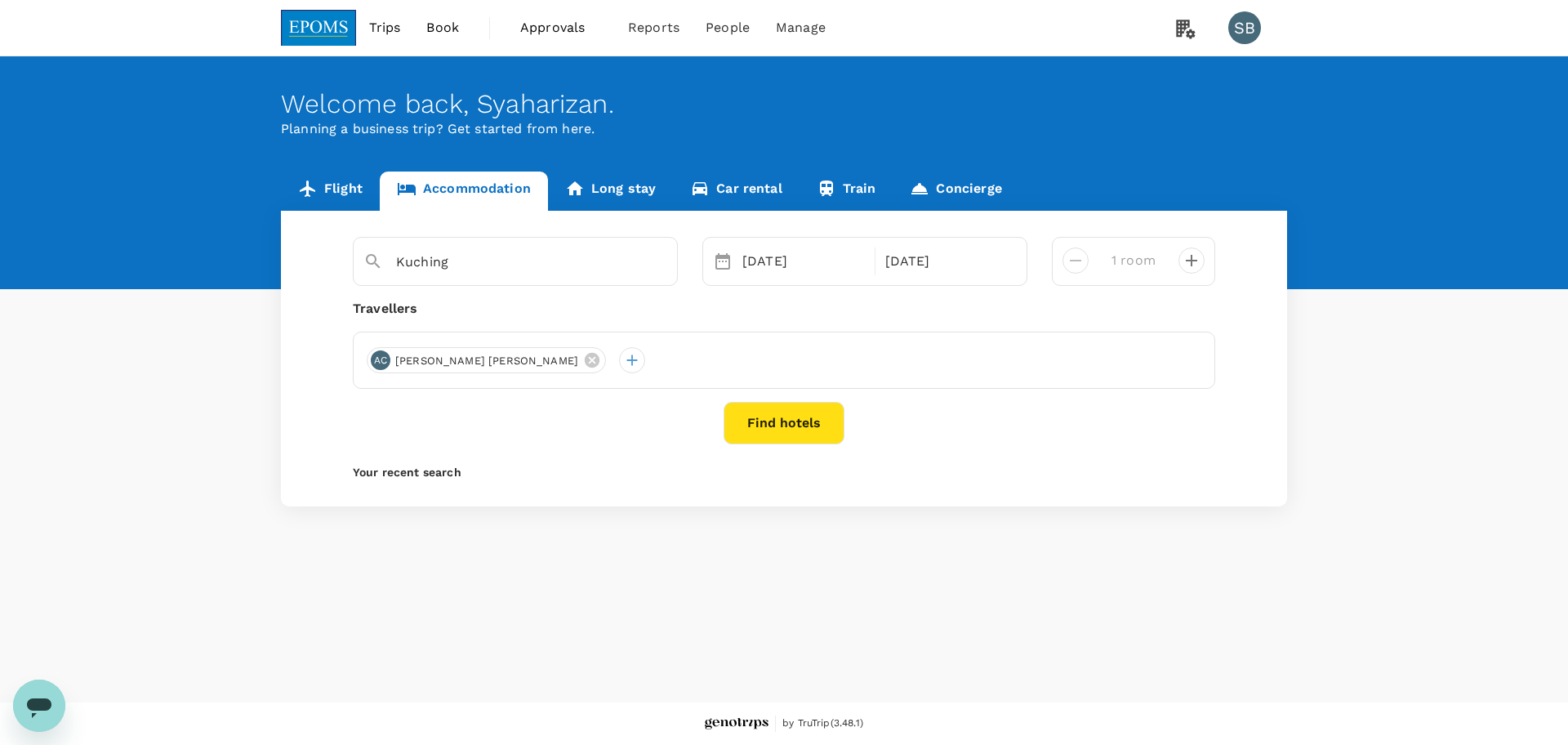 click on "Find hotels" at bounding box center [784, 423] 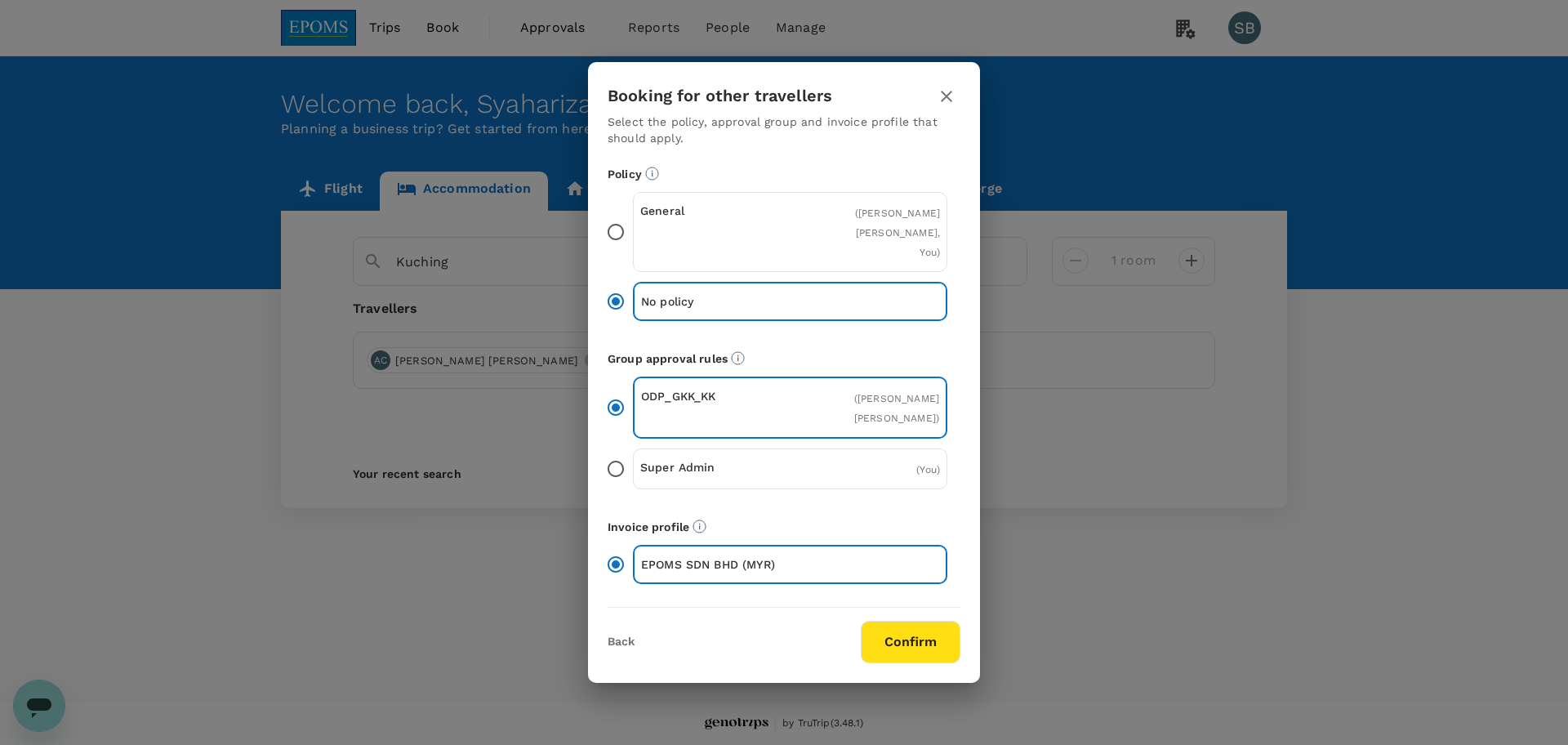 click on "Confirm" at bounding box center (911, 642) 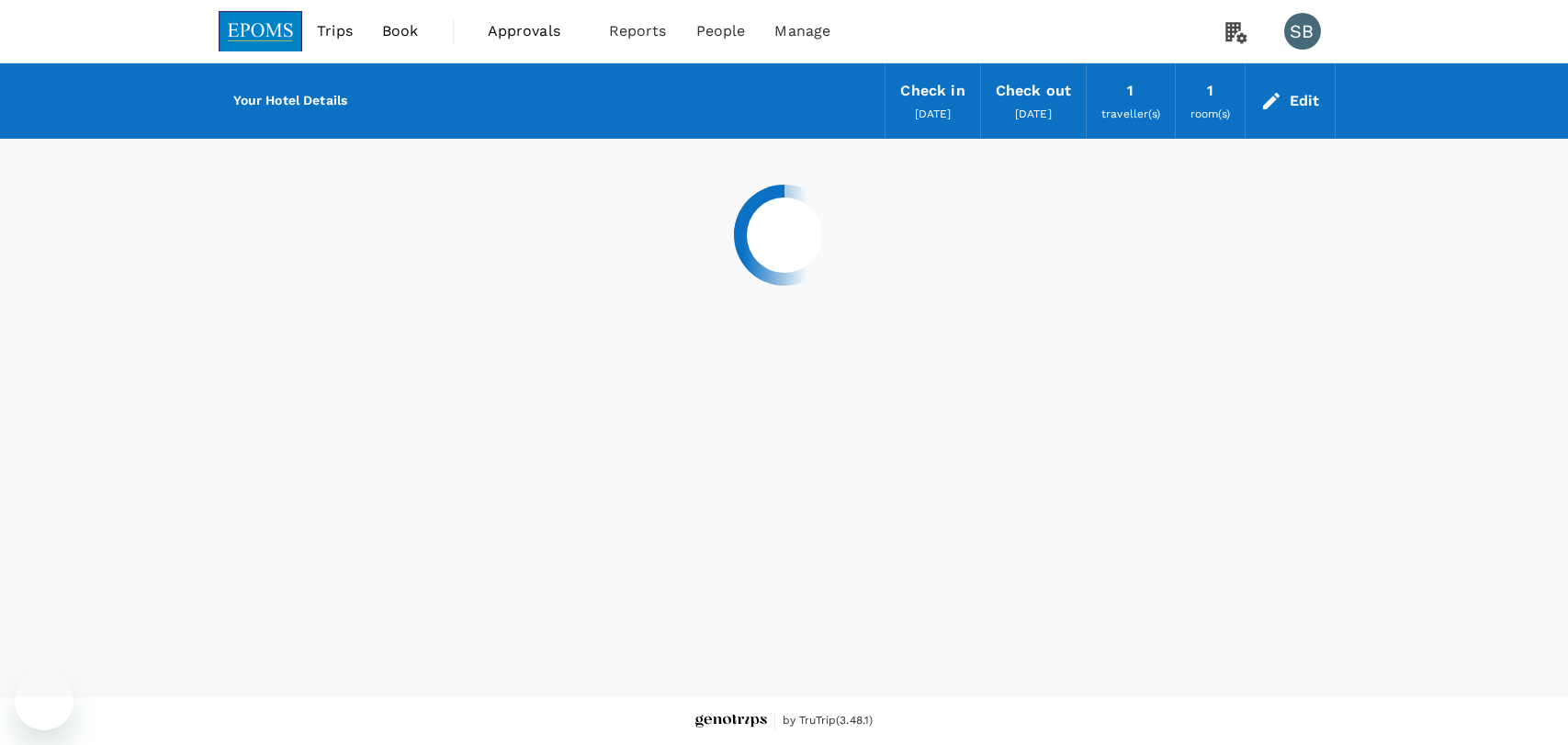 scroll, scrollTop: 0, scrollLeft: 0, axis: both 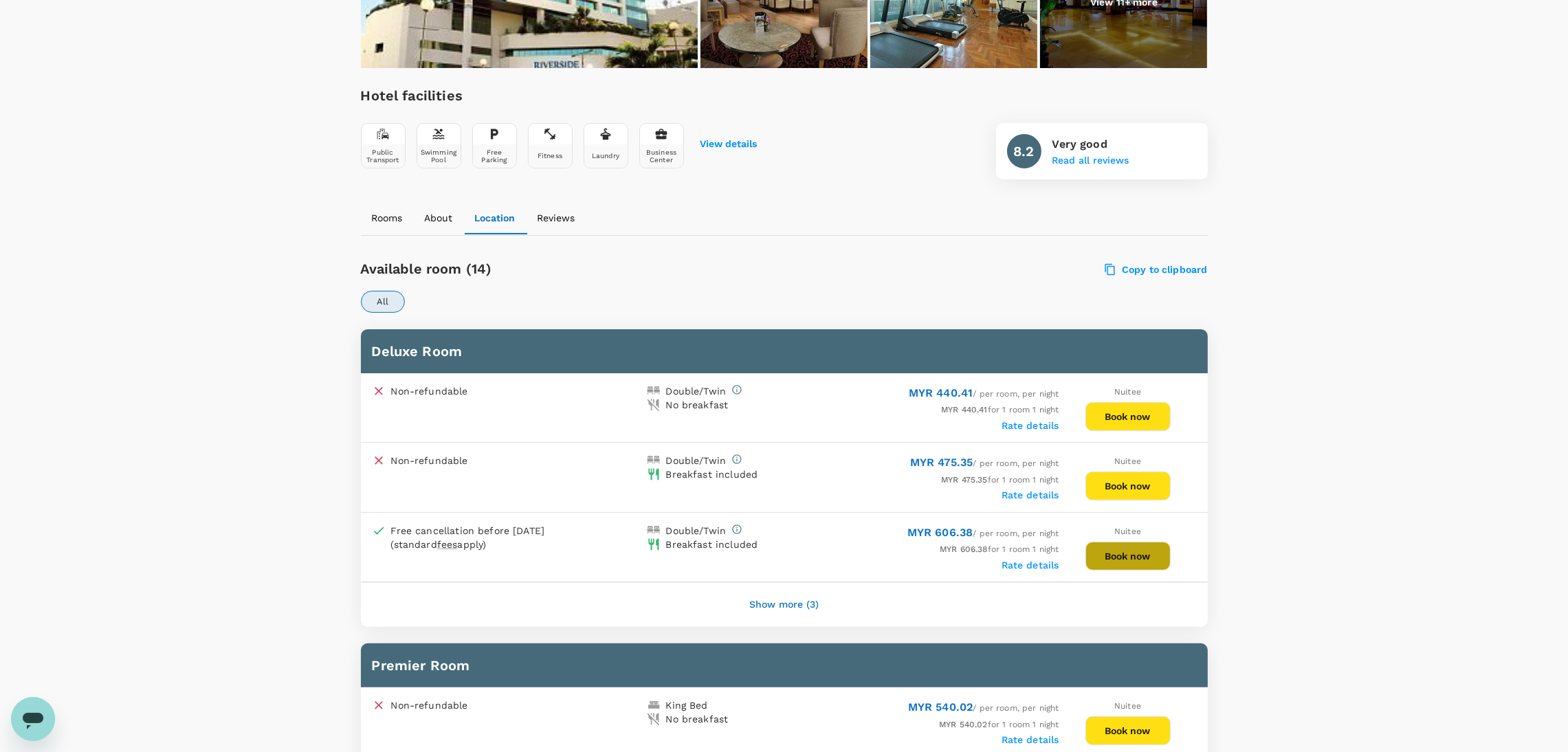 click on "Book now" at bounding box center [1128, 556] 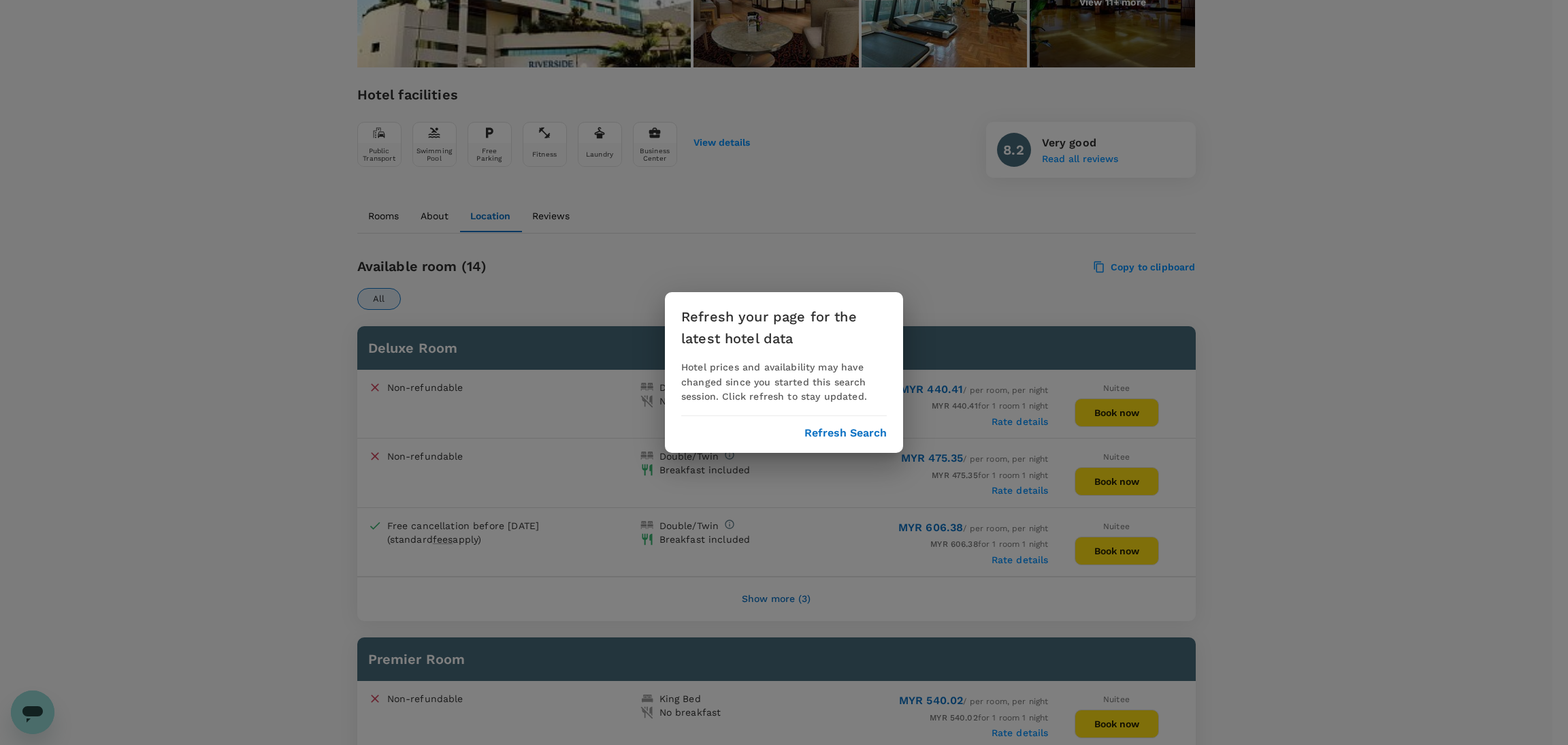 click on "Refresh Search" at bounding box center (845, 433) 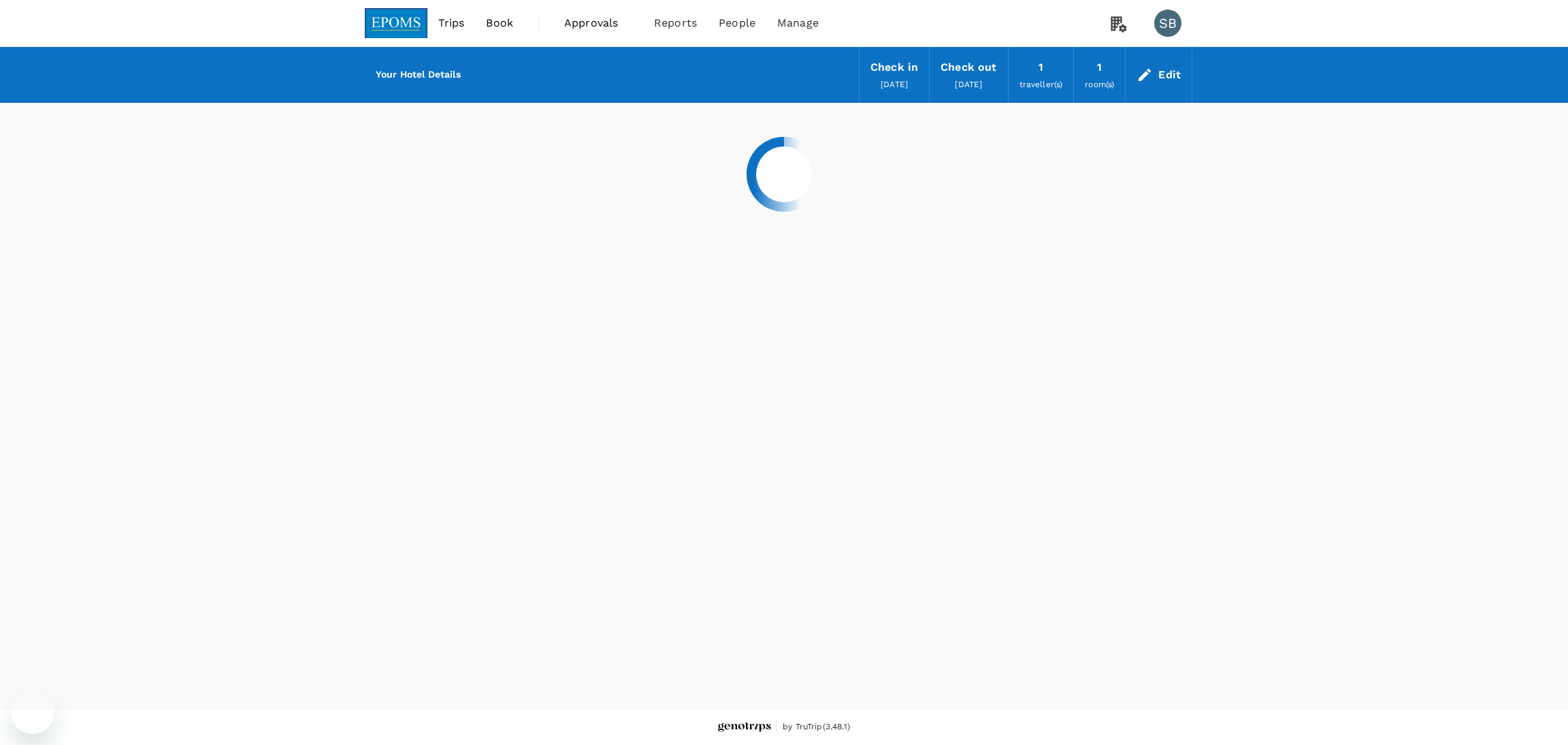 scroll, scrollTop: 0, scrollLeft: 0, axis: both 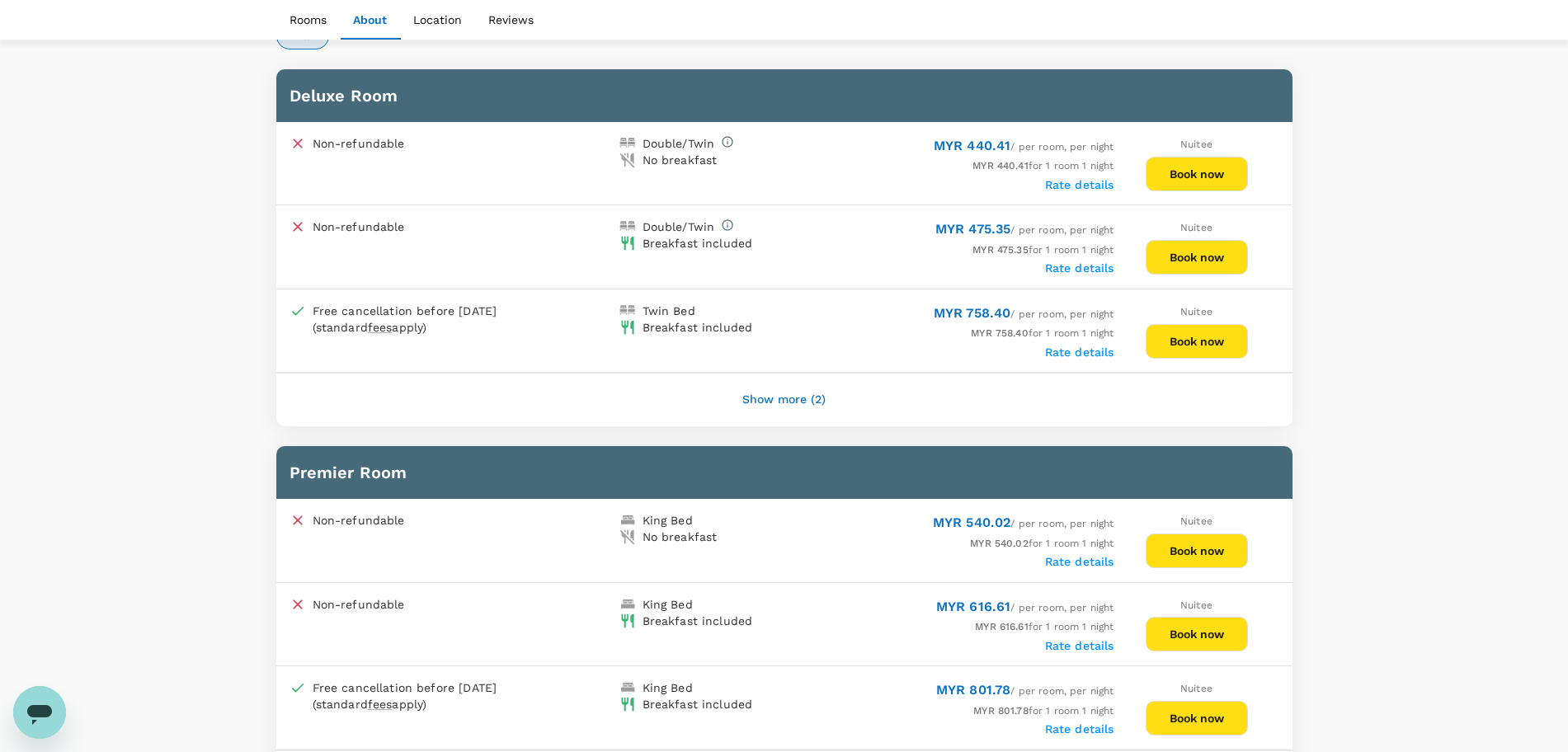 click on "Show more (2)" at bounding box center (784, 400) 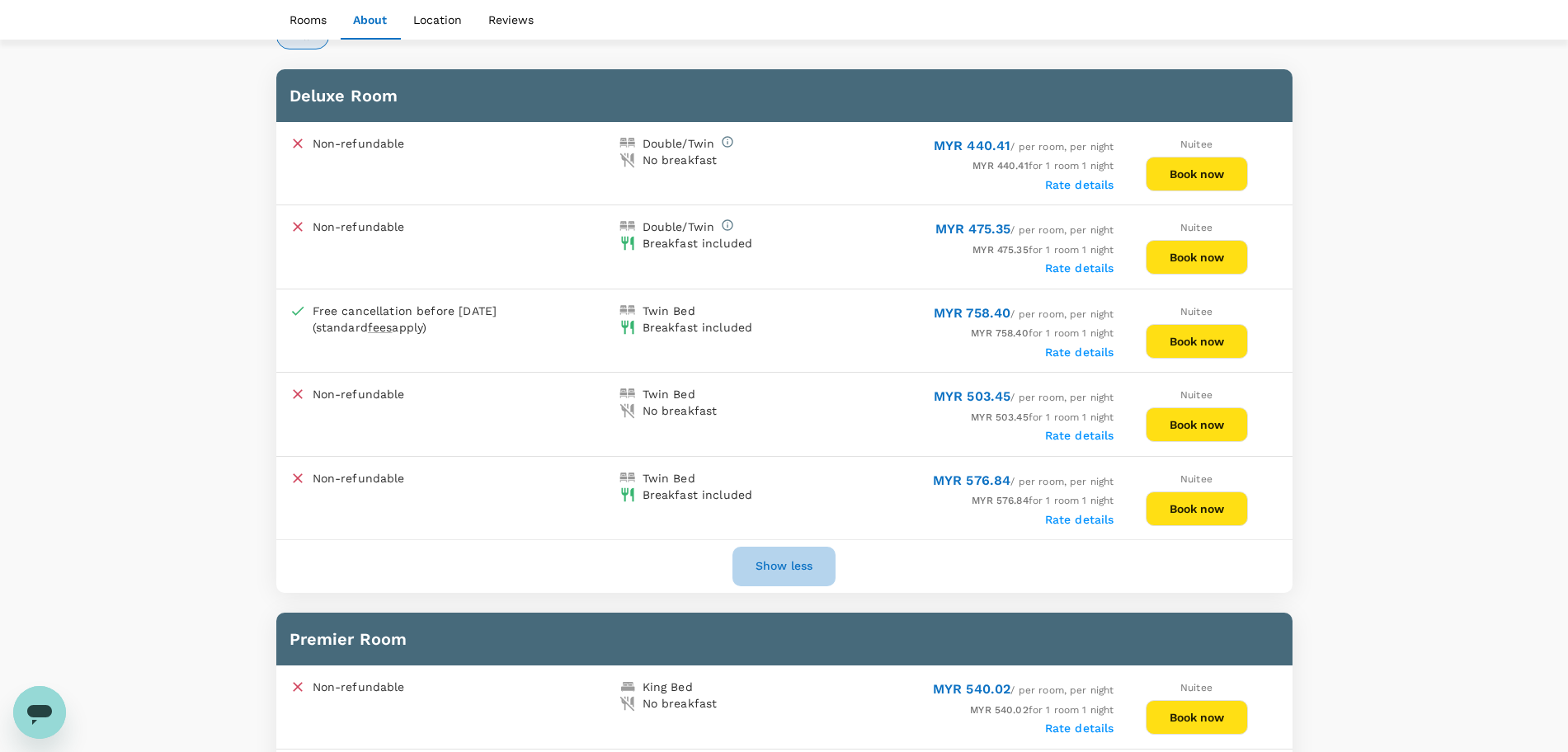 click on "Show less" at bounding box center (784, 566) 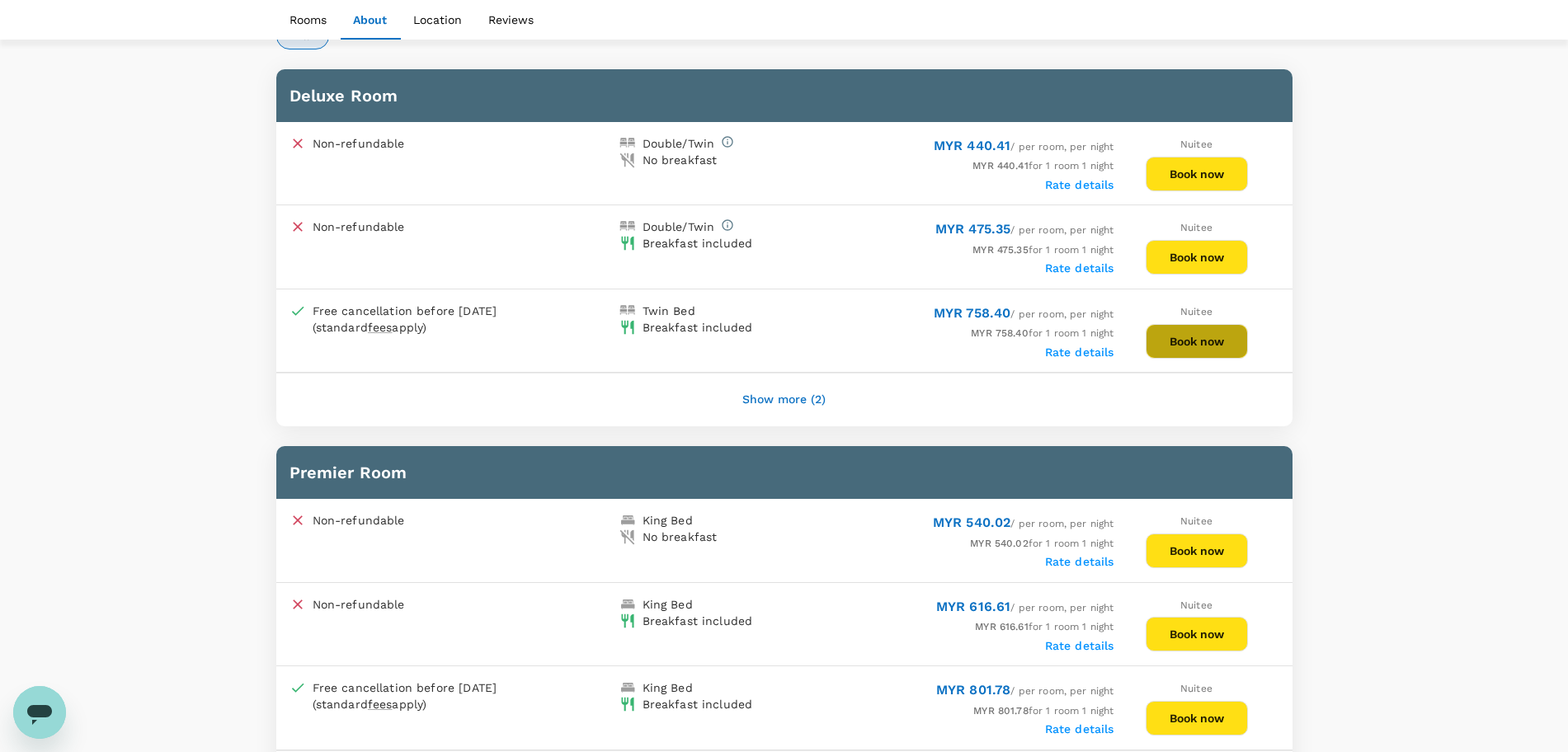 click on "Book now" at bounding box center (1197, 341) 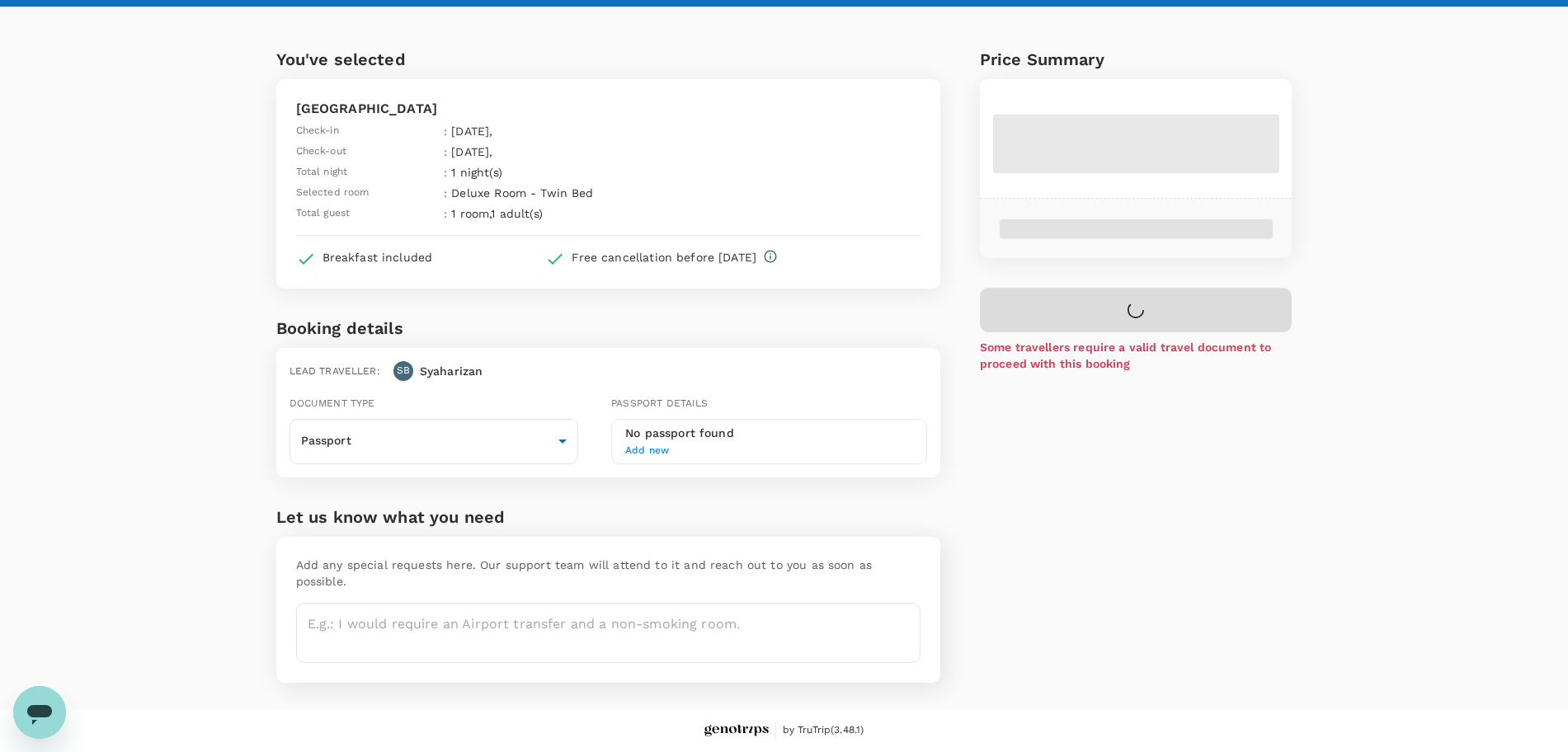 scroll, scrollTop: 0, scrollLeft: 0, axis: both 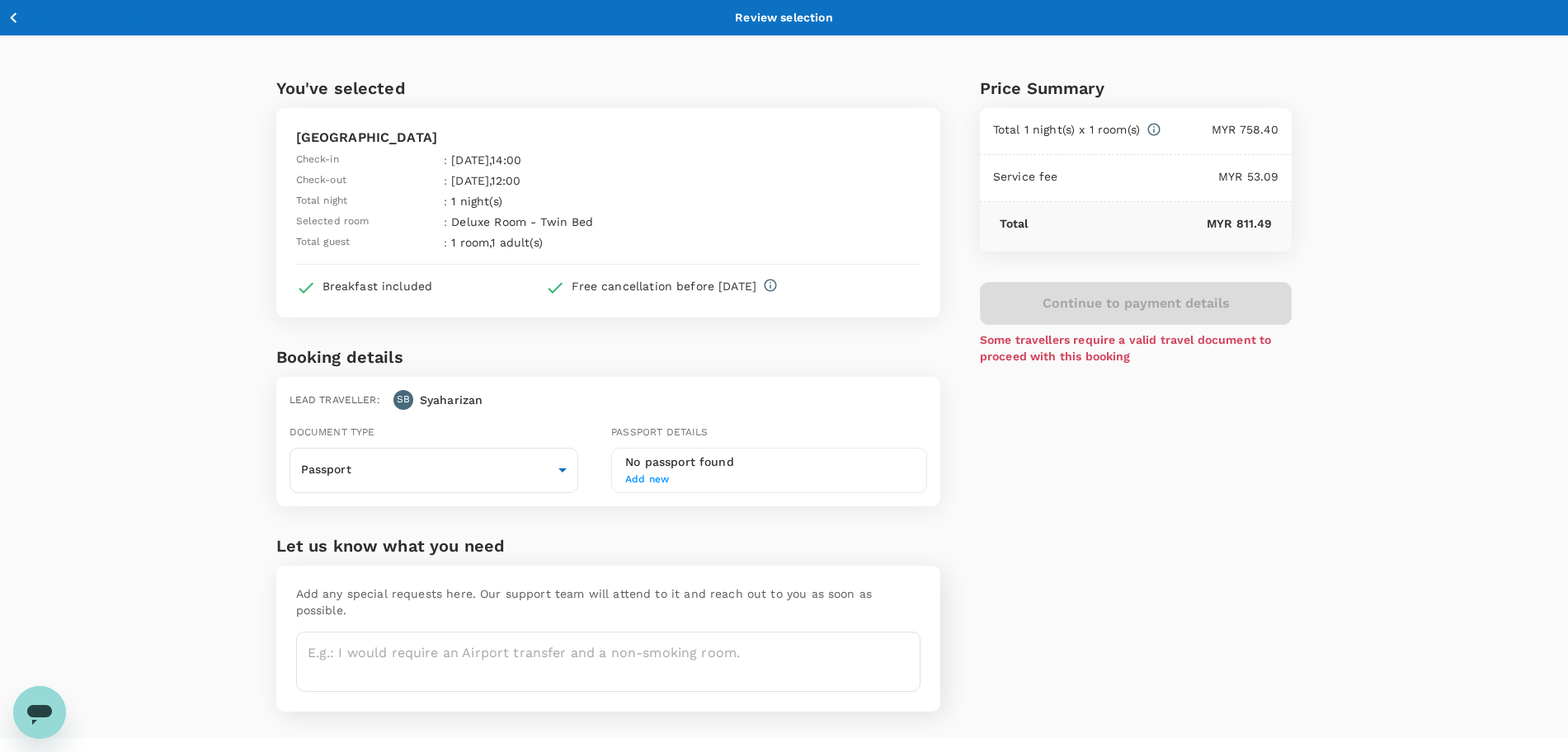 click 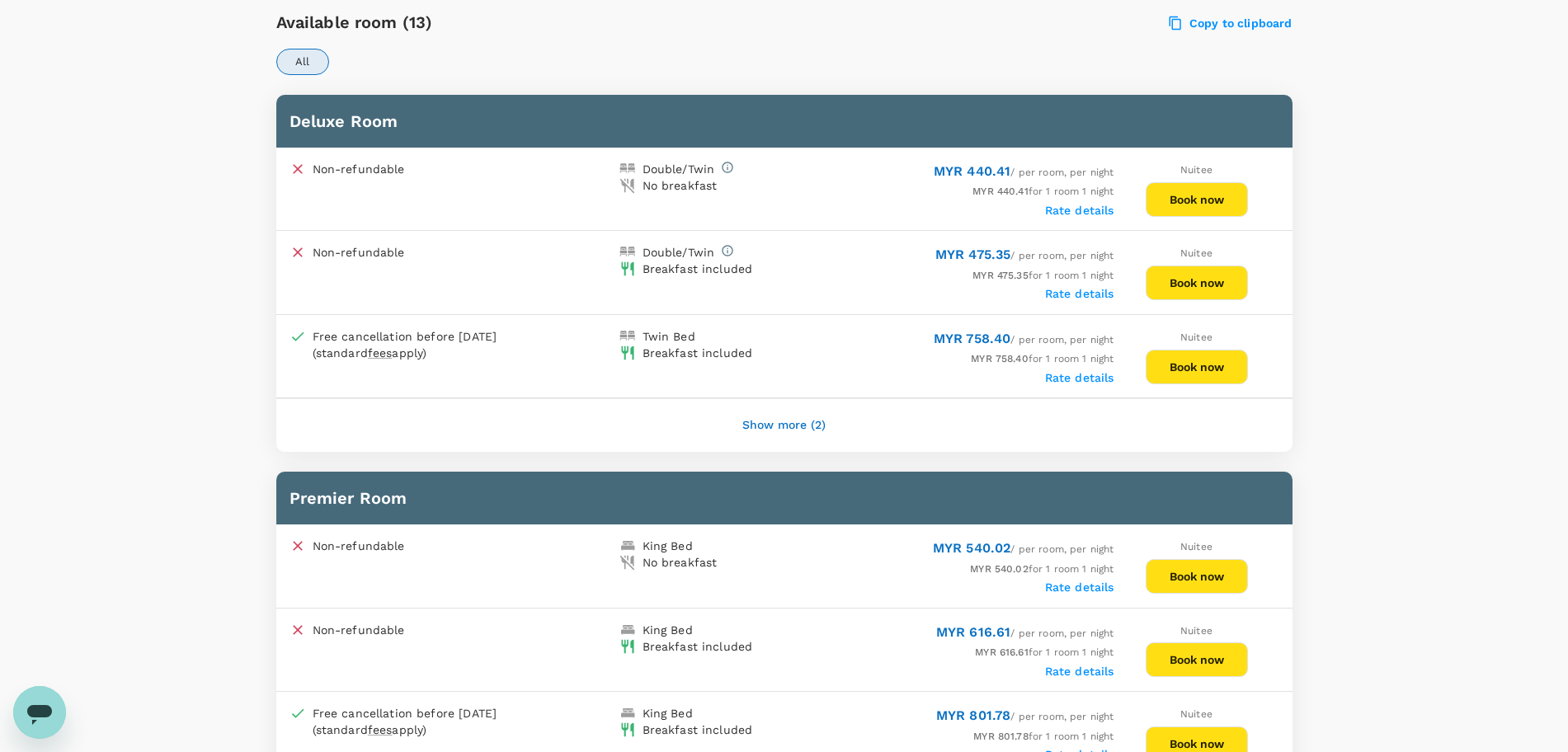 scroll, scrollTop: 840, scrollLeft: 0, axis: vertical 